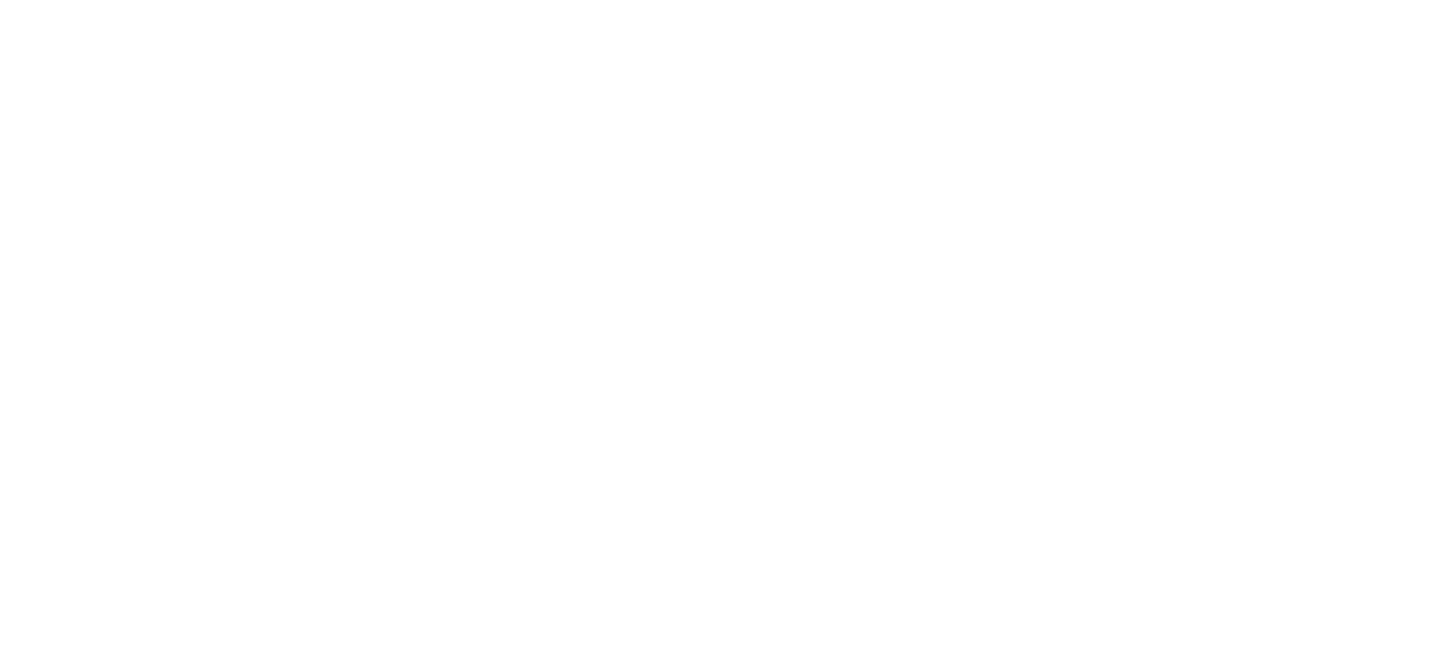 scroll, scrollTop: 0, scrollLeft: 0, axis: both 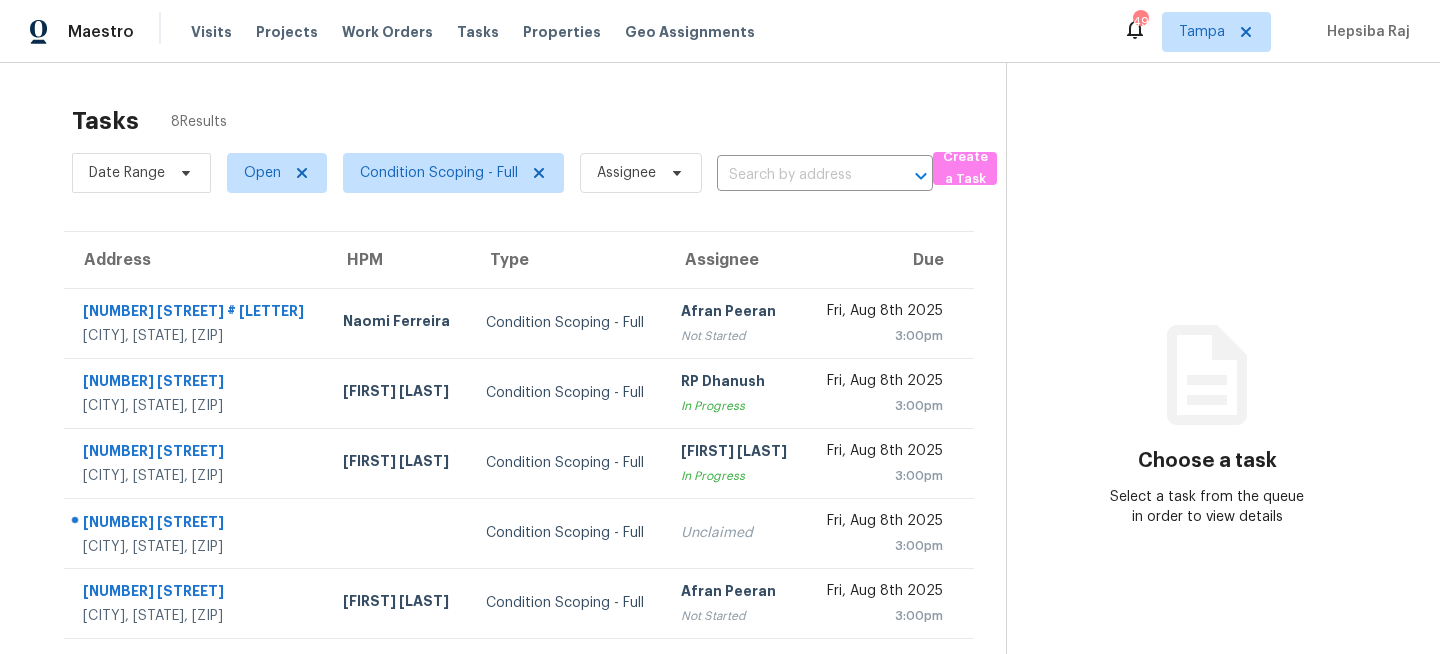 click on "Tasks 8  Results Date Range Open Condition Scoping - Full Assignee ​ Create a Task Address HPM Type Assignee Due [NUMBER] [STREET] # [LETTER] [CITY], [STATE], [ZIP] [FIRST] [LAST] Condition Scoping - Full [FIRST] [LAST] Not Started [MONTH], [DAY]th [YEAR] [TIME][AM/PM] [NUMBER] [STREET]   [CITY], [STATE], [ZIP] [FIRST] [LAST] Condition Scoping - Full [FIRST] [LAST] In Progress [MONTH], [DAY]th [YEAR] [TIME][AM/PM] [NUMBER] [STREET]   [CITY], [STATE], [ZIP] Condition Scoping - Full Unclaimed [MONTH], [DAY]th [YEAR] [TIME][AM/PM] [NUMBER] [STREET]   [CITY], [STATE], [ZIP] [FIRST] [LAST] Condition Scoping - Full [FIRST] [LAST] Not Started [MONTH], [DAY]th [YEAR] [TIME][AM/PM] [NUMBER] [STREET]   [CITY], [STATE], [ZIP] [FIRST] [LAST] Condition Scoping - Full [FIRST] [LAST] Not Started [MONTH], [DAY]th [YEAR] [TIME][AM/PM] [NUMBER] [STREET]   [CITY], [STATE], [ZIP] Condition Scoping - Full [FIRST] [LAST] Not Started [MONTH], [DAY]th [YEAR] [TIME][AM/PM] [NUMBER] [STREET]   [CITY], [STATE], [ZIP] Unclaimed" at bounding box center [519, 480] 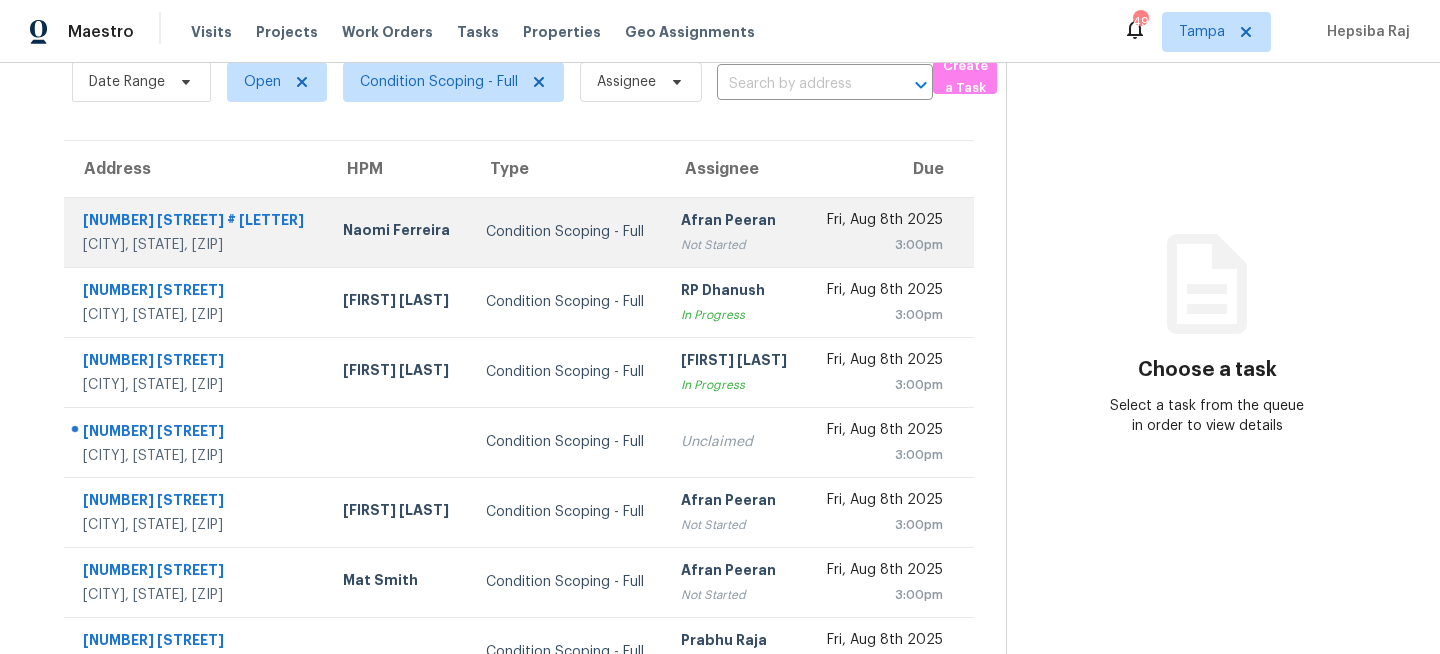 scroll, scrollTop: 0, scrollLeft: 0, axis: both 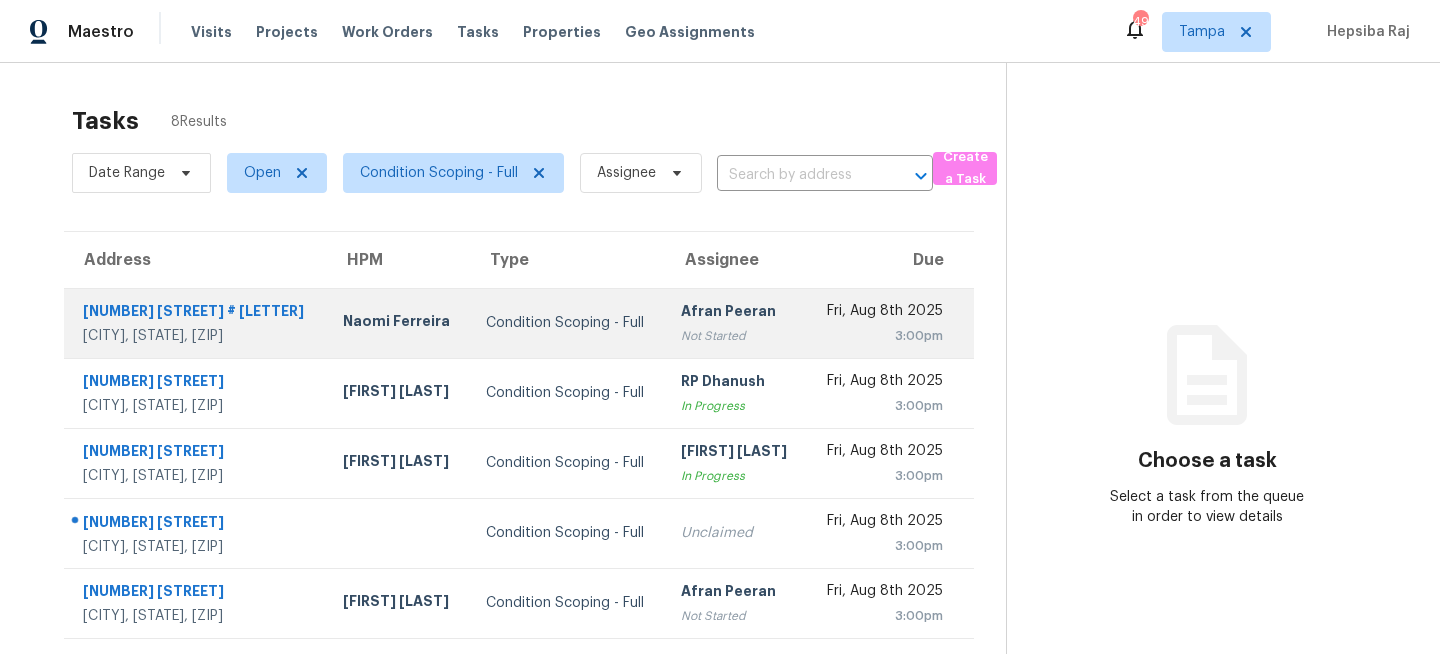 click on "Condition Scoping - Full" at bounding box center [567, 323] 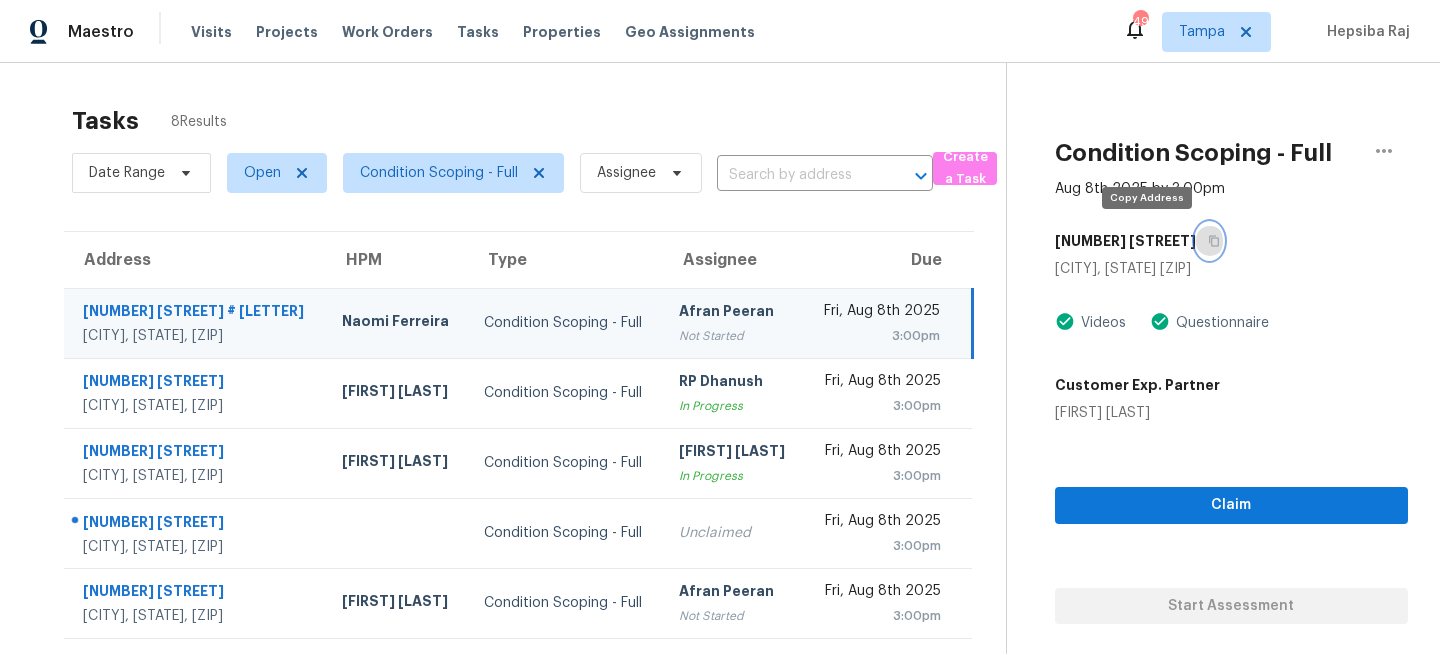 click 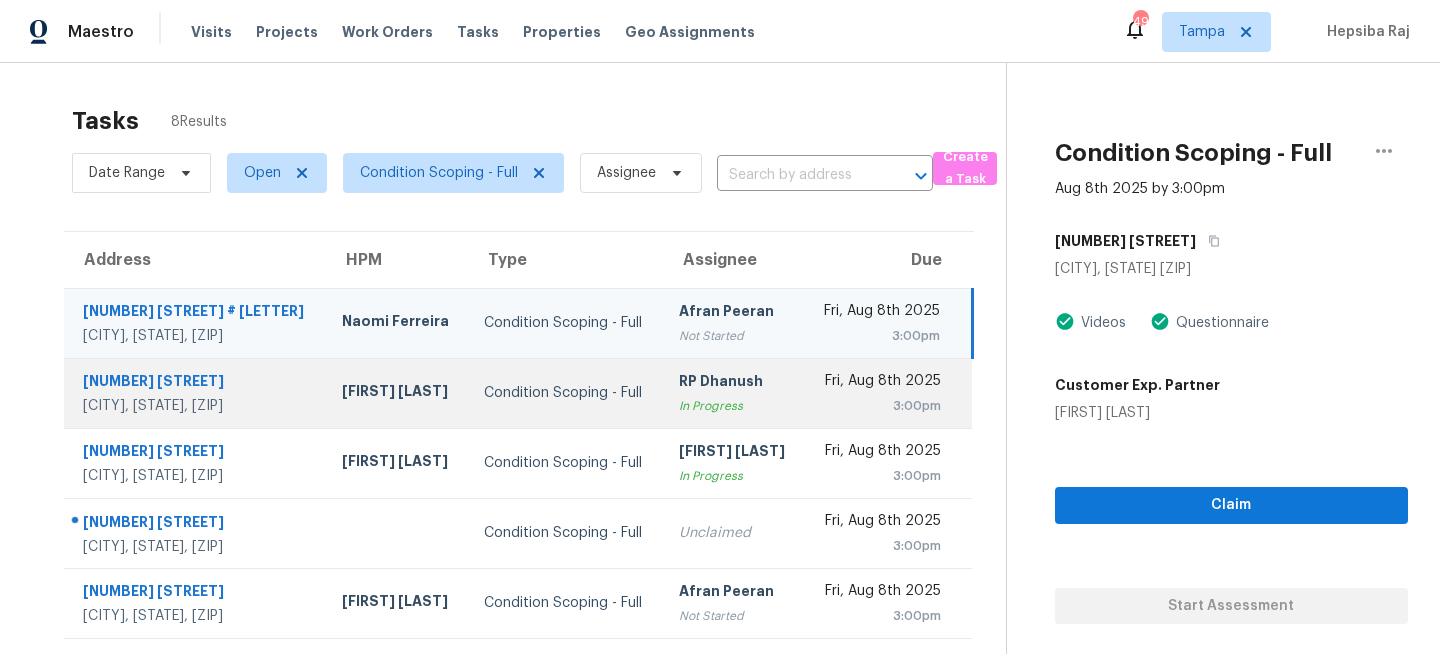 click on "Condition Scoping - Full" at bounding box center [565, 393] 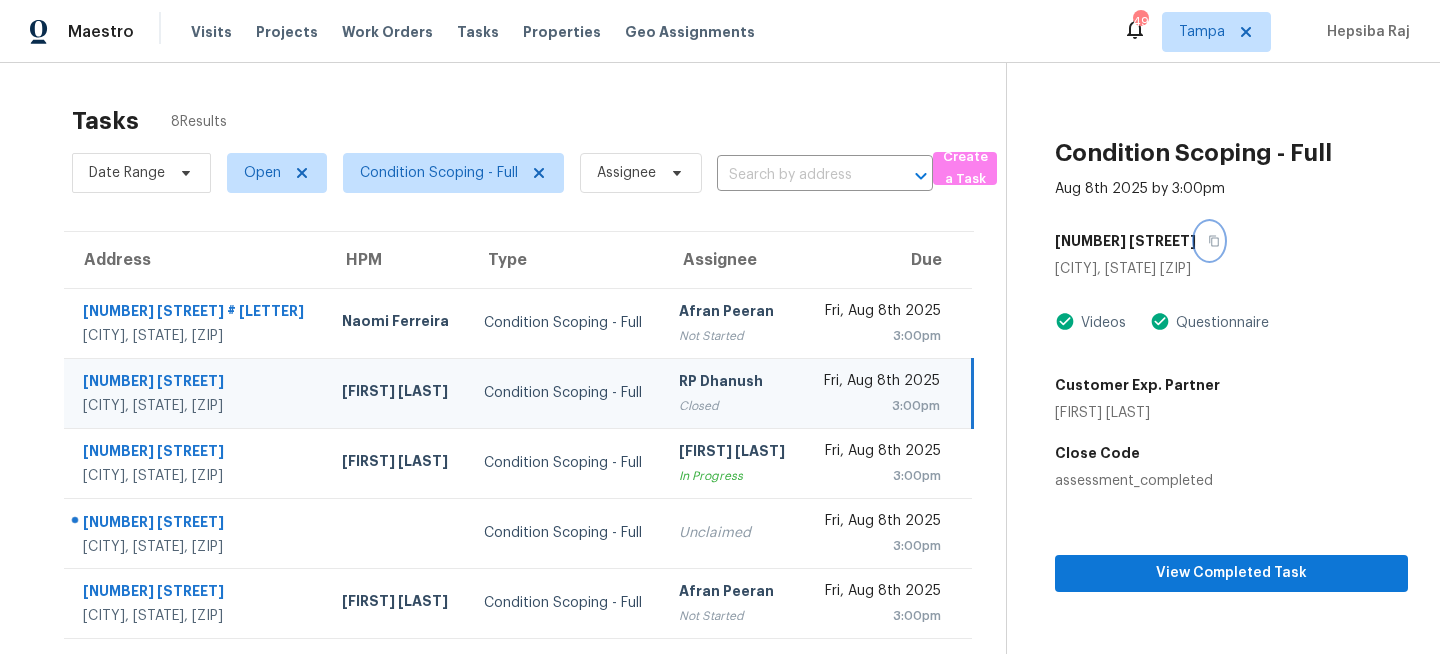 click at bounding box center [1209, 241] 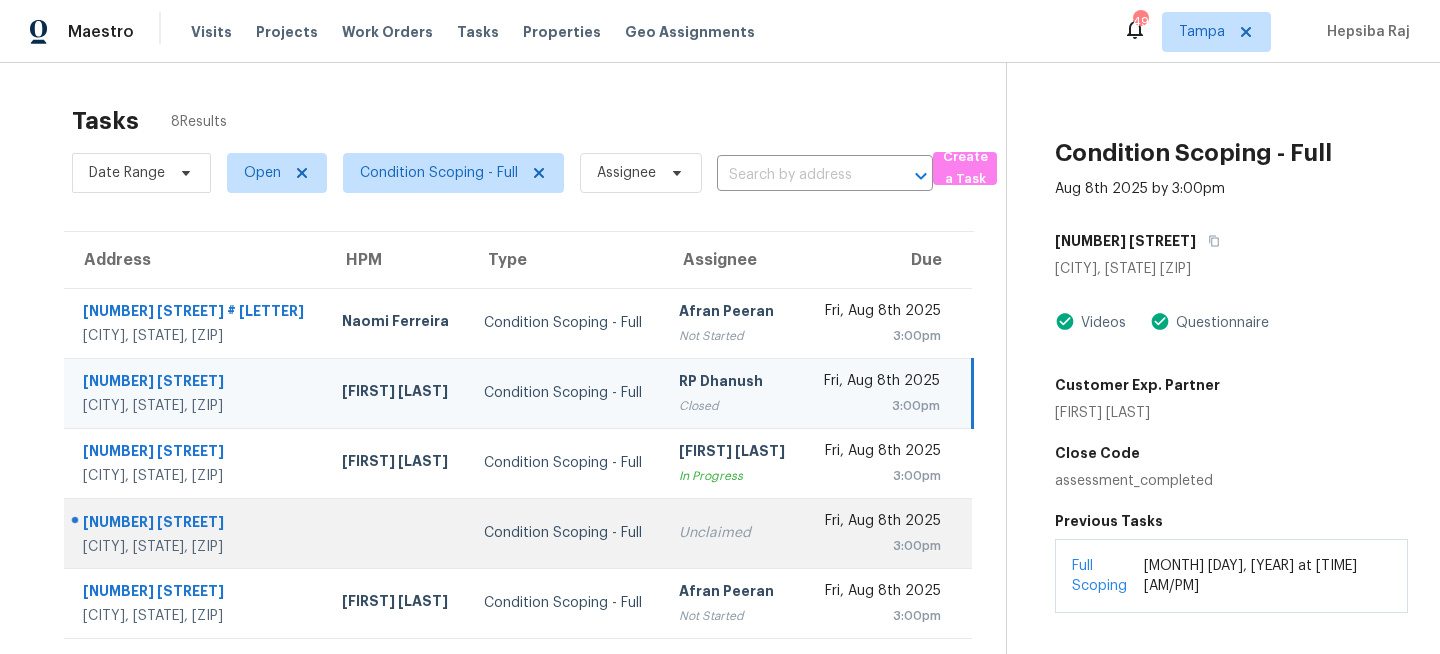 click on "Condition Scoping - Full" at bounding box center [565, 533] 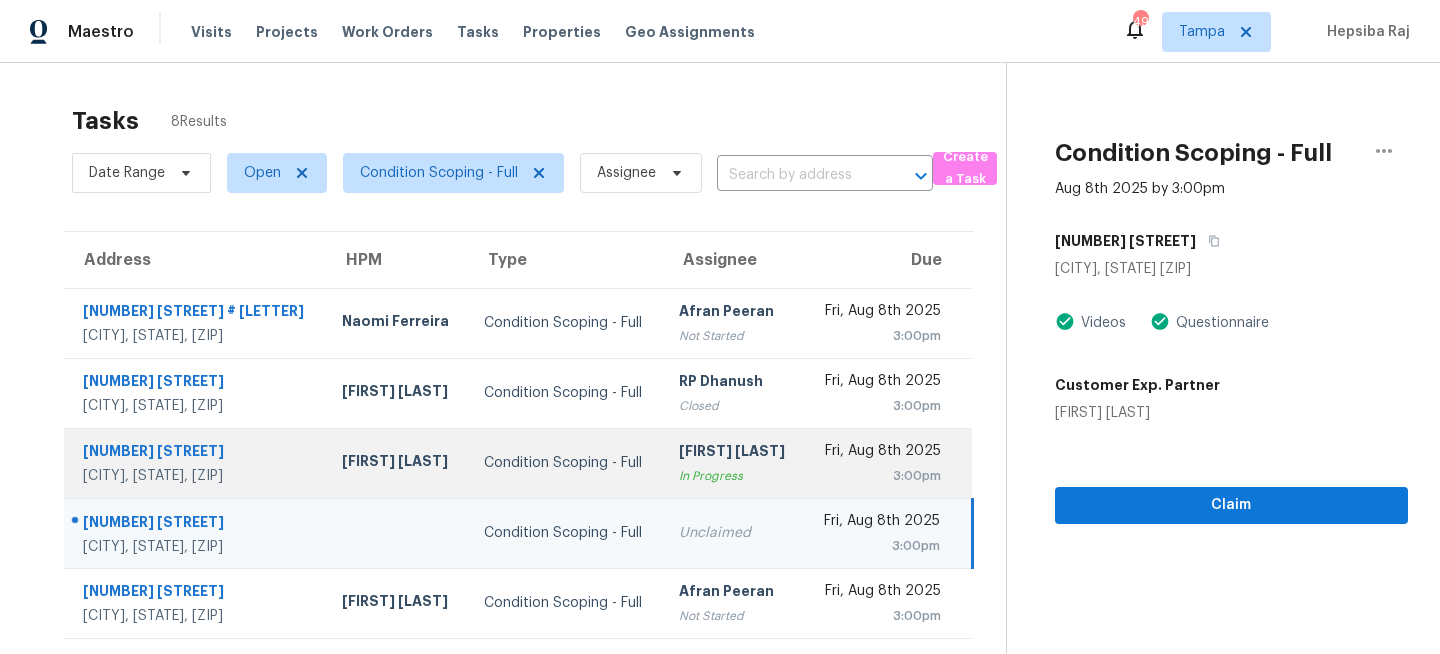 click on "Condition Scoping - Full" at bounding box center (565, 463) 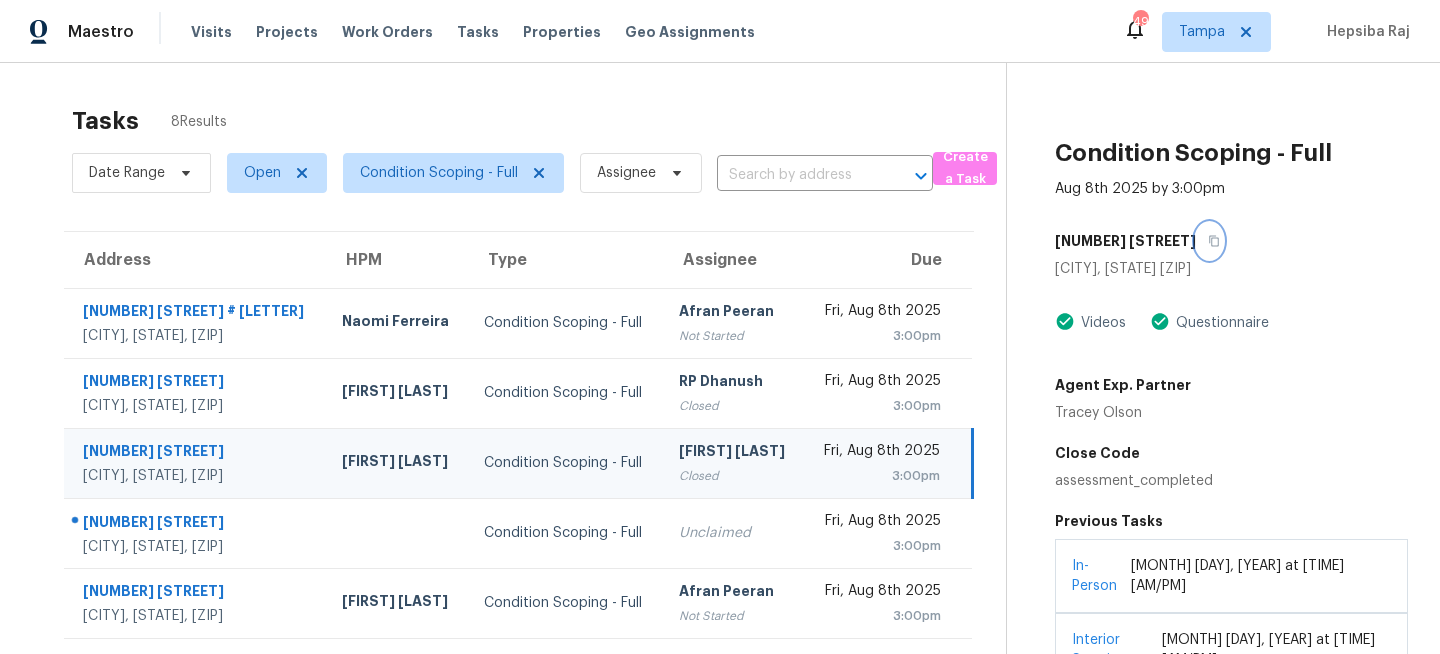 click 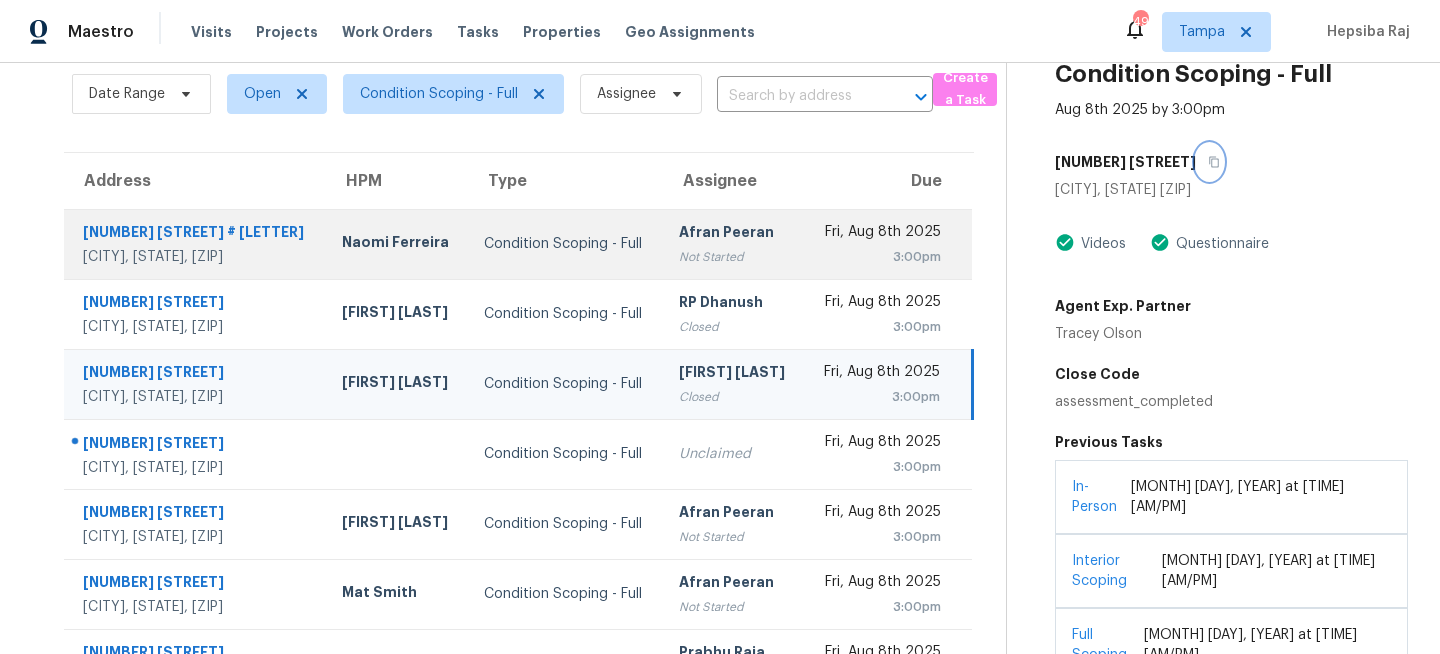 scroll, scrollTop: 122, scrollLeft: 0, axis: vertical 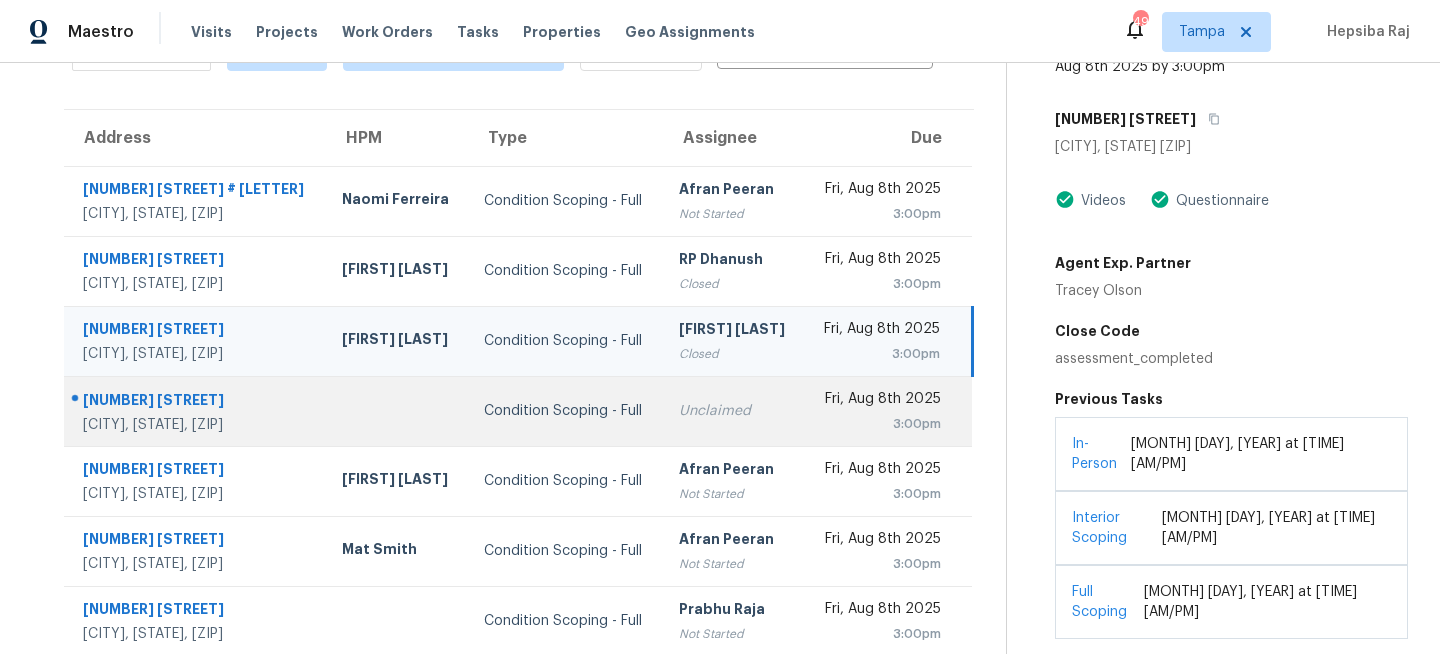 click on "Condition Scoping - Full" at bounding box center [565, 411] 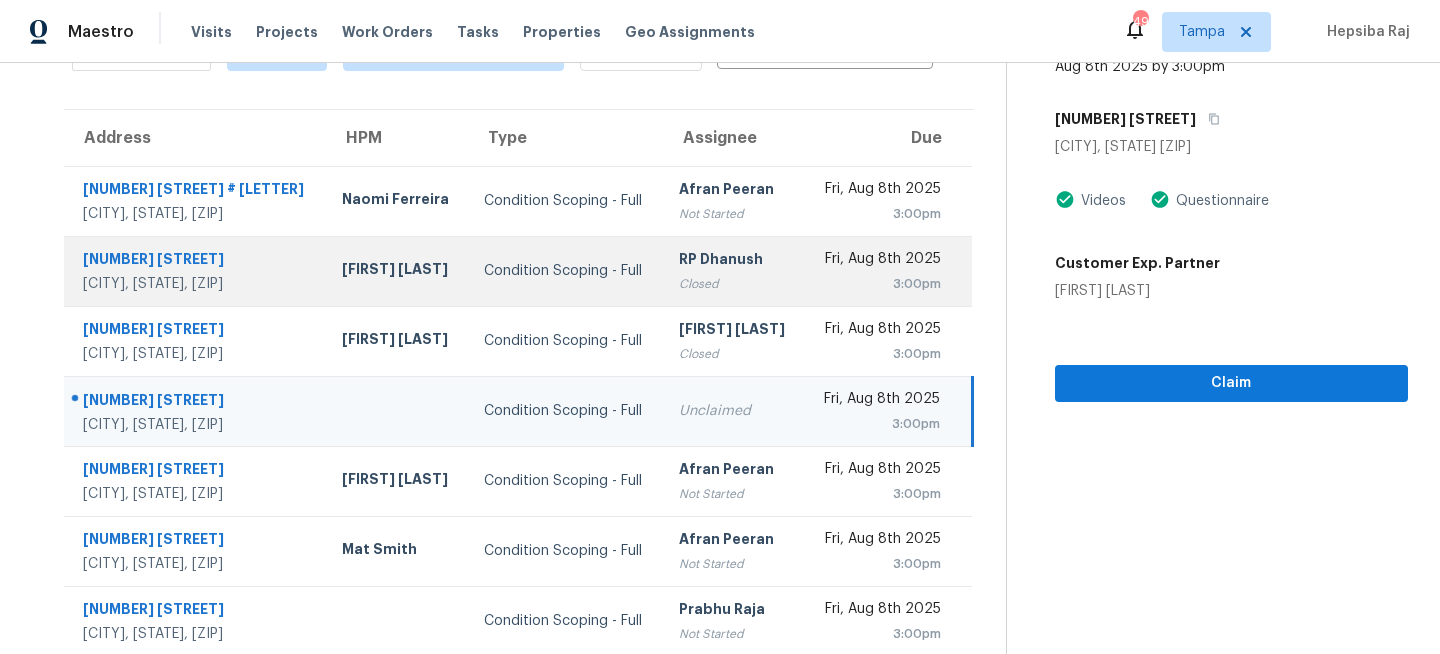 scroll, scrollTop: 0, scrollLeft: 0, axis: both 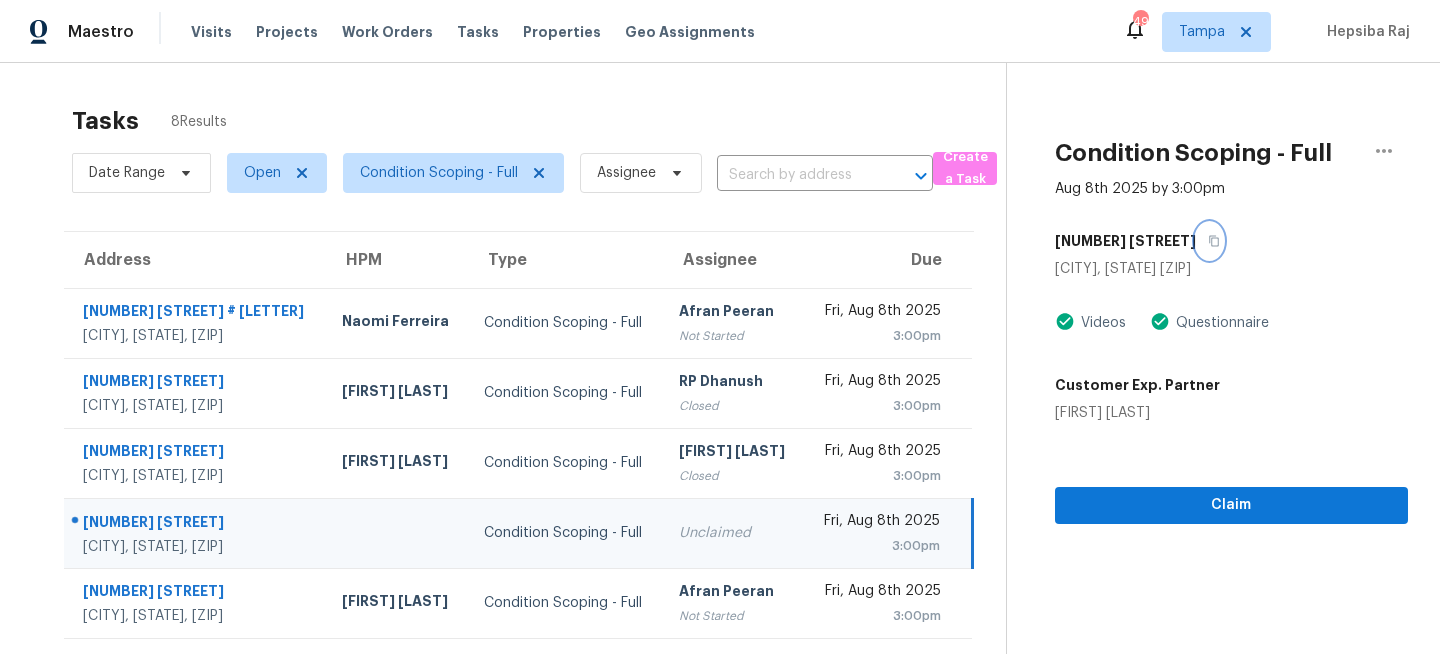 click 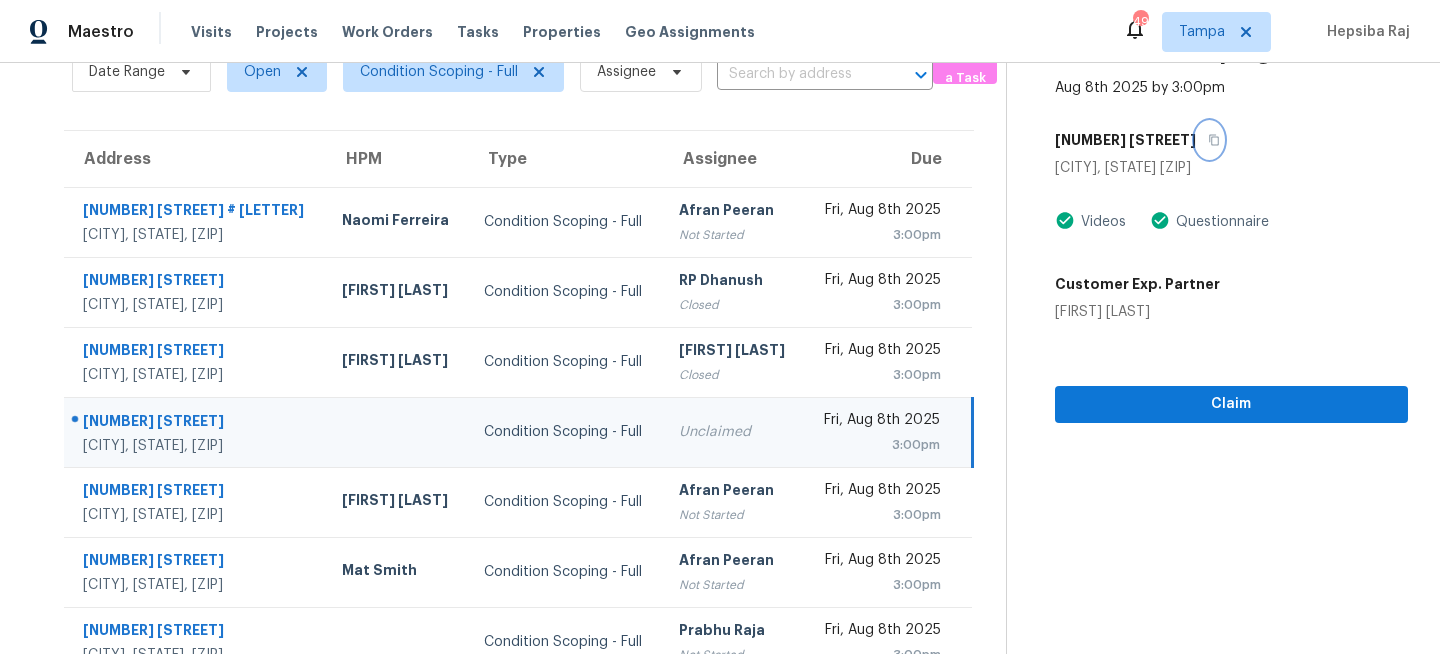 scroll, scrollTop: 210, scrollLeft: 0, axis: vertical 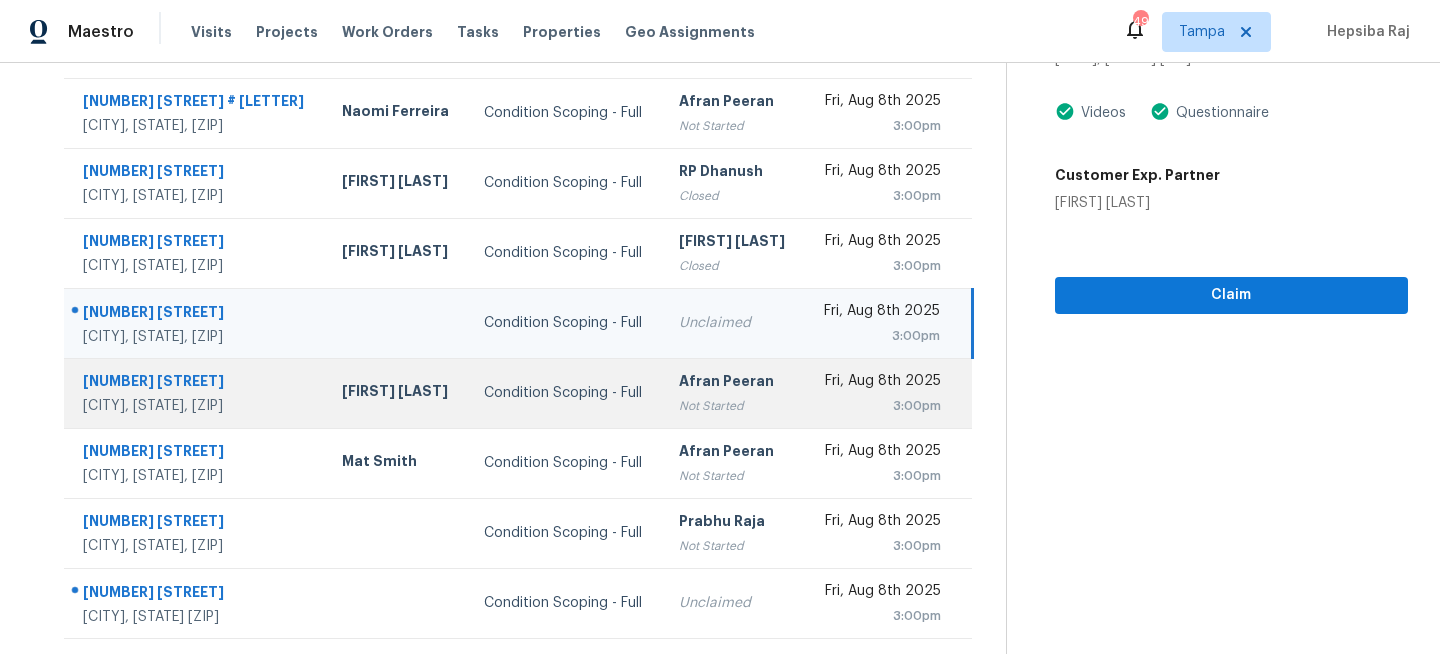click on "Not Started" at bounding box center [733, 406] 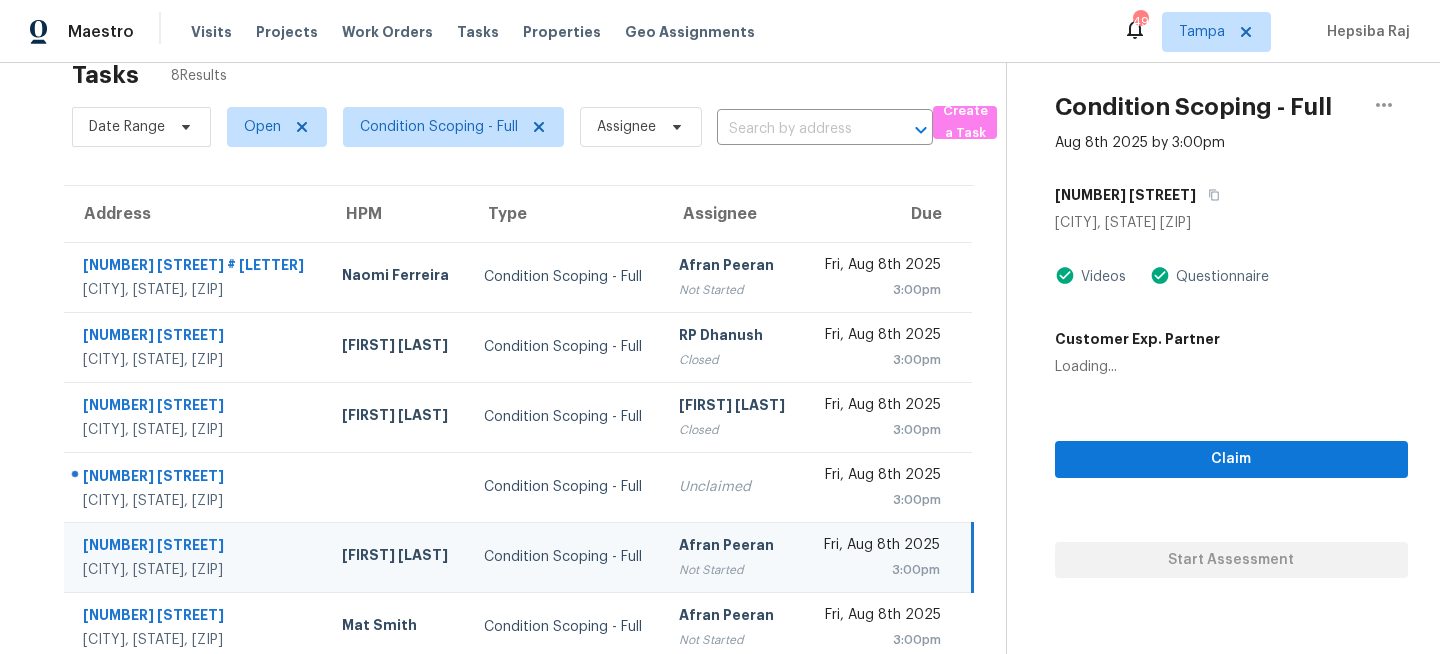 scroll, scrollTop: 0, scrollLeft: 0, axis: both 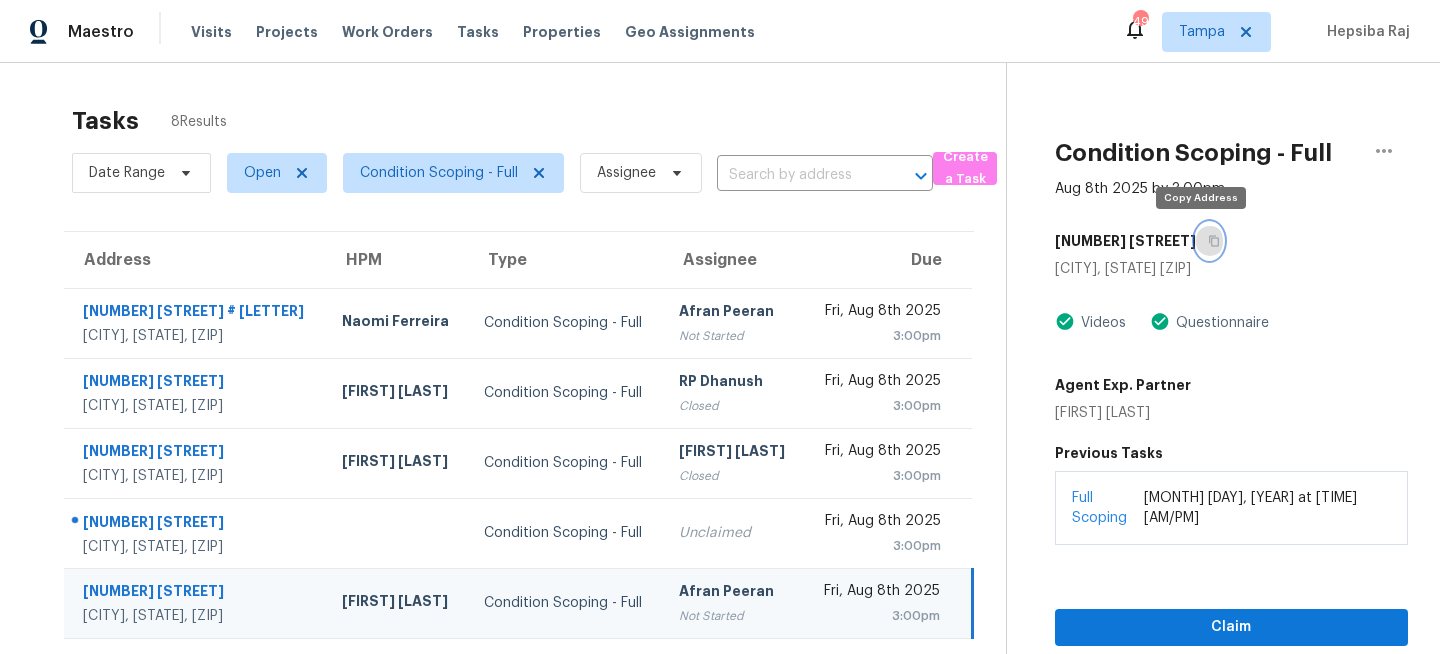 click 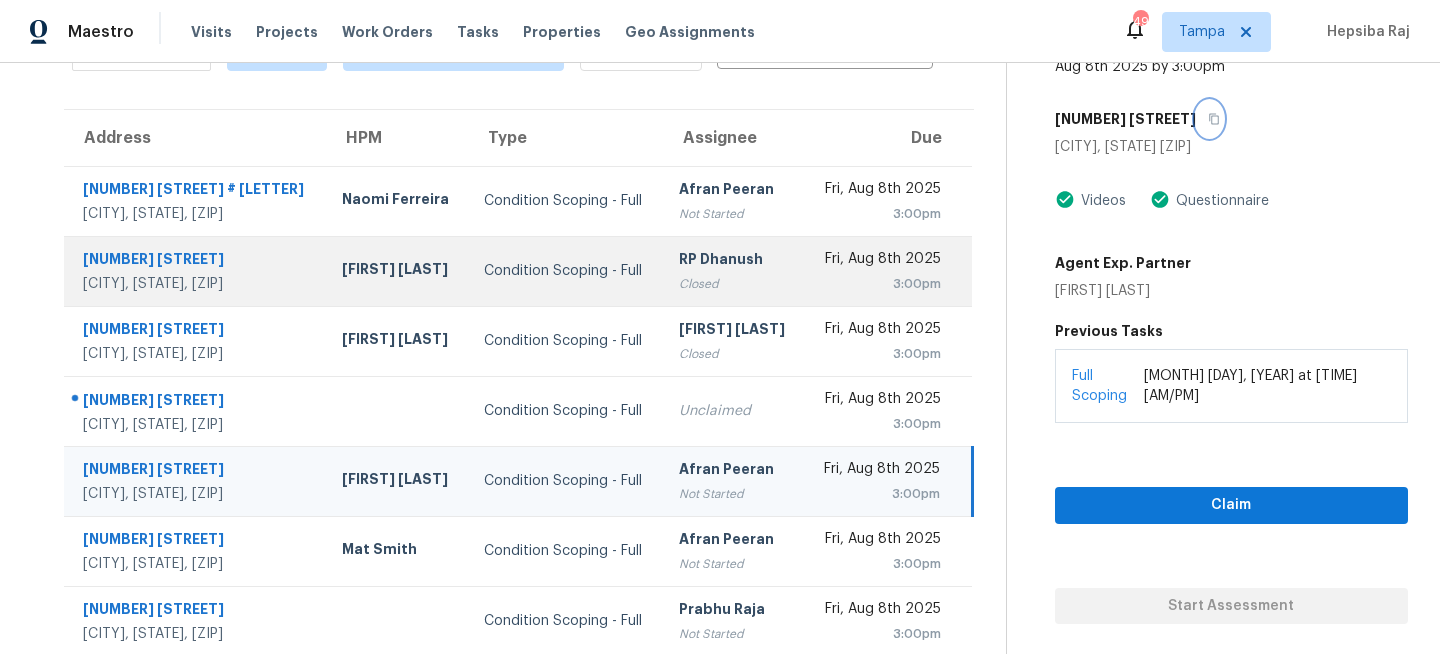 scroll, scrollTop: 210, scrollLeft: 0, axis: vertical 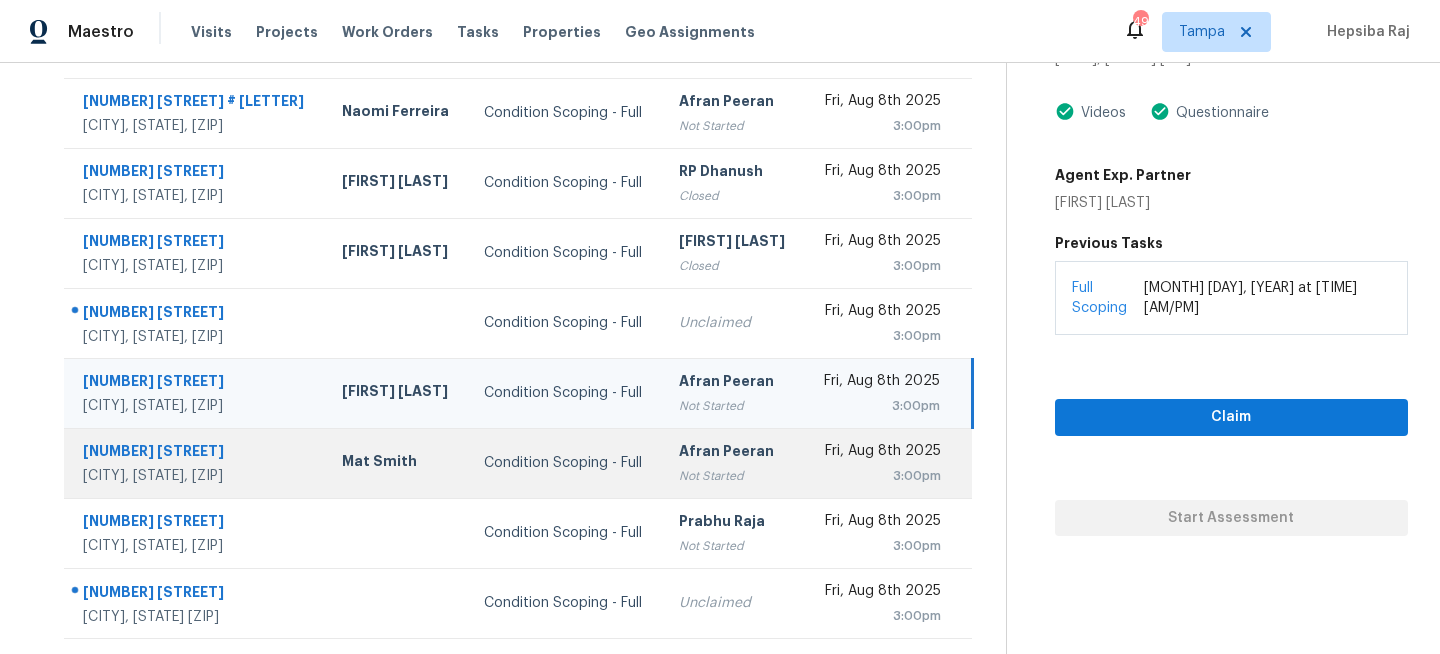 click on "Not Started" at bounding box center (733, 476) 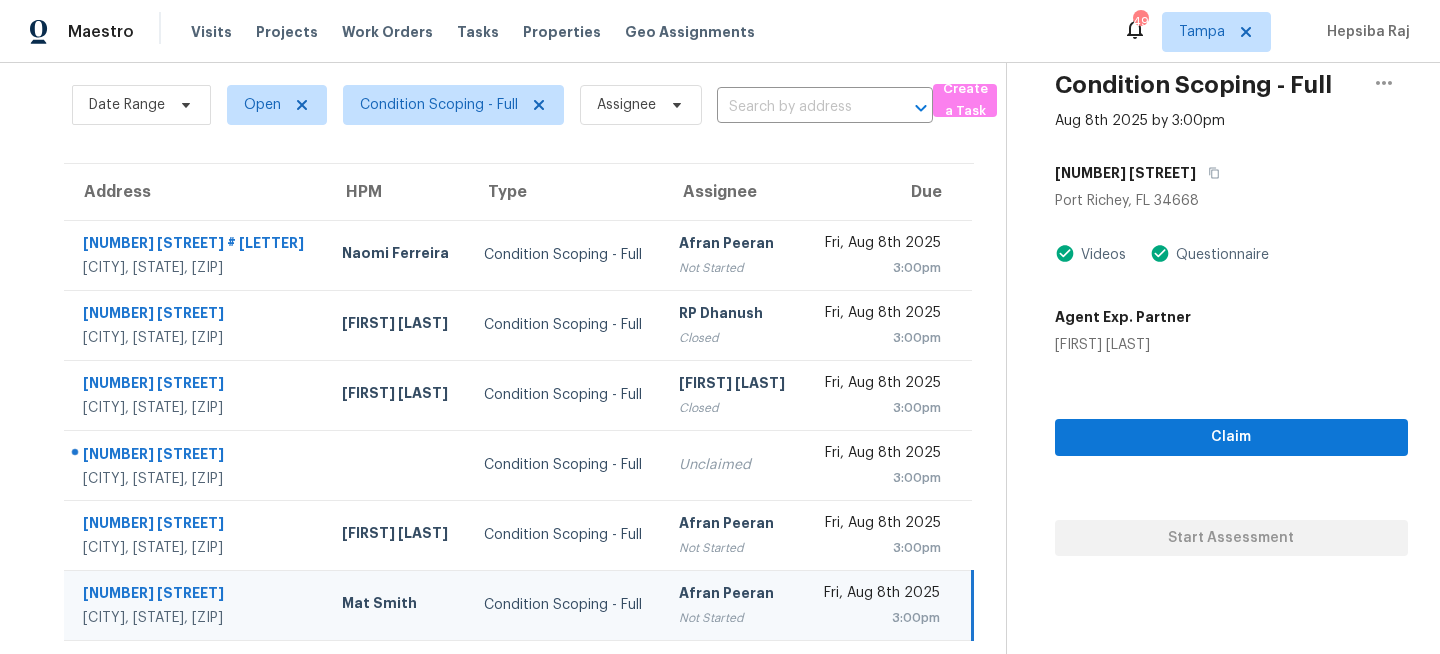 scroll, scrollTop: 0, scrollLeft: 0, axis: both 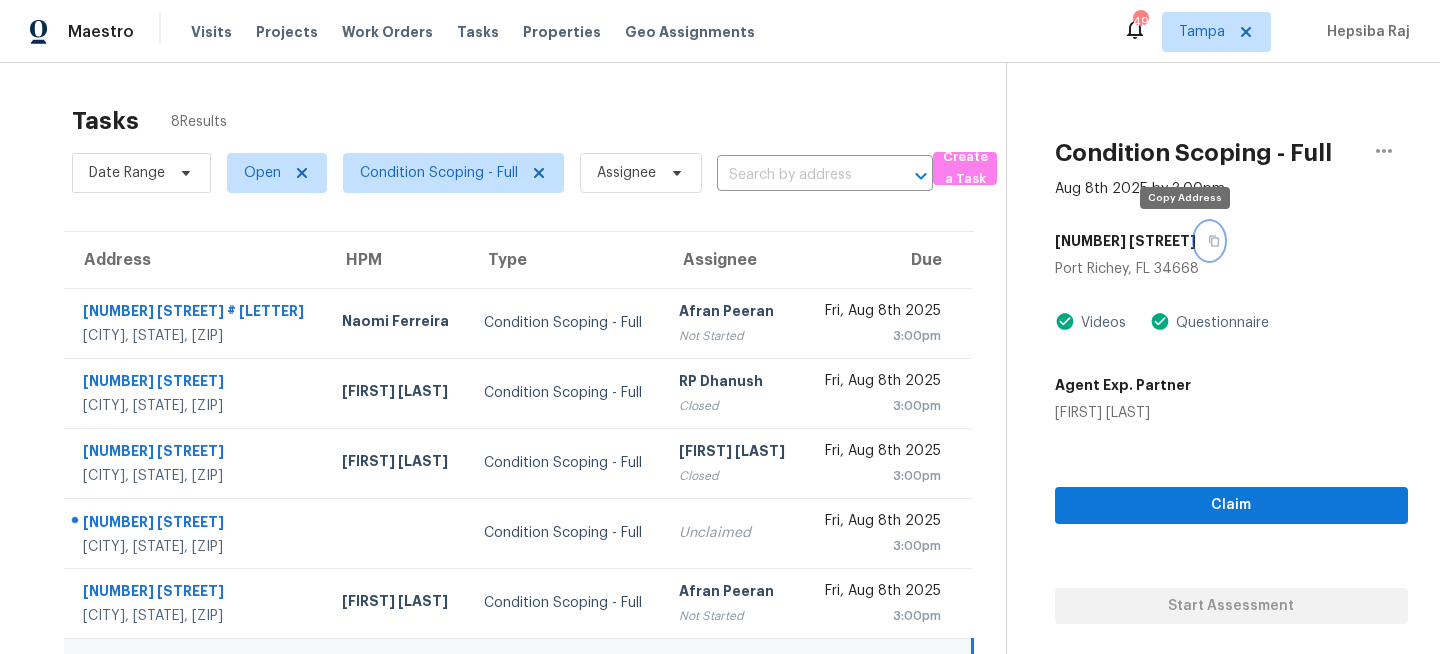 click 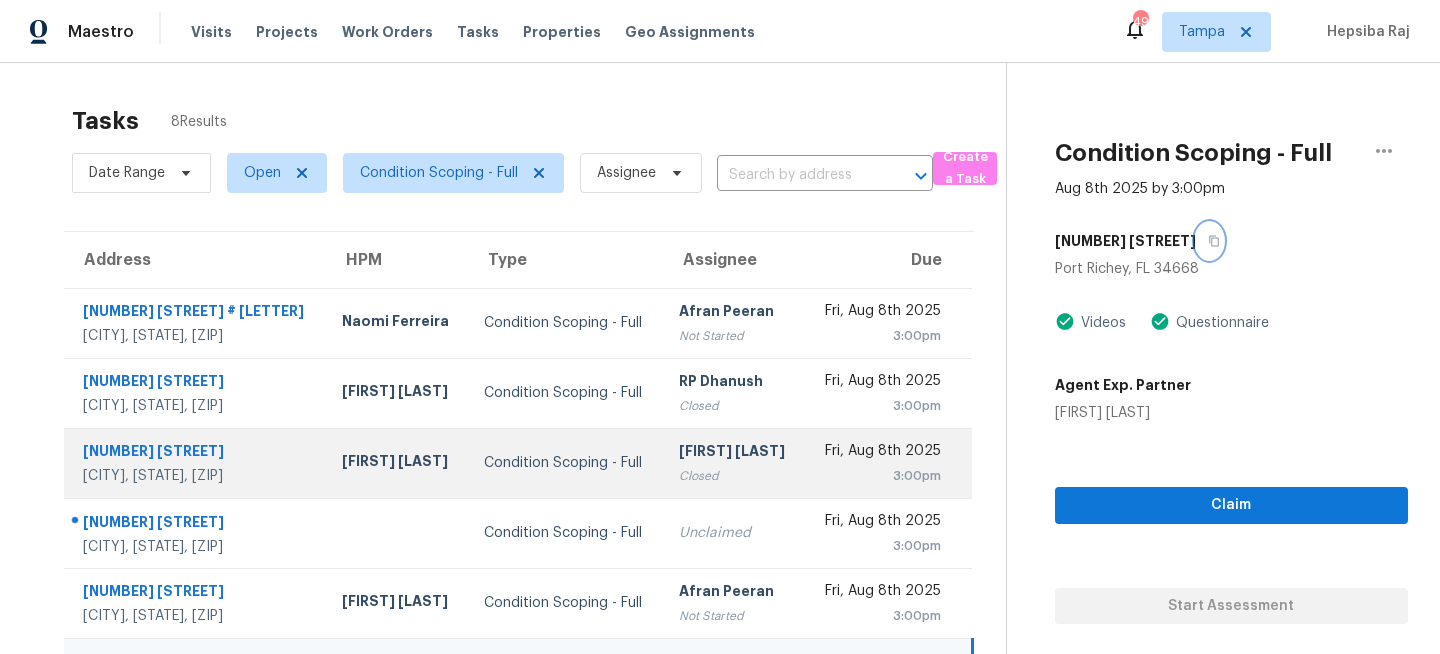 scroll, scrollTop: 210, scrollLeft: 0, axis: vertical 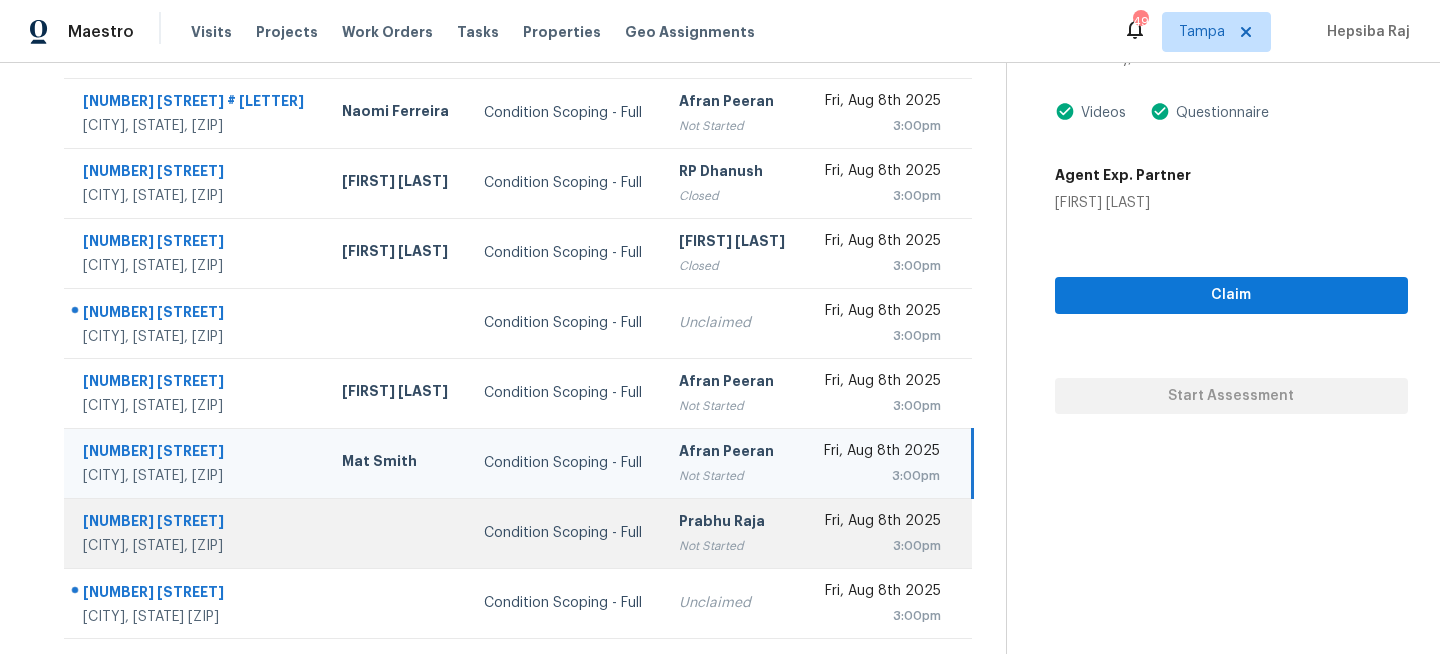 click on "Prabhu Raja" at bounding box center (733, 523) 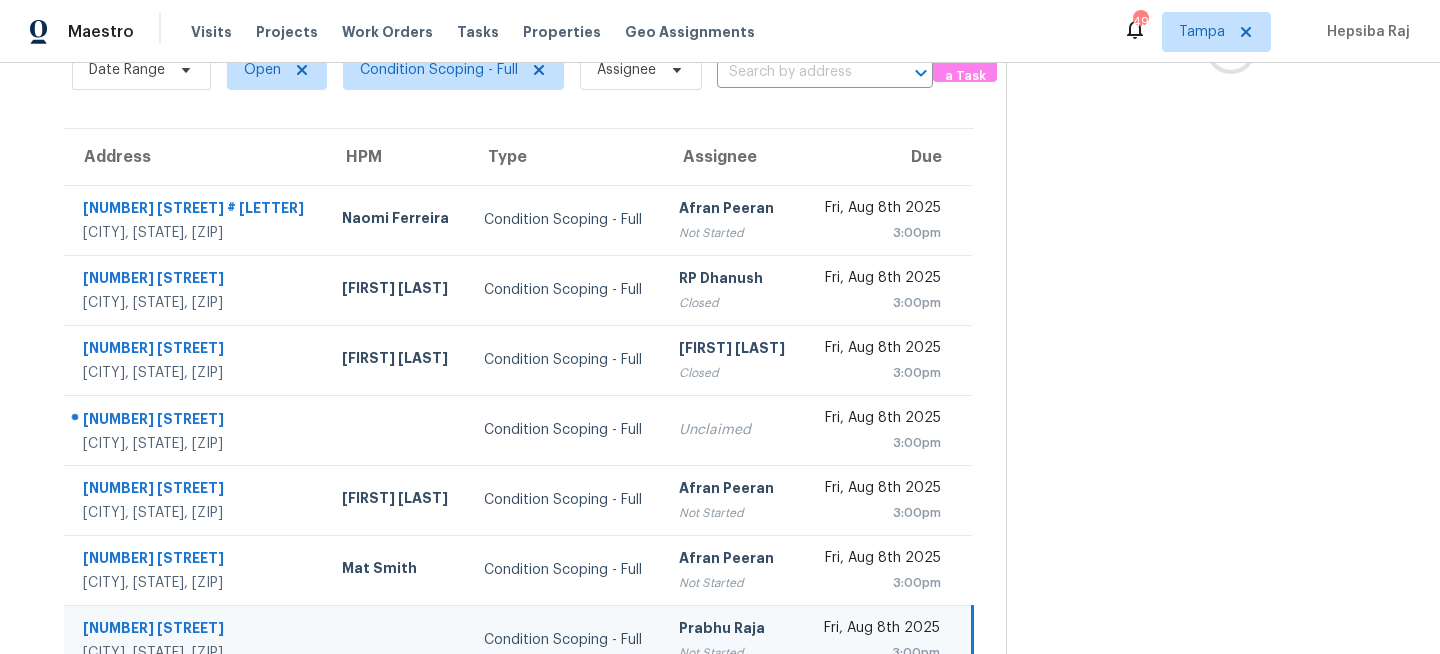 scroll, scrollTop: 0, scrollLeft: 0, axis: both 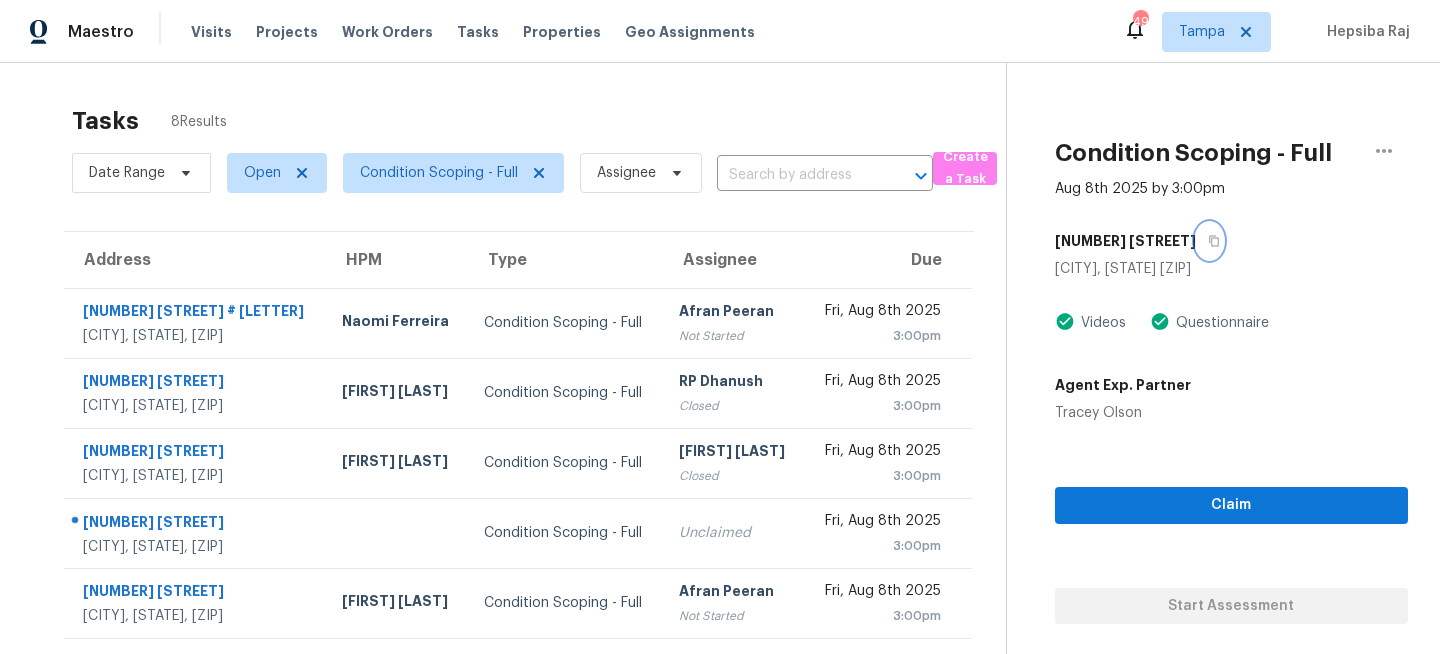 click 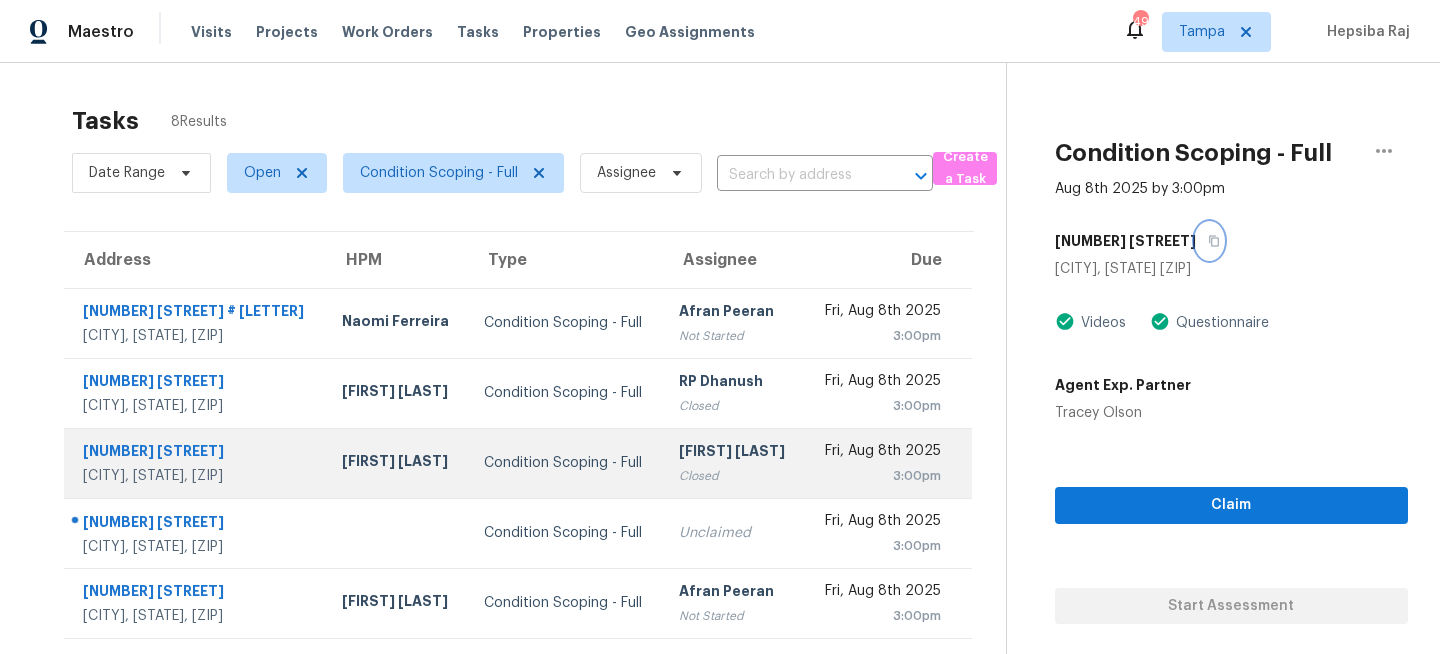 scroll, scrollTop: 210, scrollLeft: 0, axis: vertical 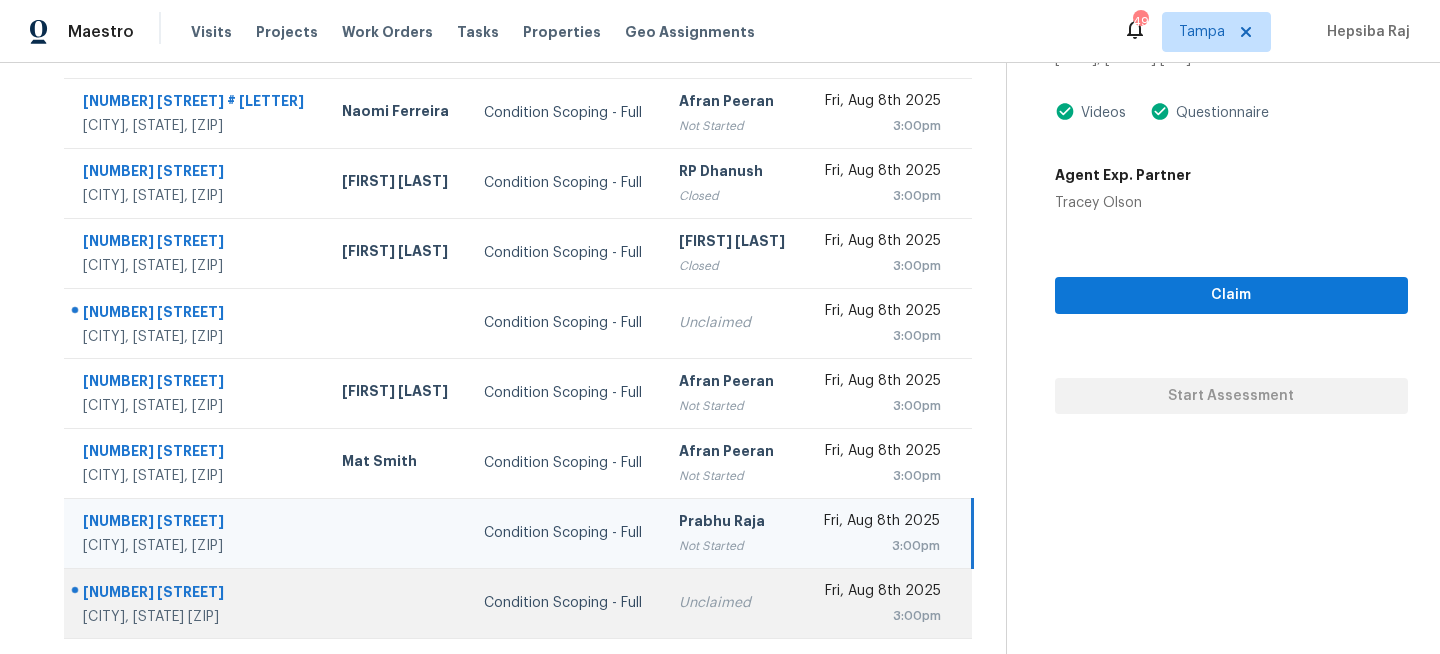 click on "Condition Scoping - Full" at bounding box center [565, 603] 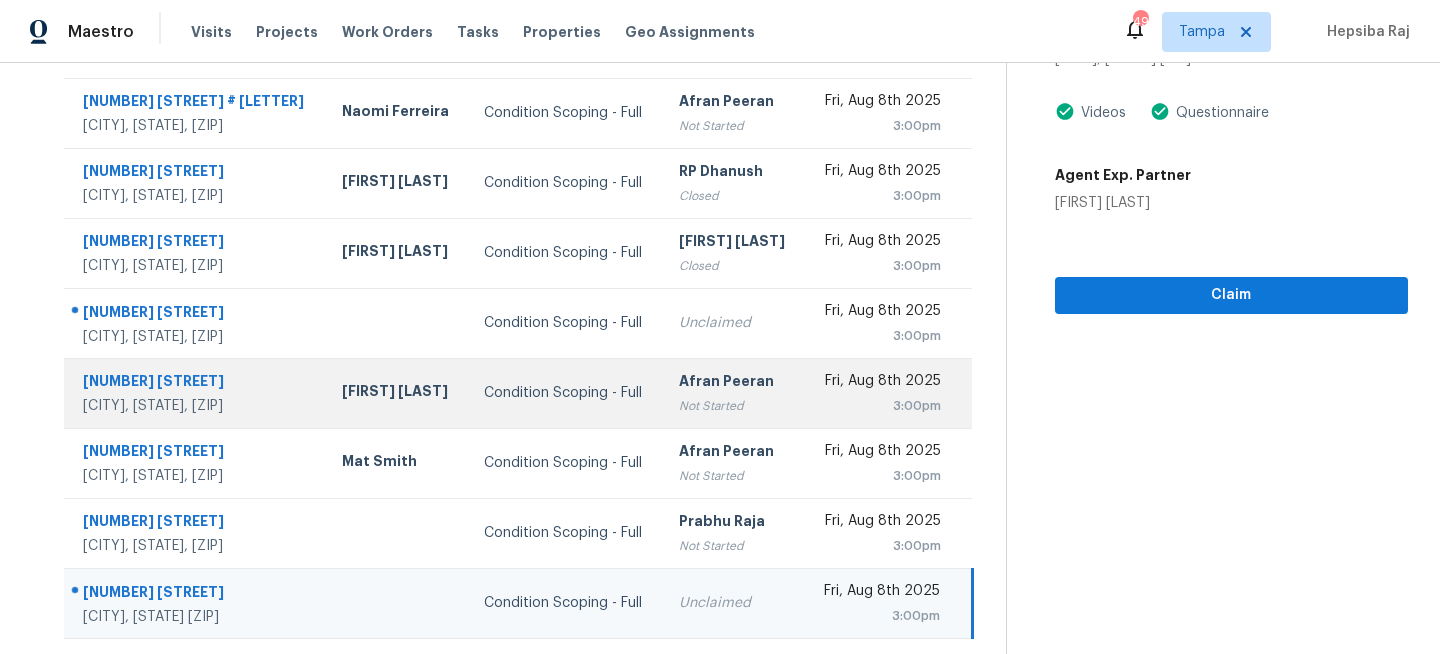 scroll, scrollTop: 0, scrollLeft: 0, axis: both 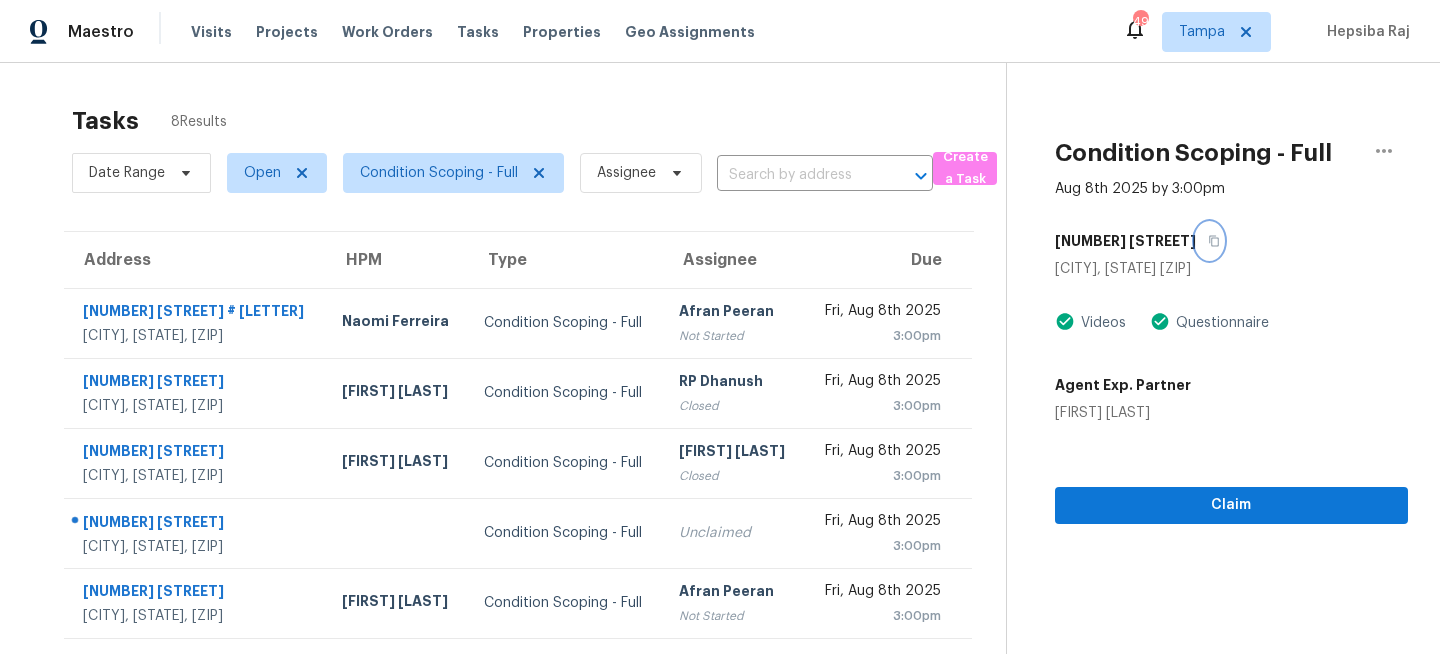 click 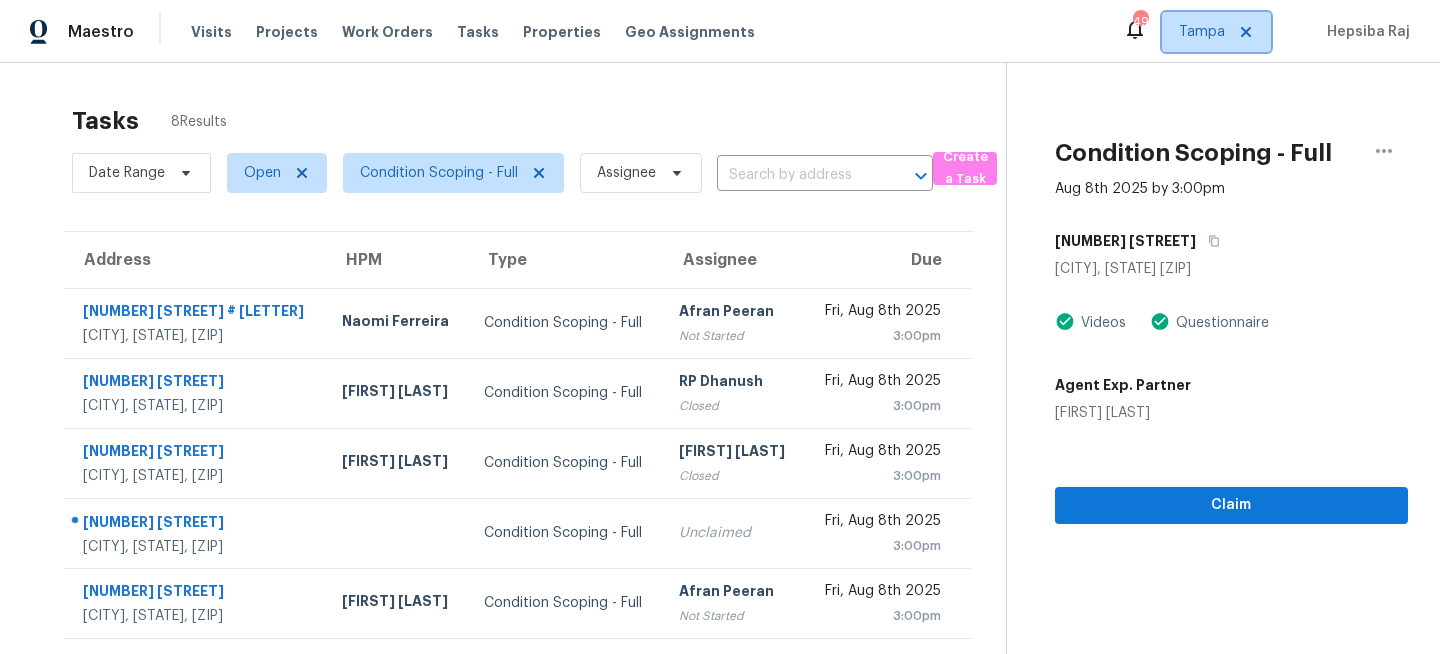 click on "Tampa" at bounding box center (1202, 32) 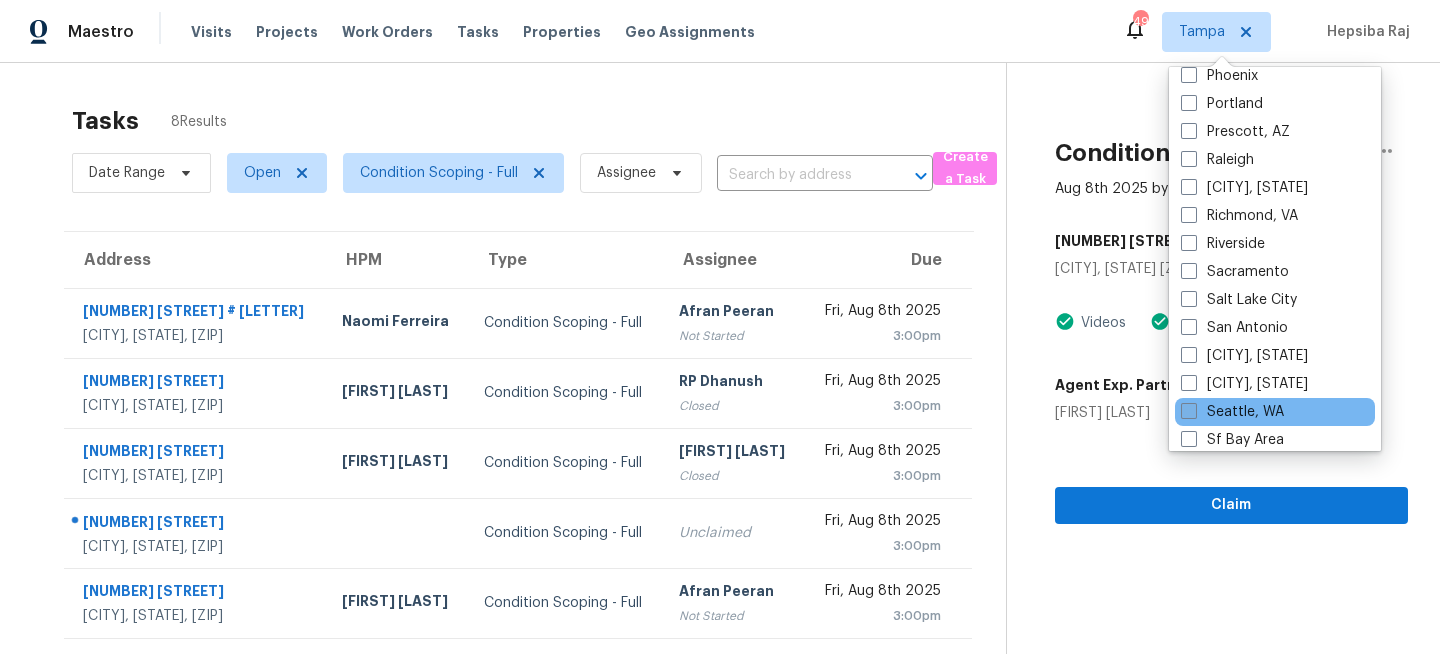 scroll, scrollTop: 1131, scrollLeft: 0, axis: vertical 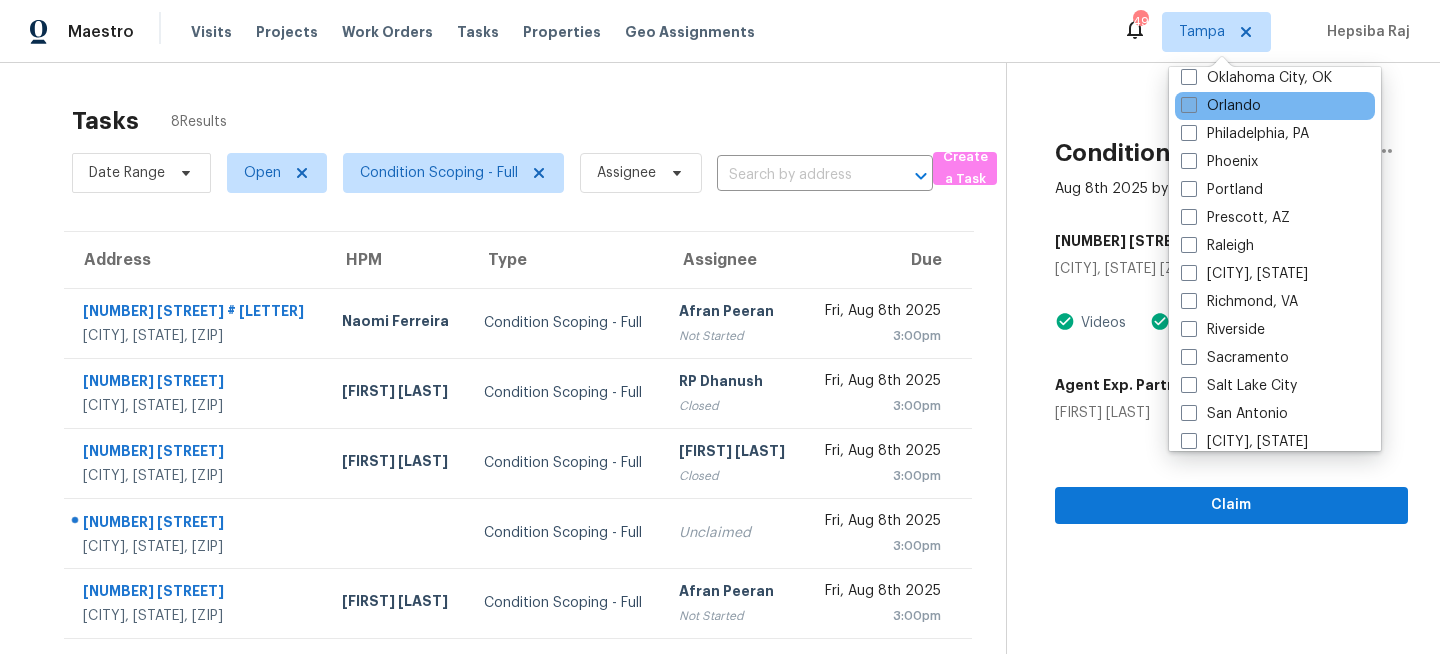 click at bounding box center (1189, 105) 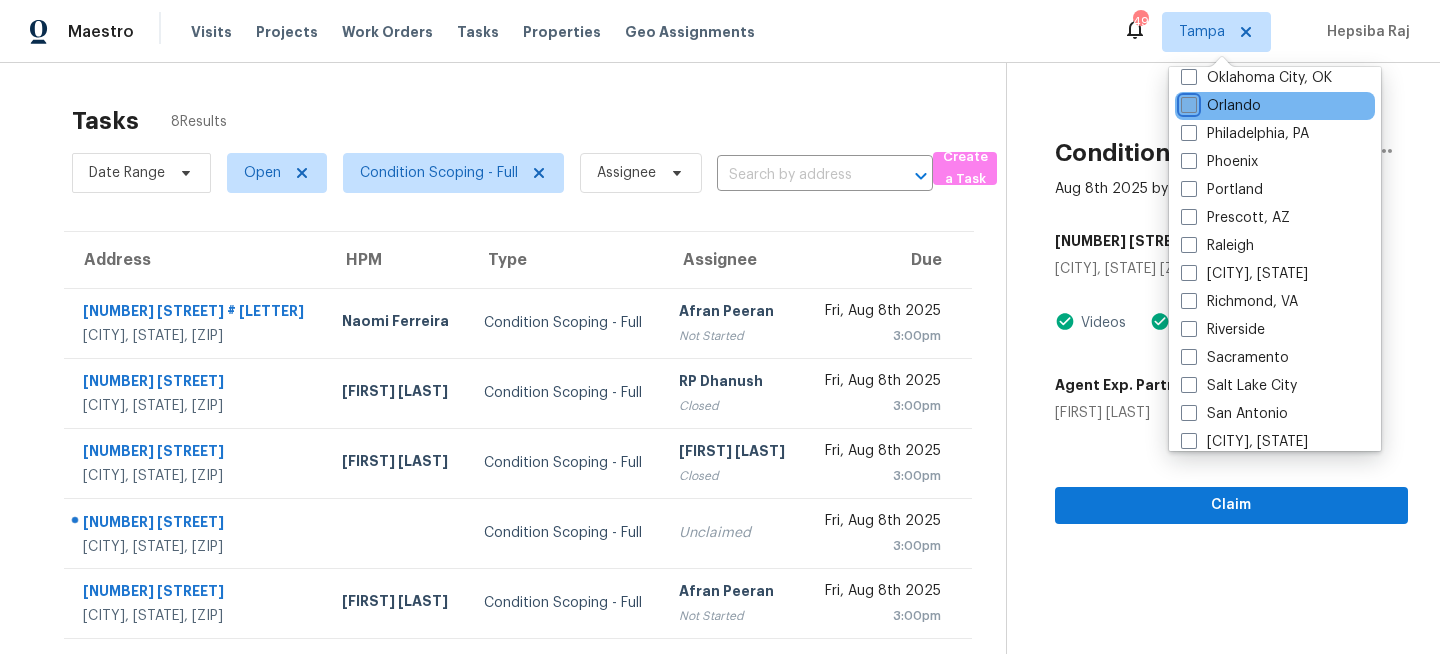 click on "Orlando" at bounding box center (1187, 102) 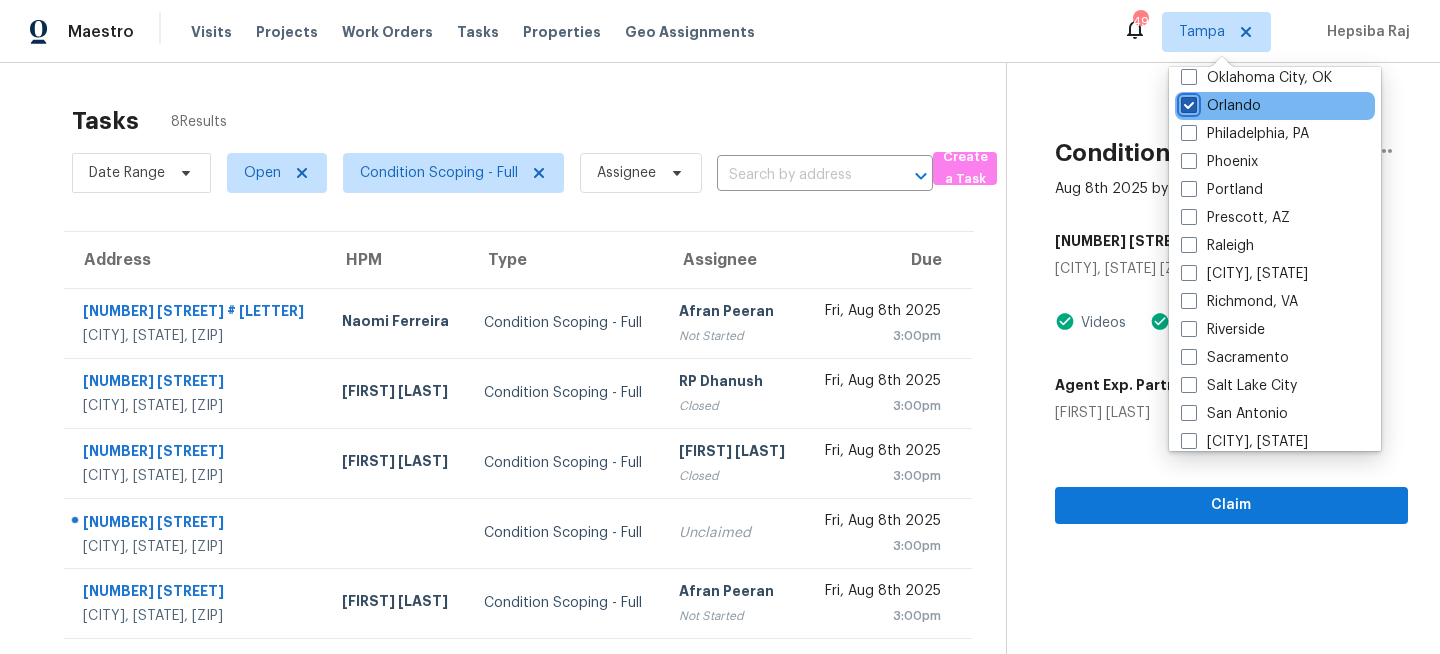 checkbox on "true" 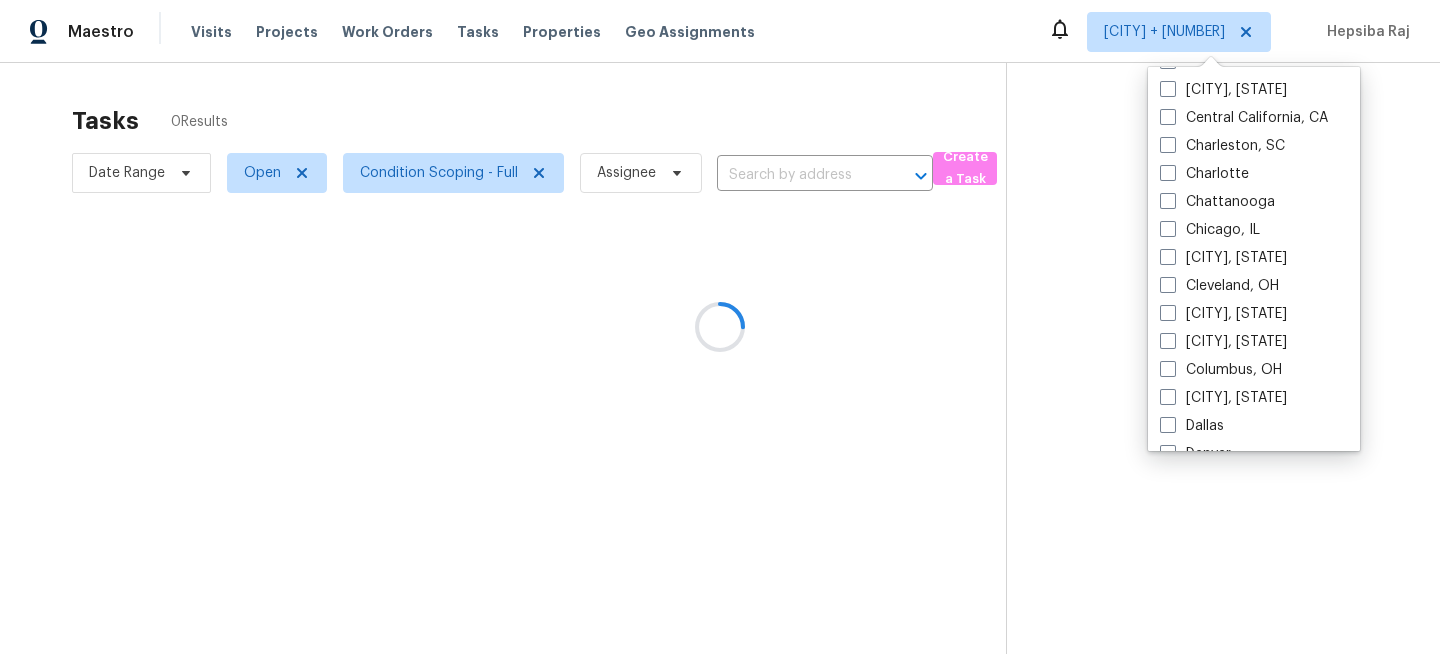 scroll, scrollTop: 0, scrollLeft: 0, axis: both 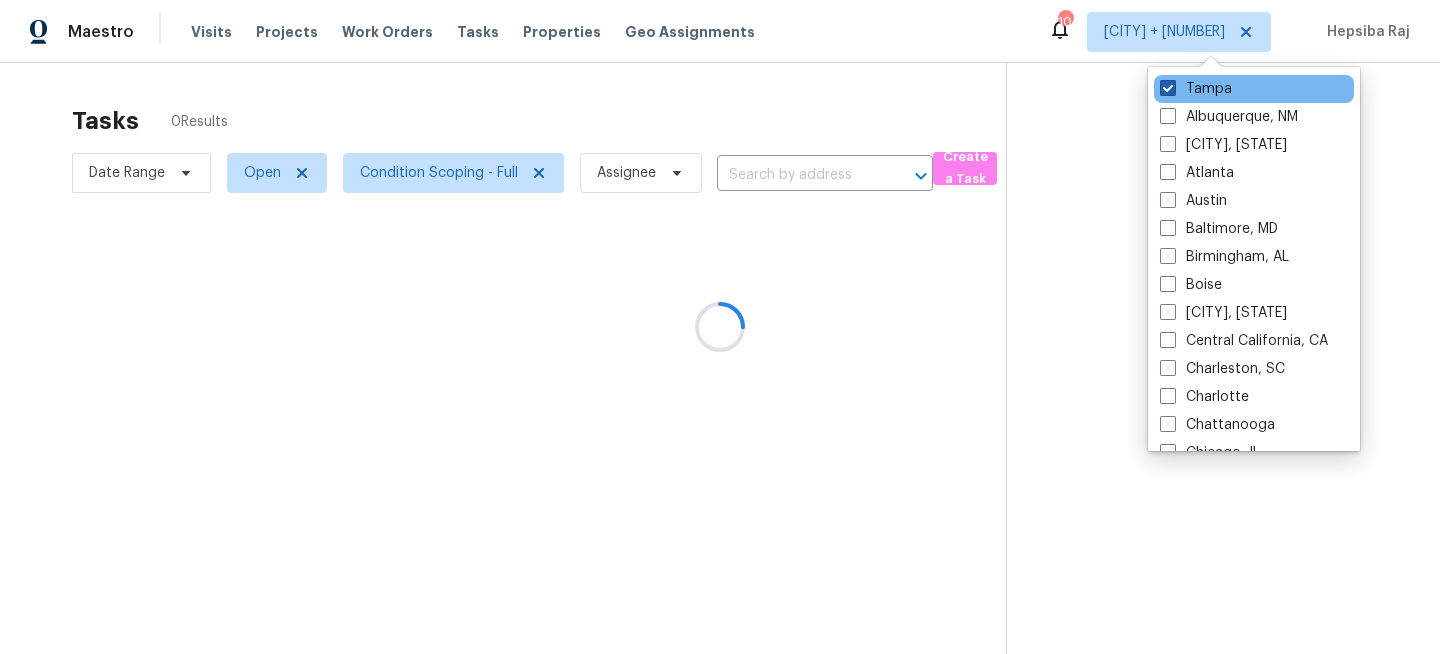 click on "Tampa" at bounding box center (1196, 89) 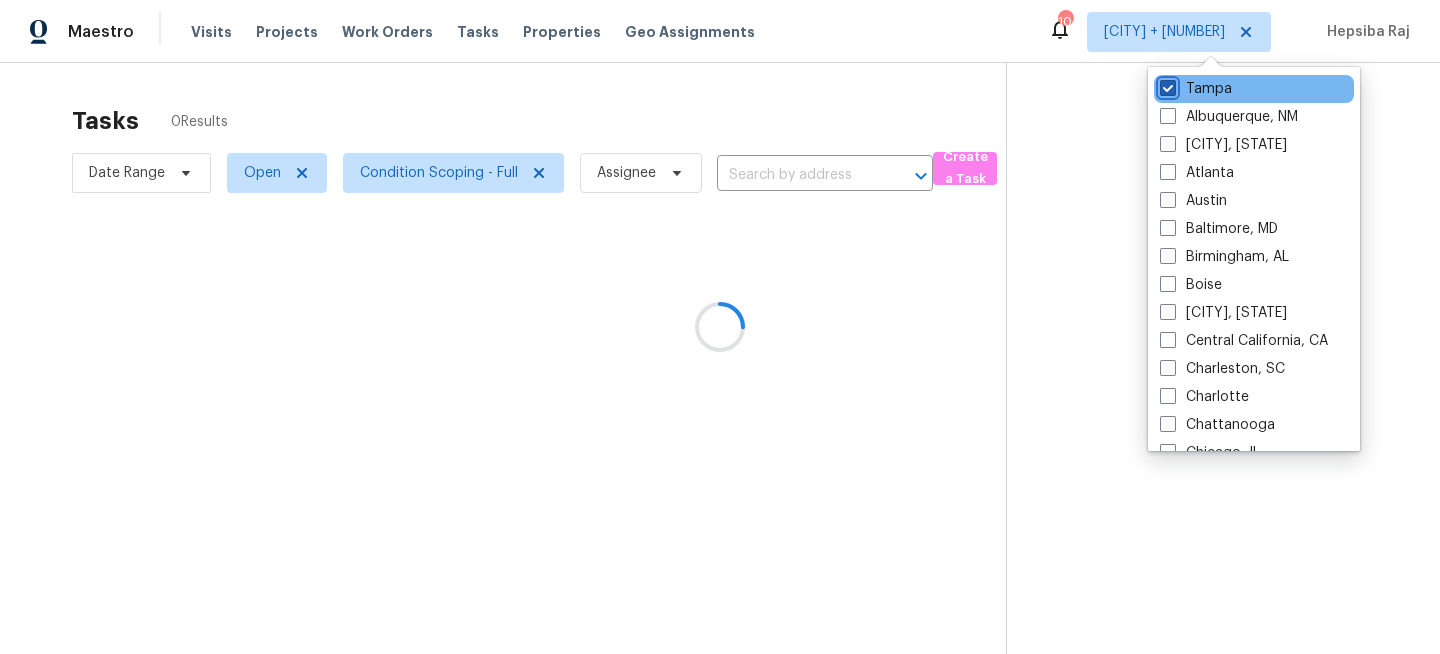 click on "Tampa" at bounding box center [1166, 85] 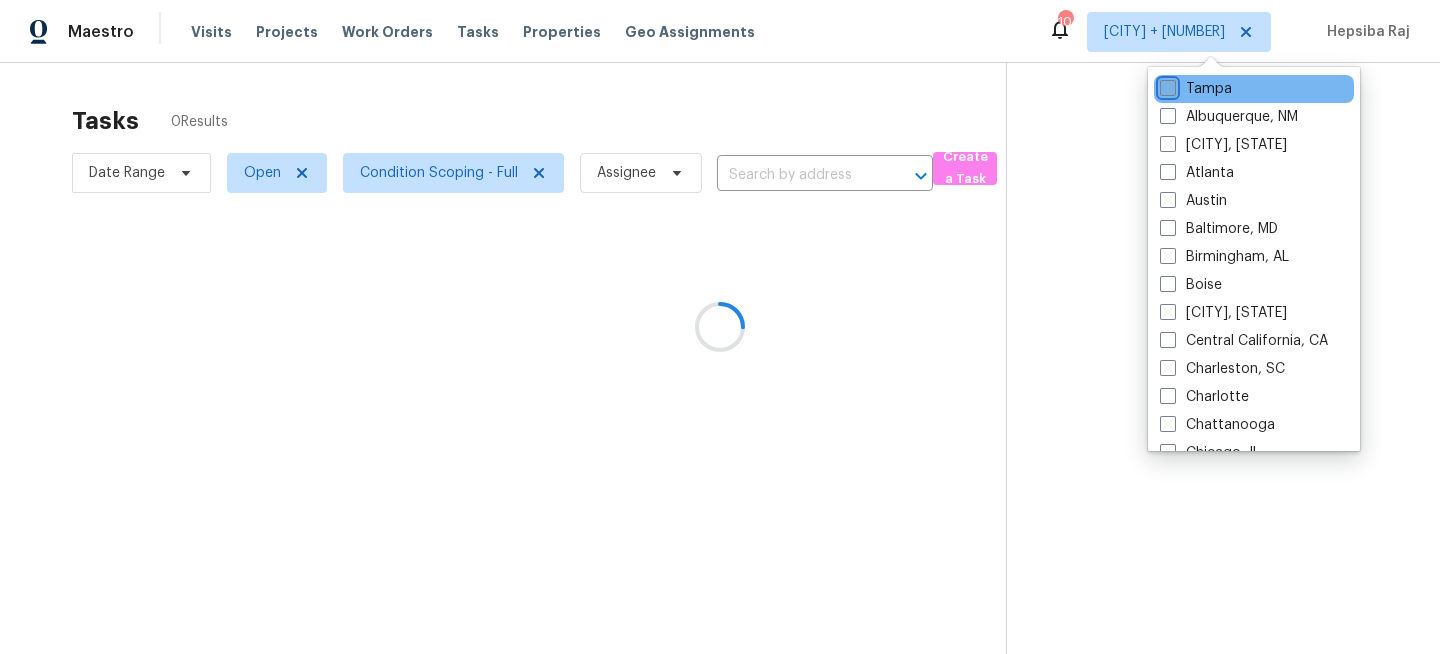 checkbox on "false" 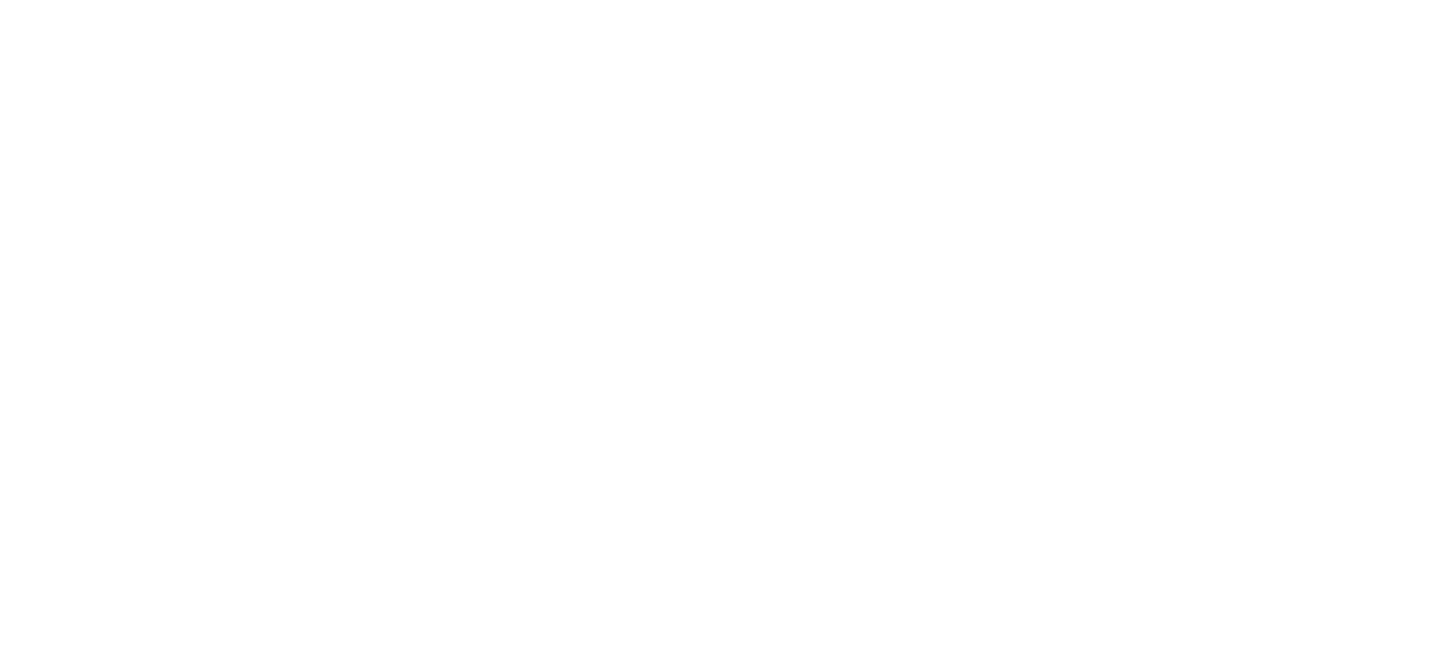 scroll, scrollTop: 0, scrollLeft: 0, axis: both 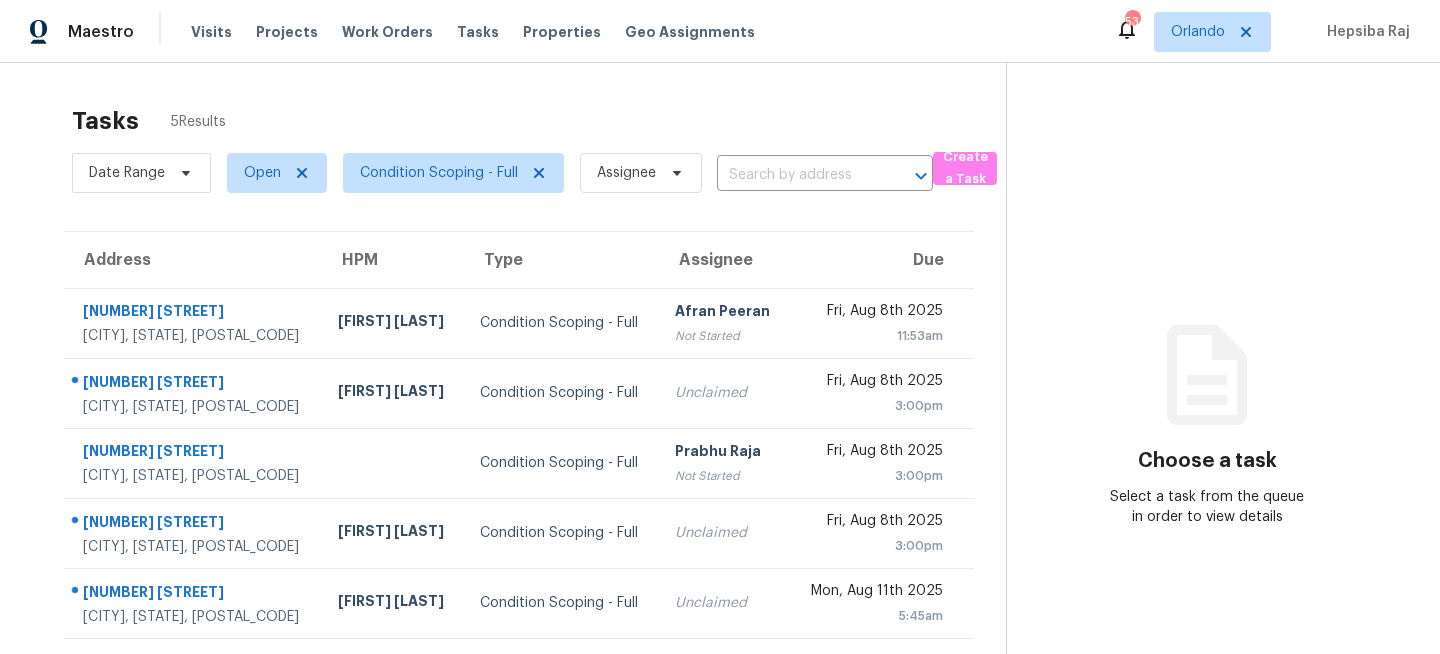 click on "HPM" at bounding box center [393, 260] 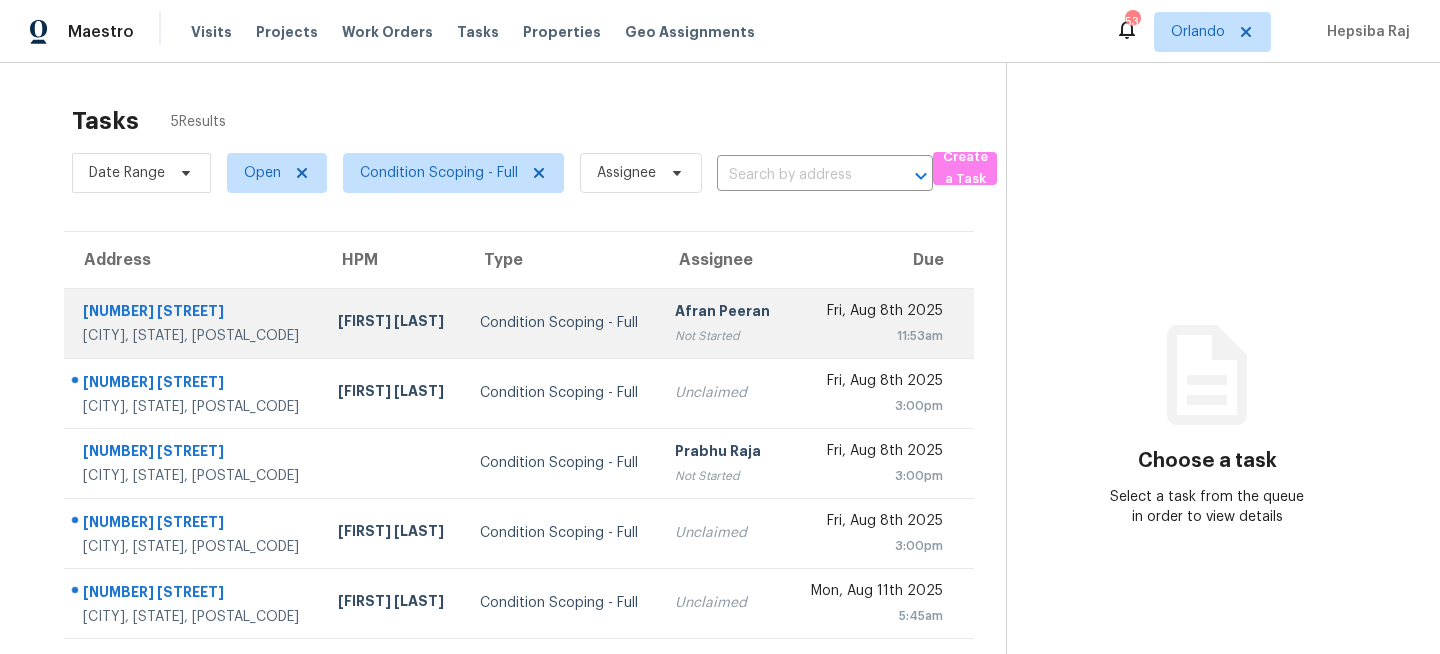 click on "Samuel Rivera" at bounding box center (393, 323) 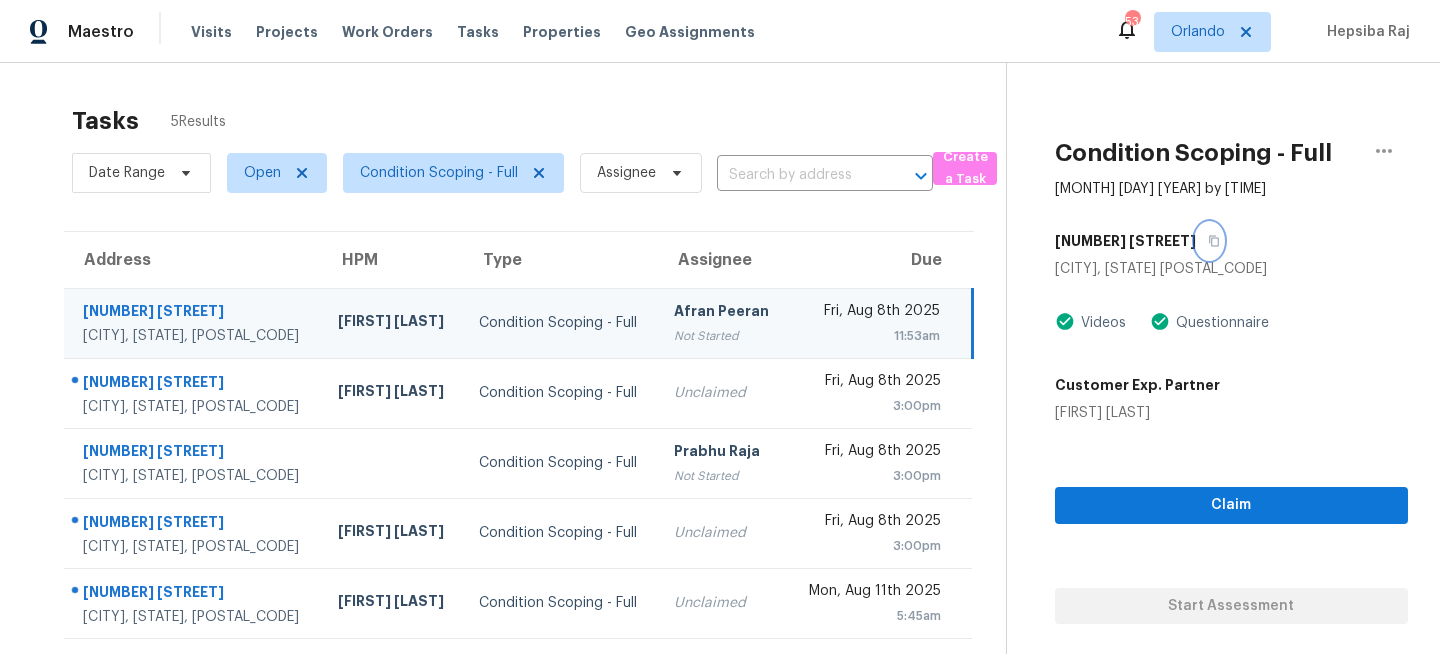 click 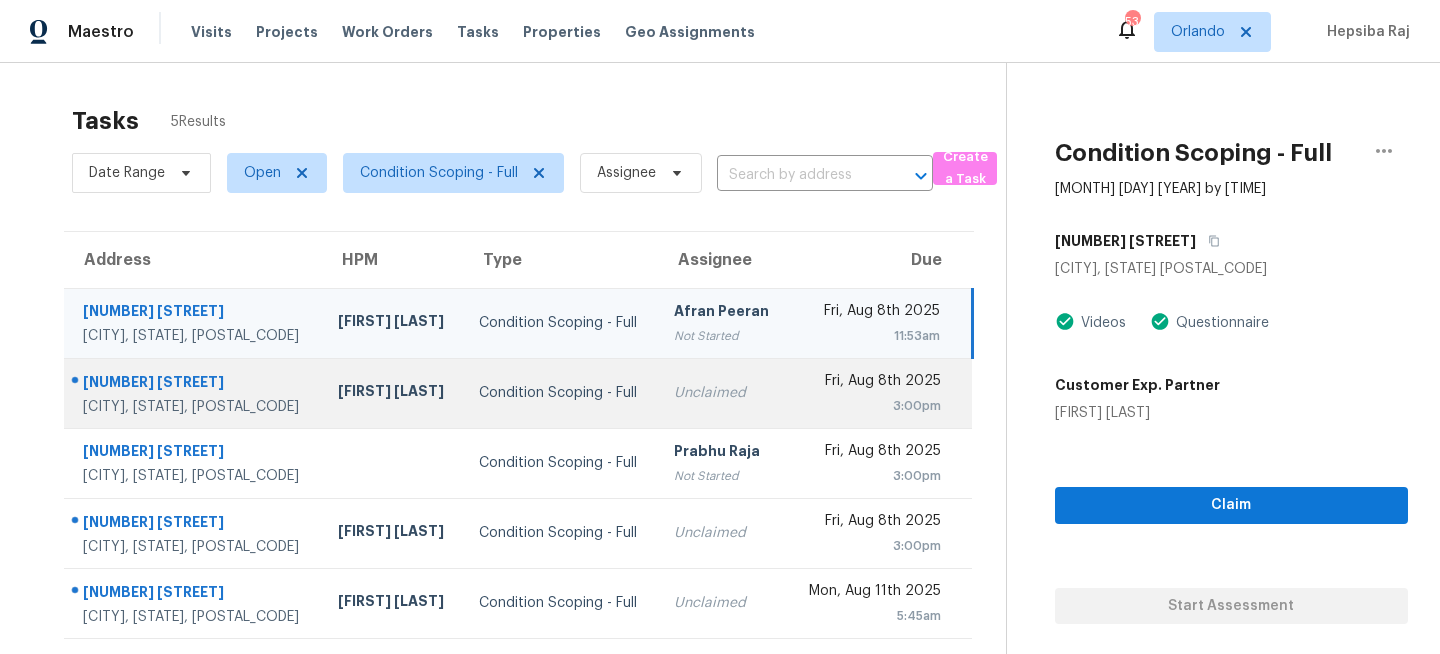 click on "Condition Scoping - Full" at bounding box center [560, 393] 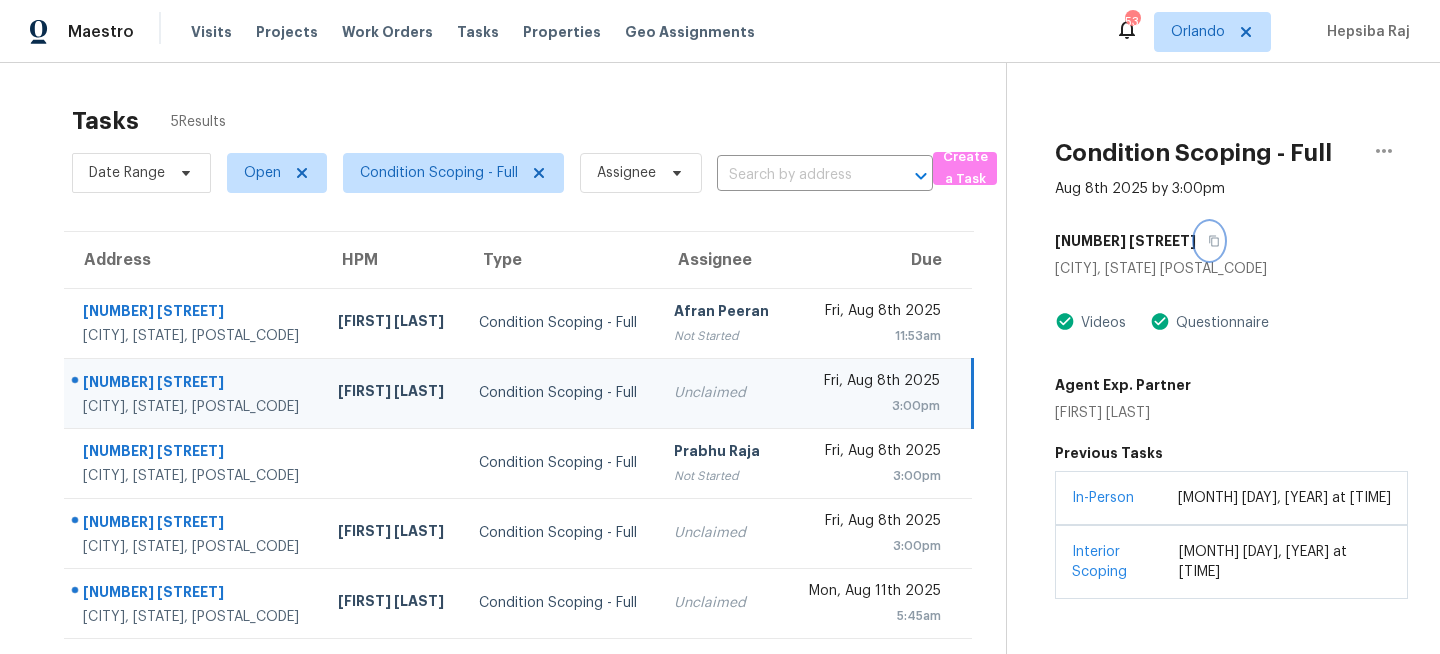 click 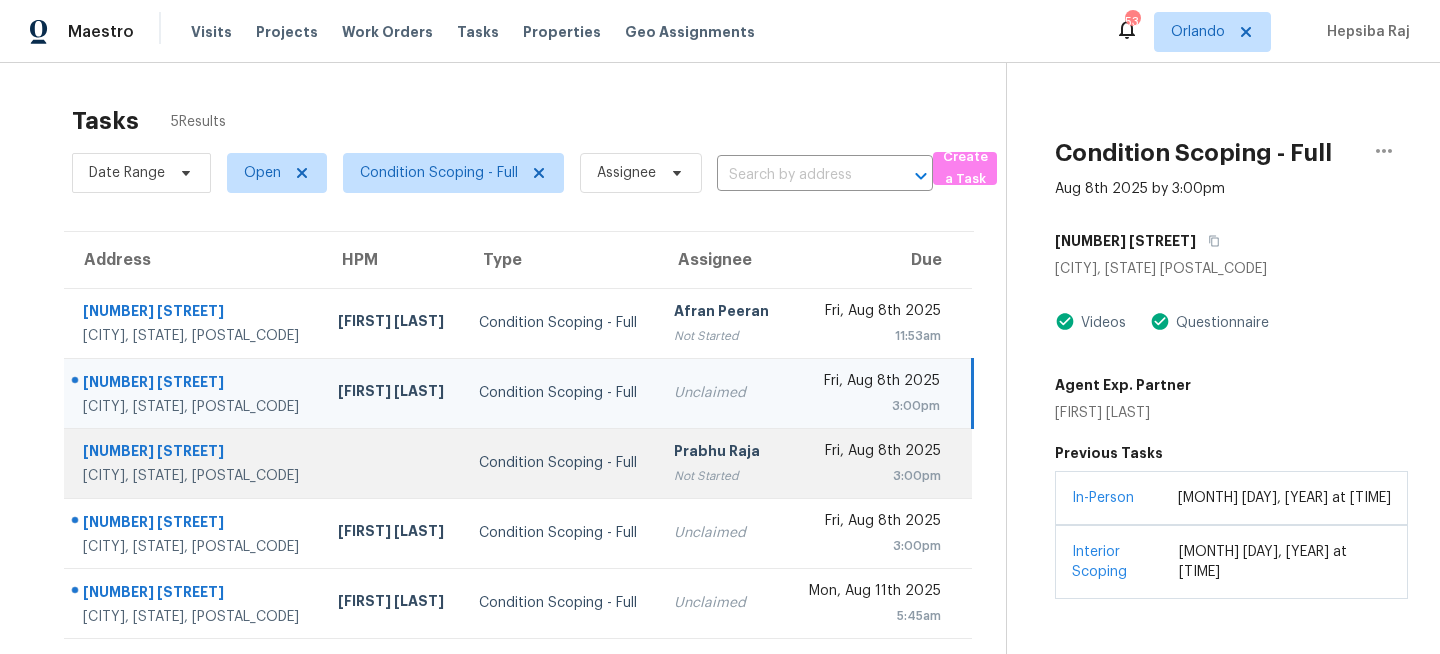 click on "Condition Scoping - Full" at bounding box center [560, 463] 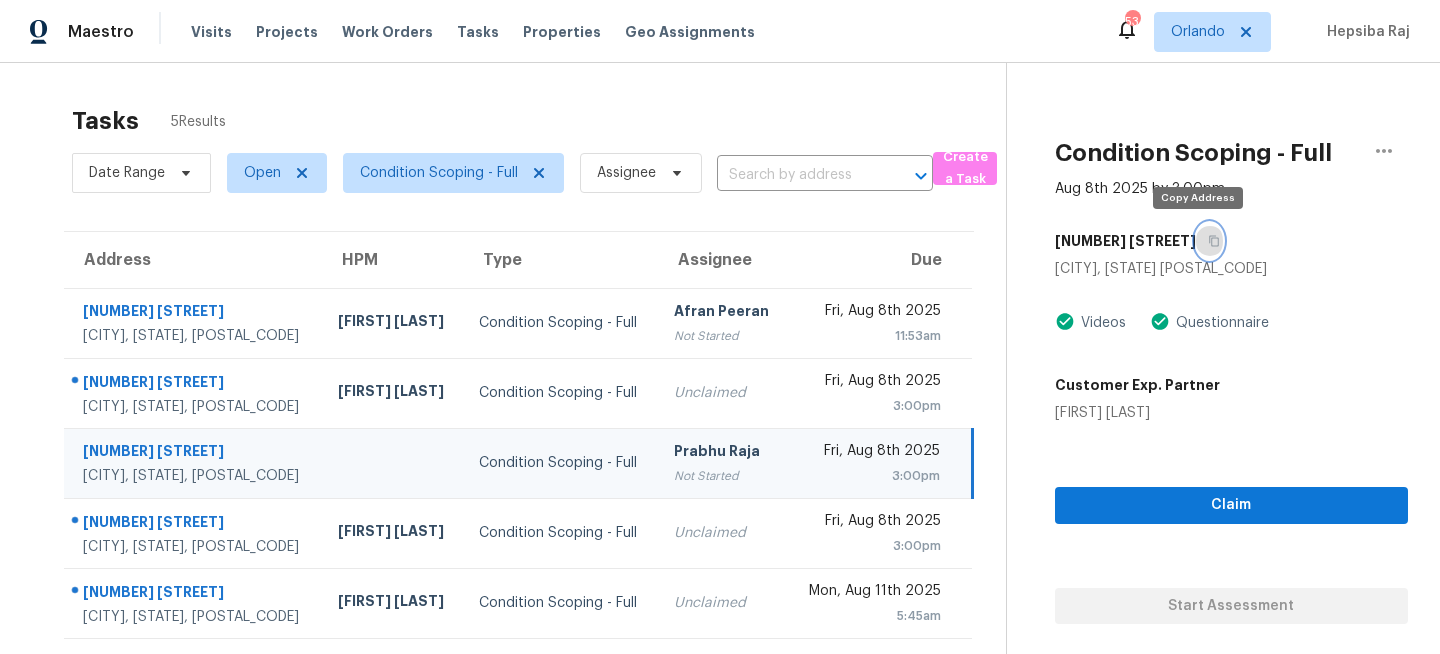 click 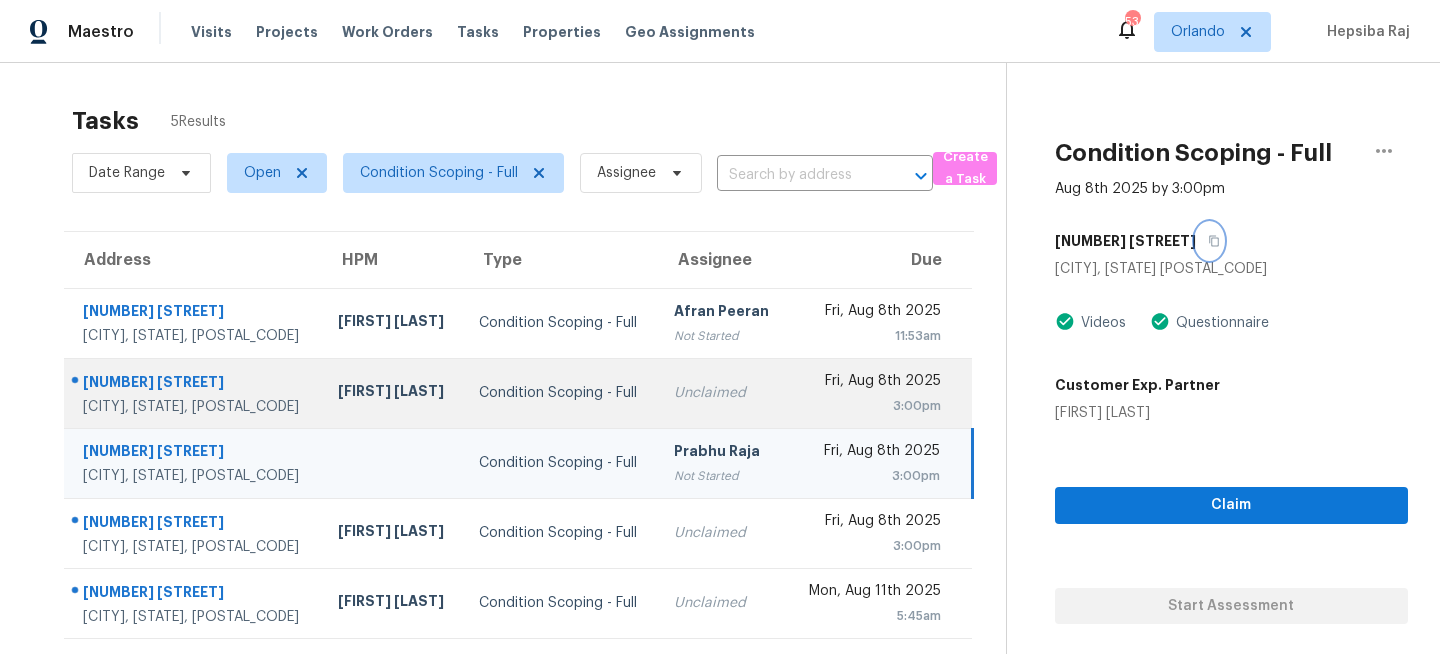 scroll, scrollTop: 63, scrollLeft: 0, axis: vertical 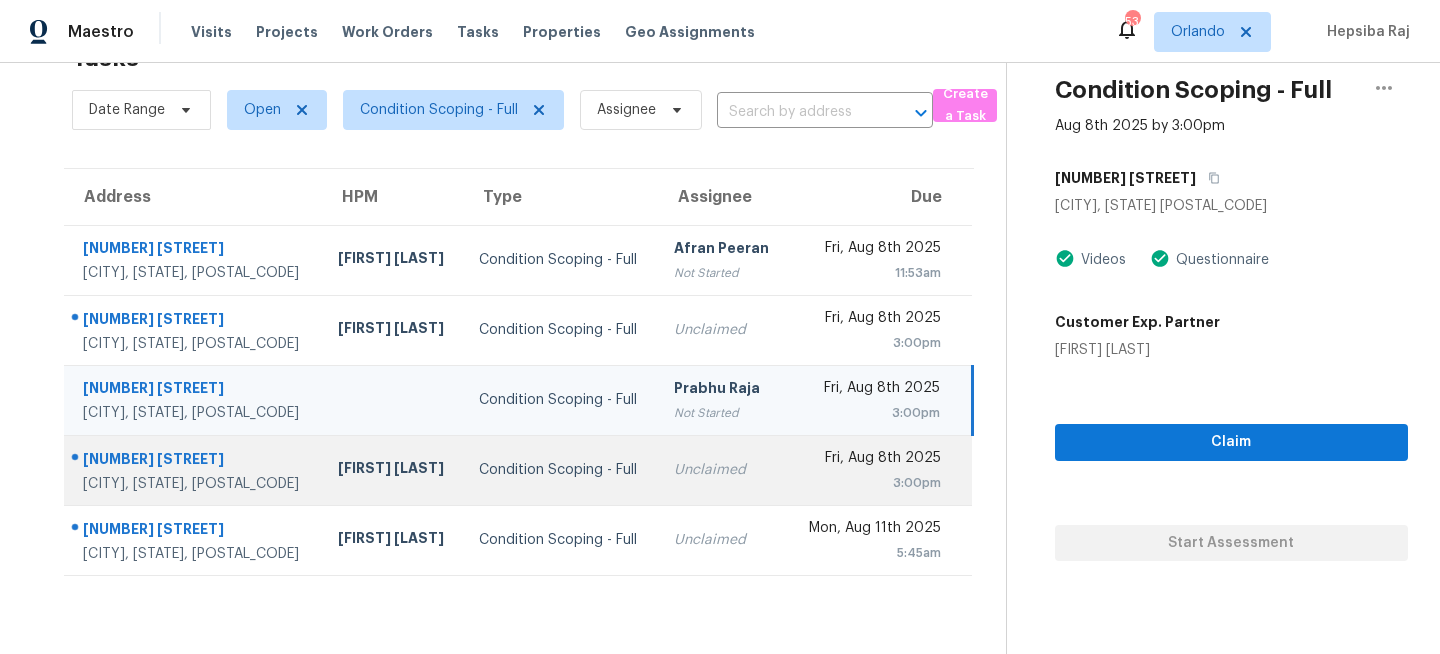 click on "Unclaimed" at bounding box center [723, 470] 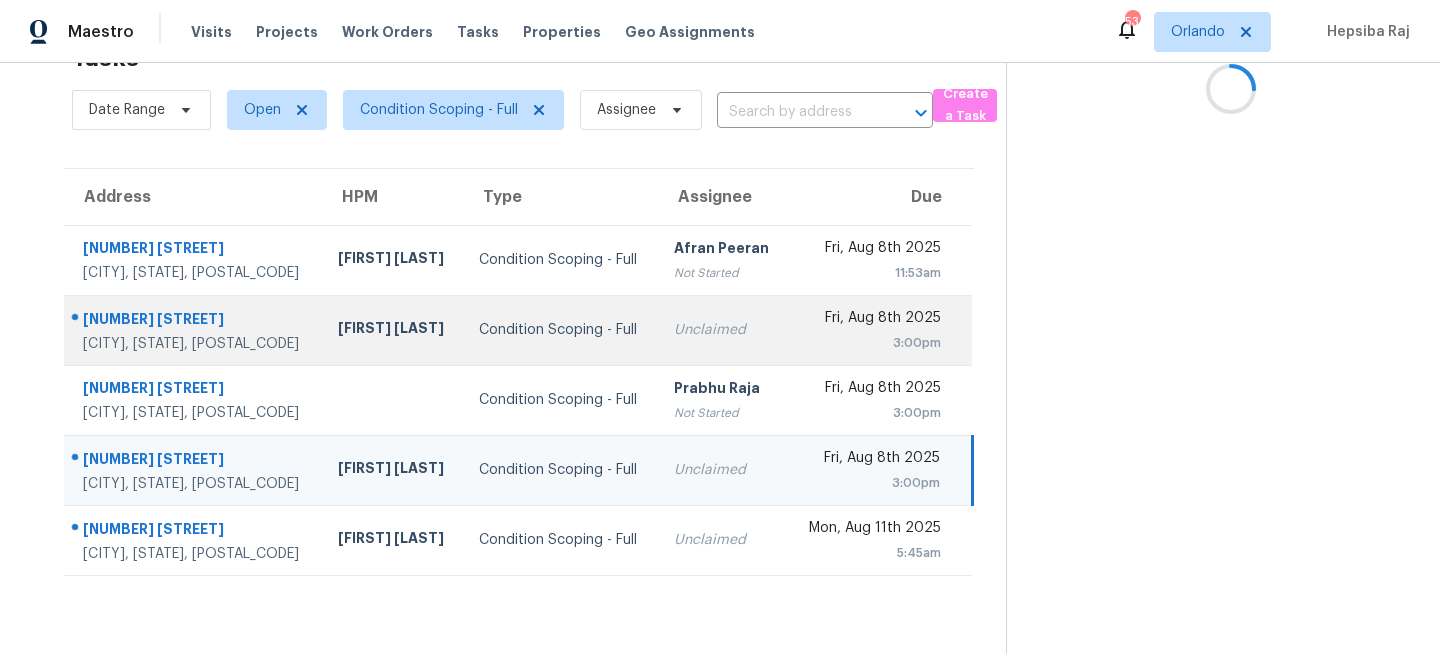 scroll, scrollTop: 0, scrollLeft: 0, axis: both 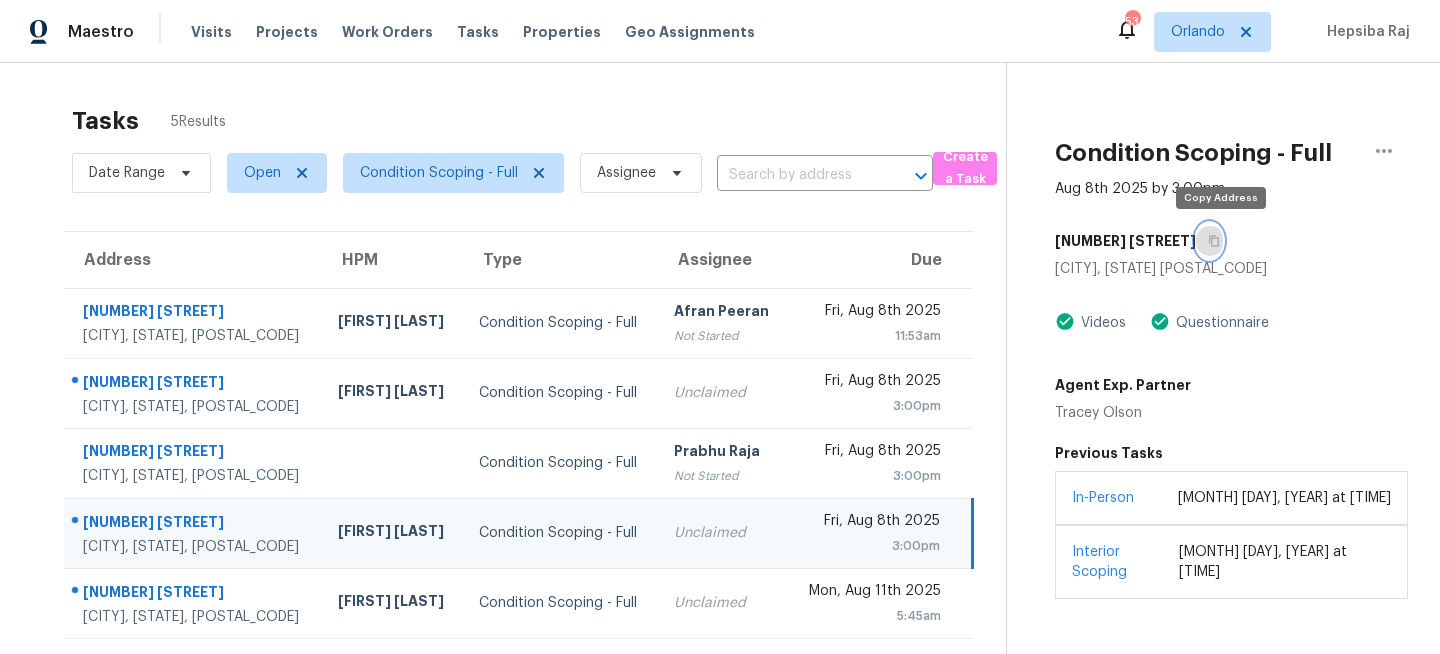 click 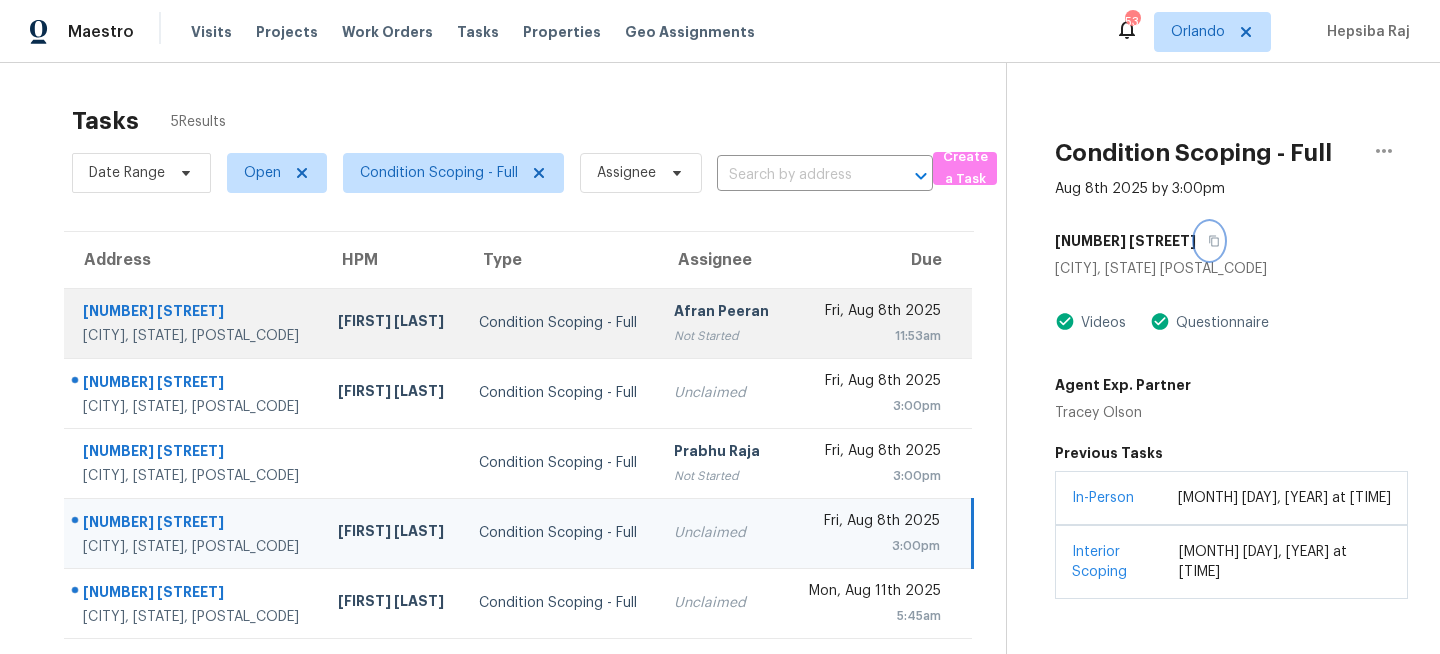 scroll, scrollTop: 63, scrollLeft: 0, axis: vertical 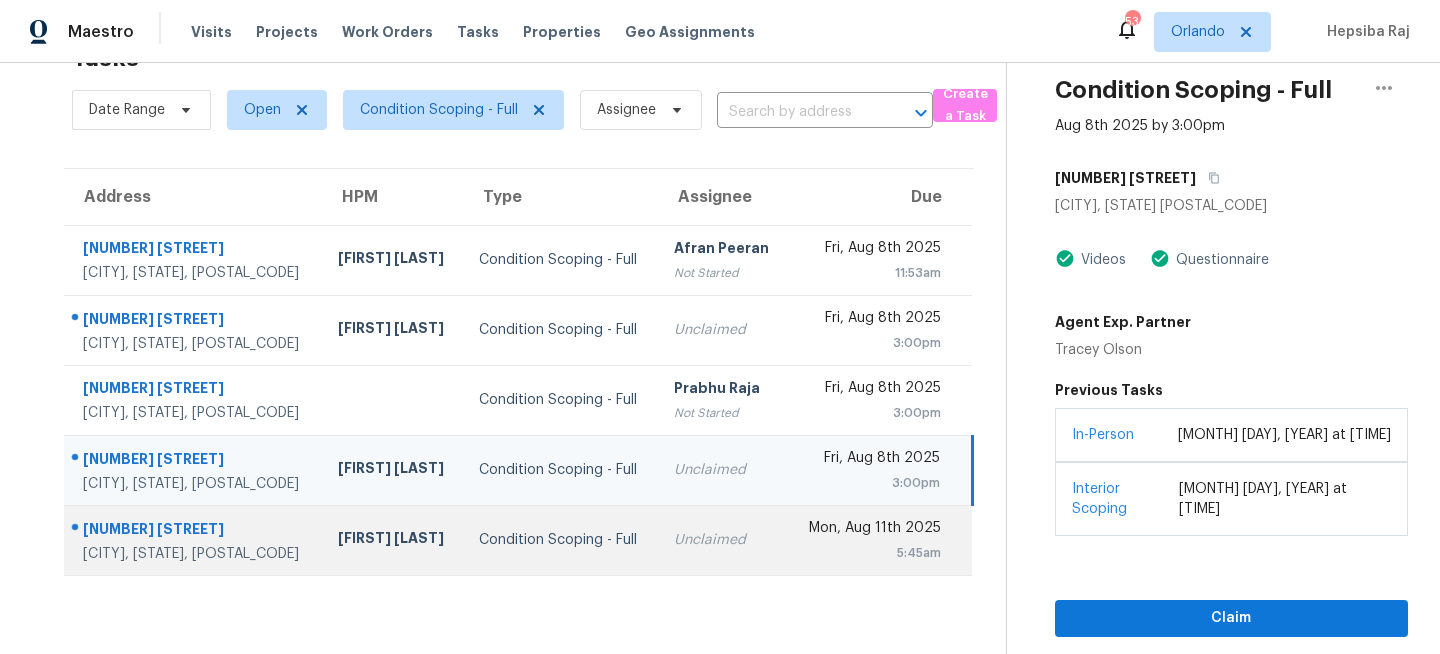 click on "Condition Scoping - Full" at bounding box center [560, 540] 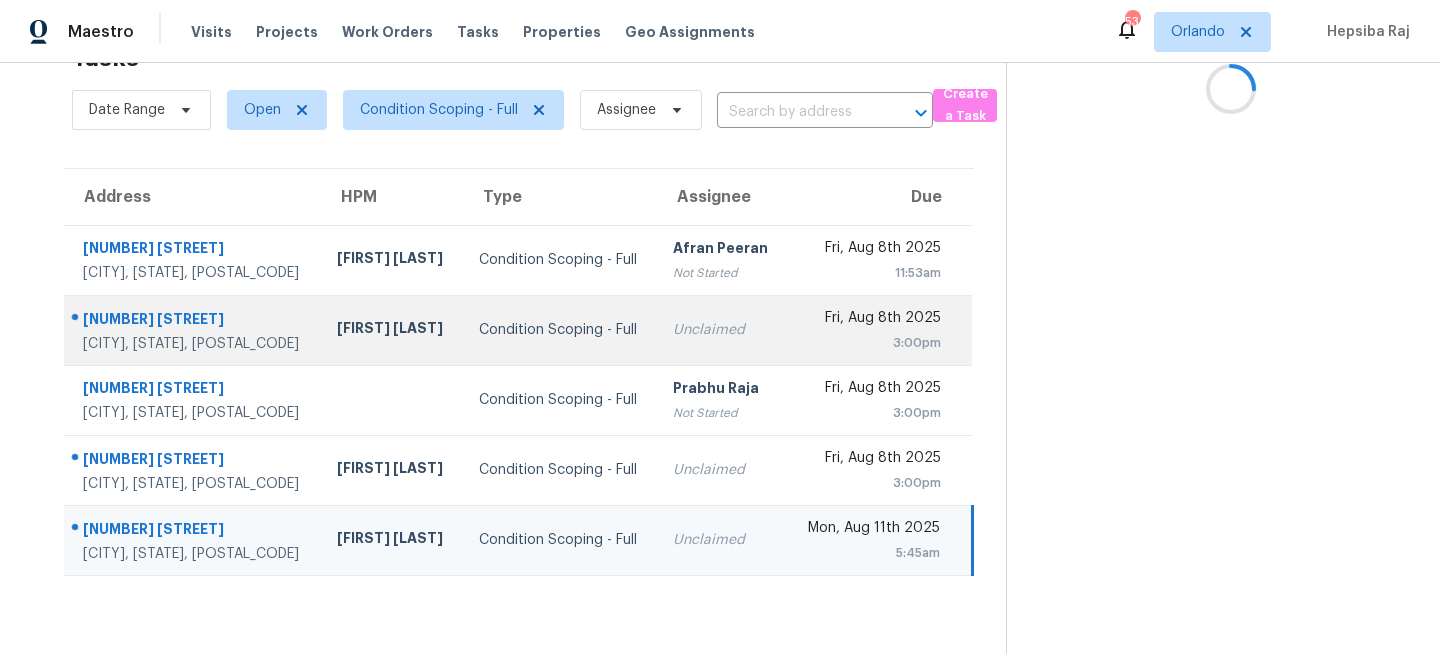 scroll, scrollTop: 0, scrollLeft: 0, axis: both 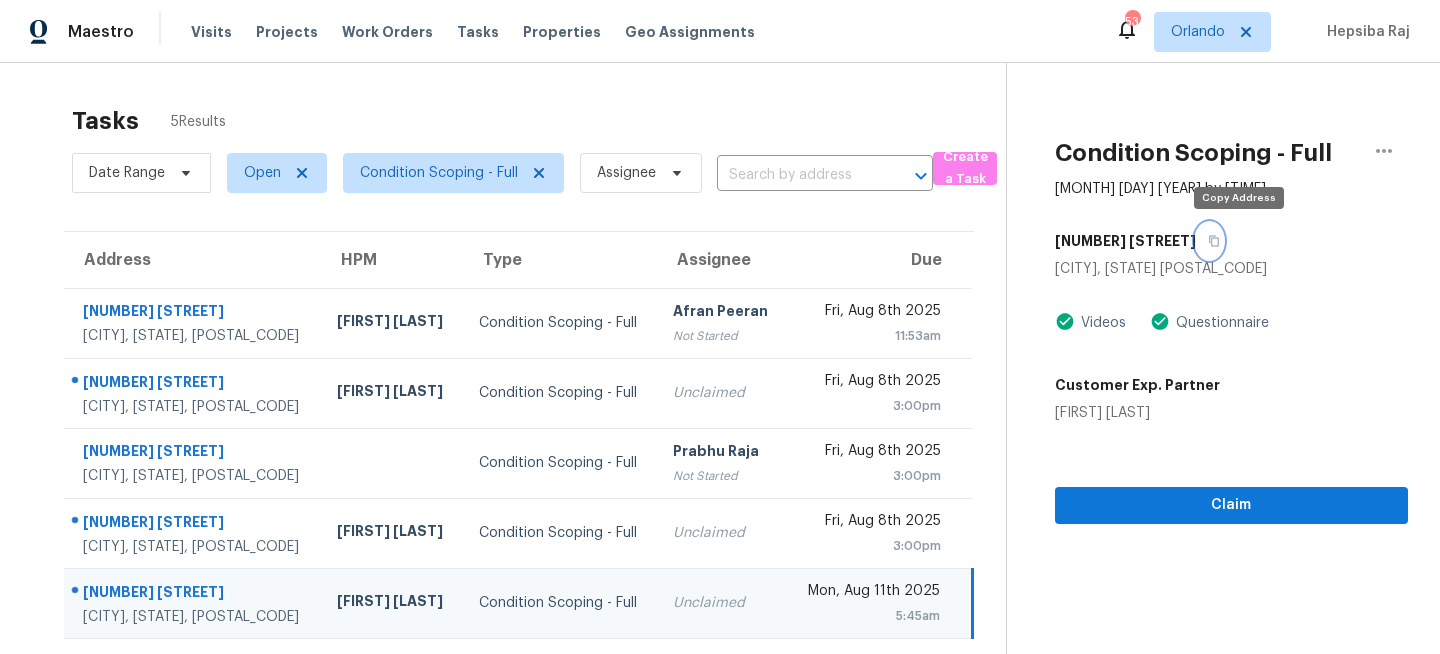 click 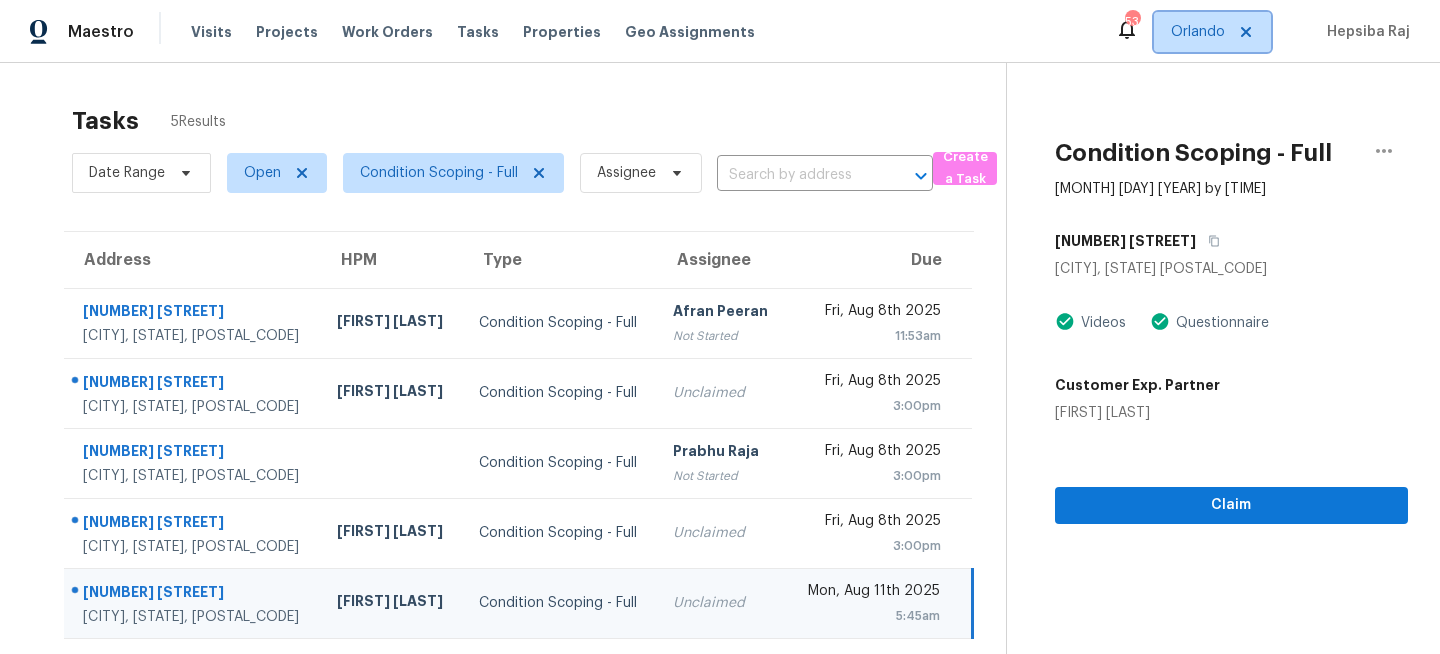 click on "Orlando" at bounding box center [1198, 32] 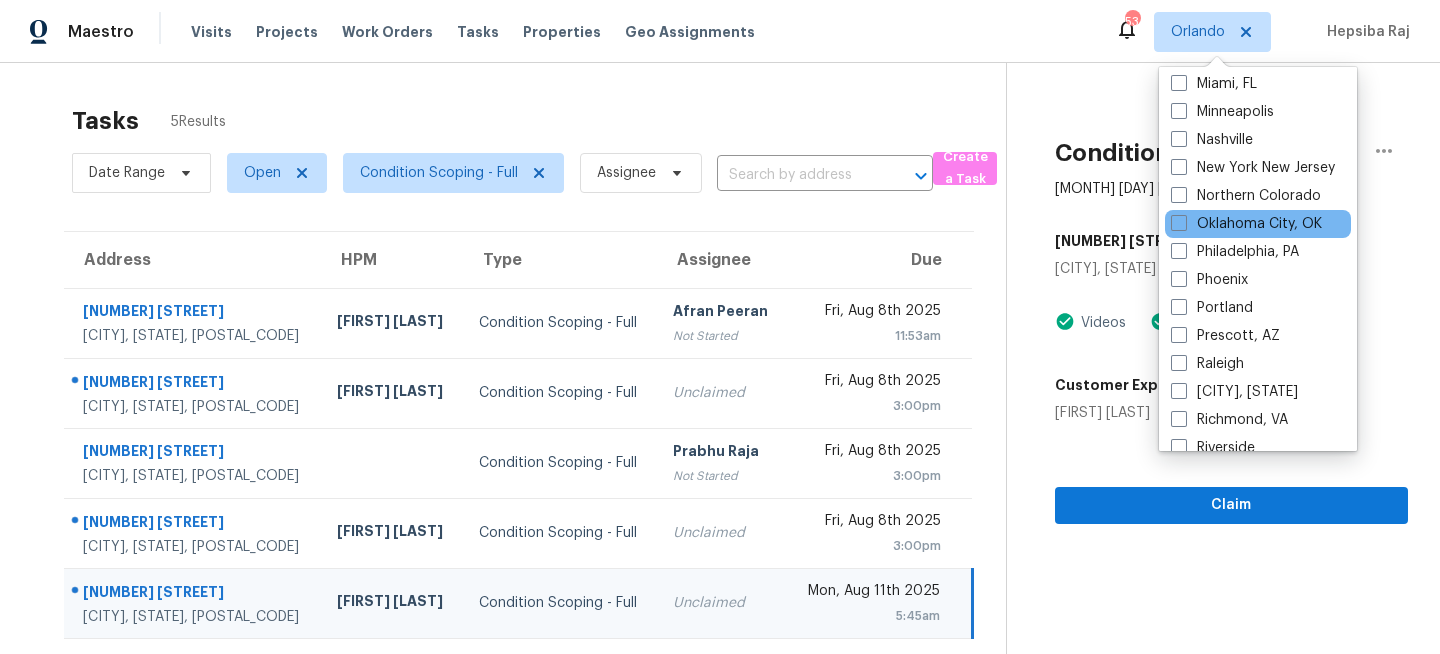 scroll, scrollTop: 968, scrollLeft: 0, axis: vertical 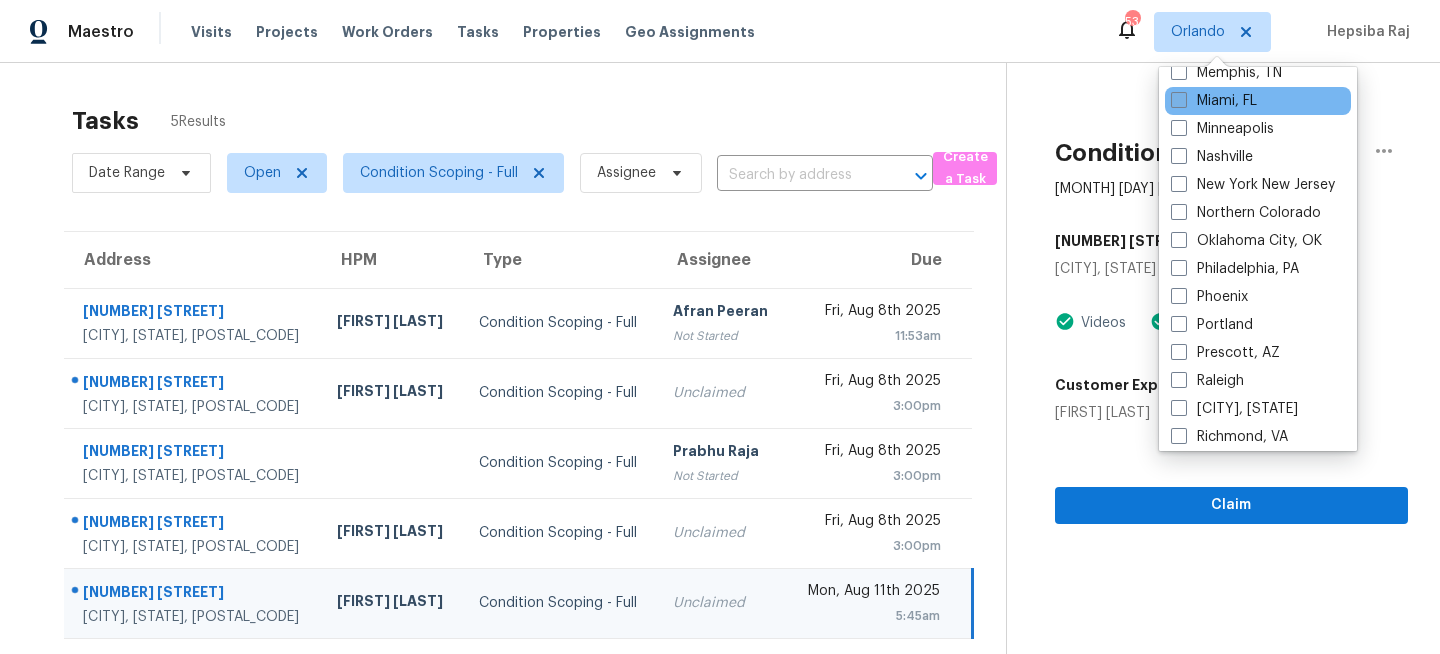 click on "Miami, FL" at bounding box center [1214, 101] 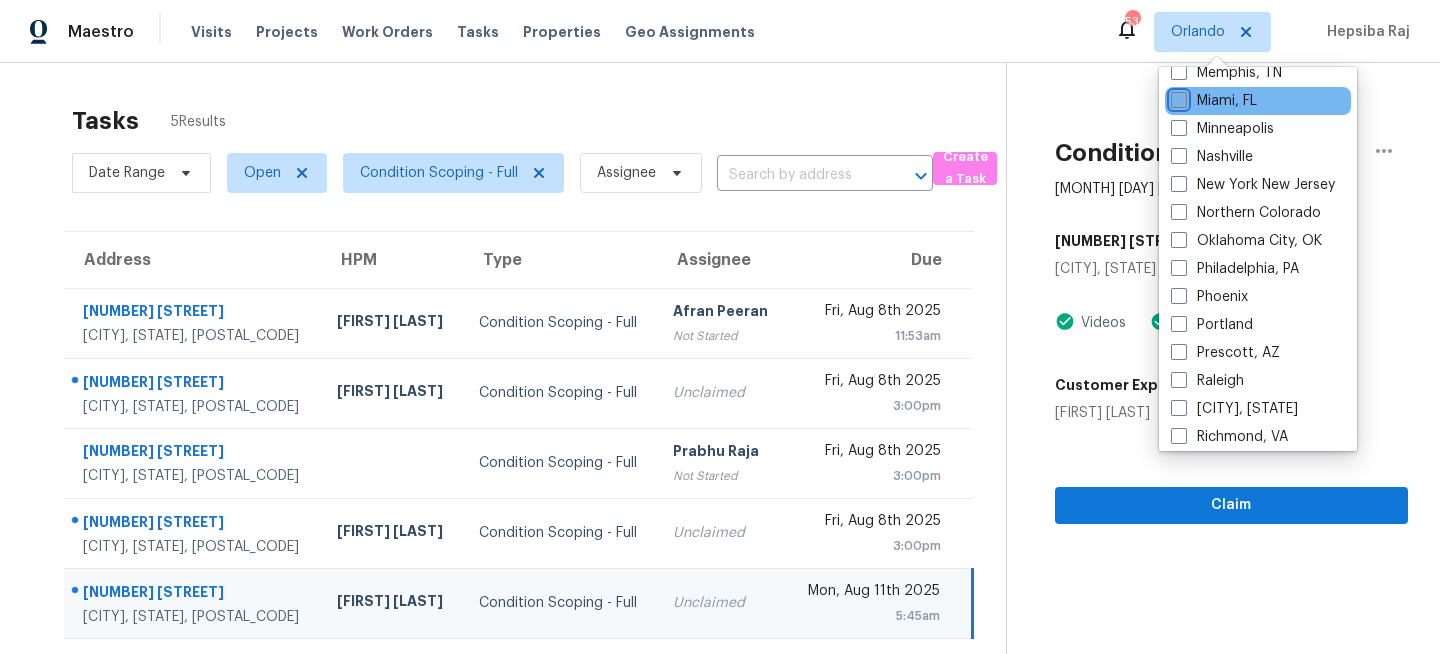 click on "Miami, FL" at bounding box center (1177, 97) 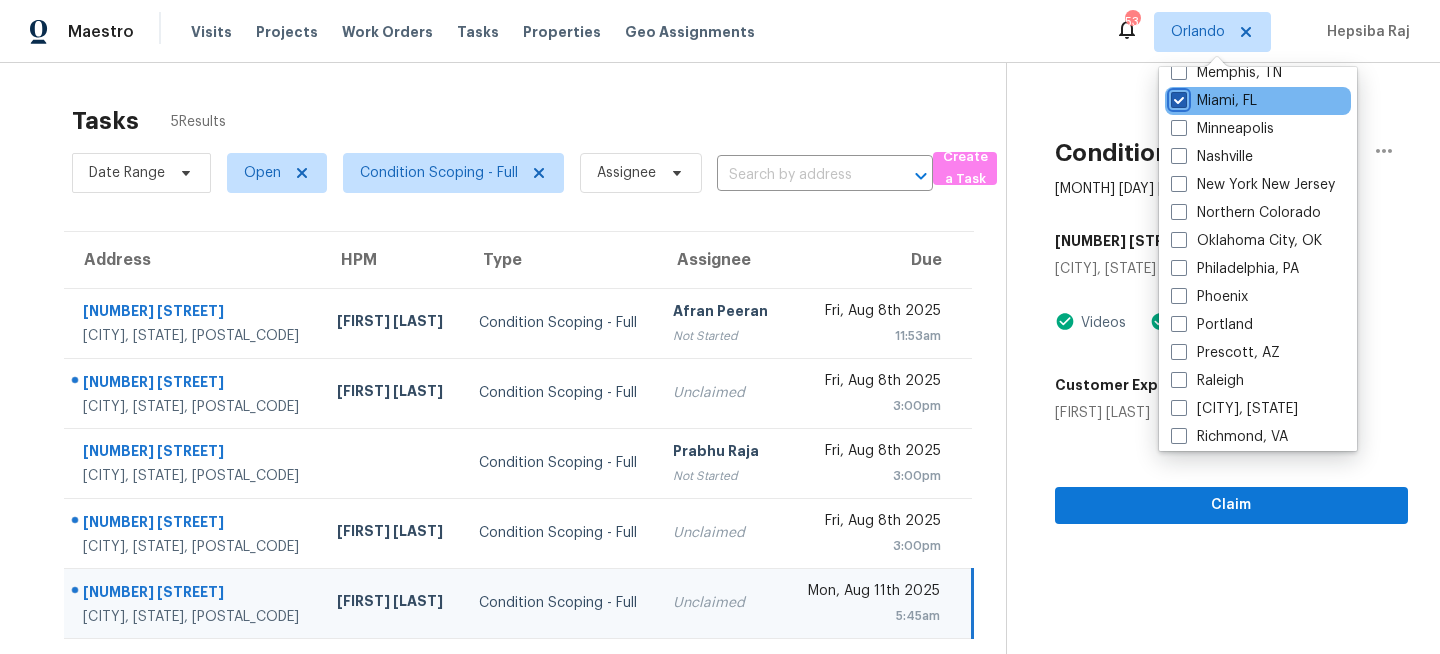 checkbox on "true" 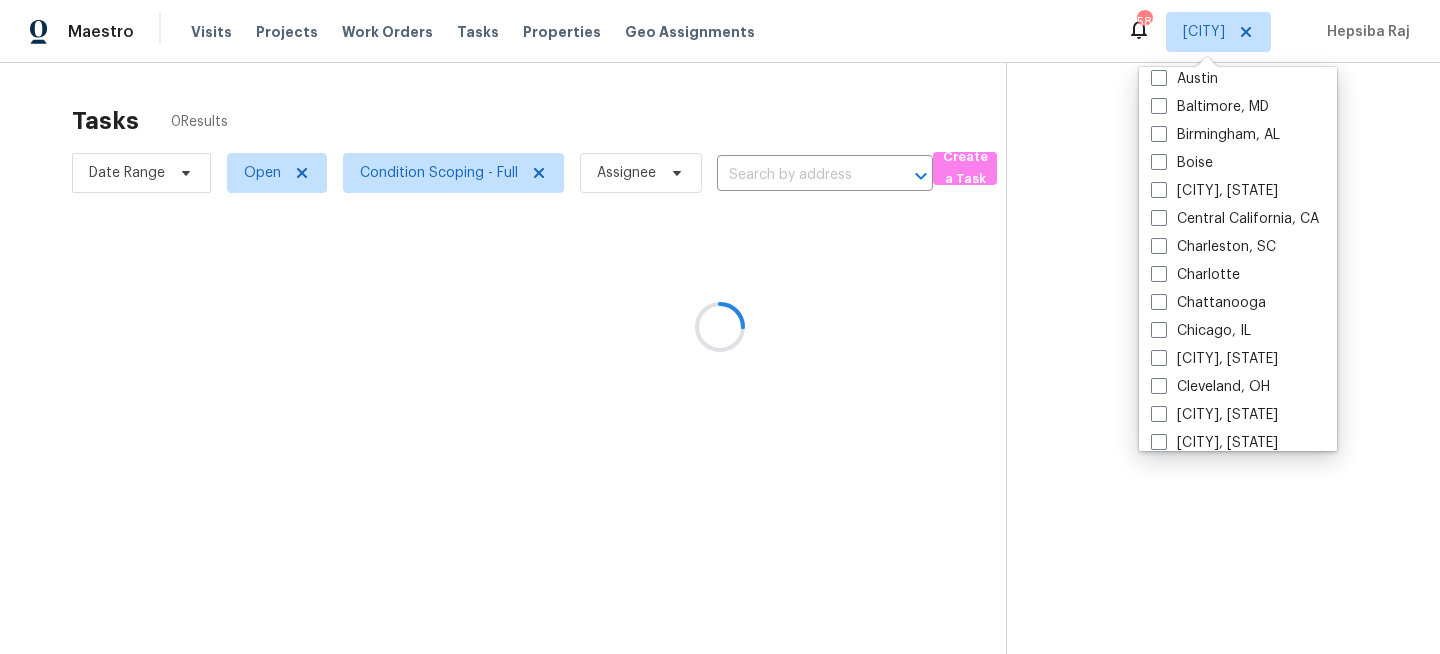 scroll, scrollTop: 0, scrollLeft: 0, axis: both 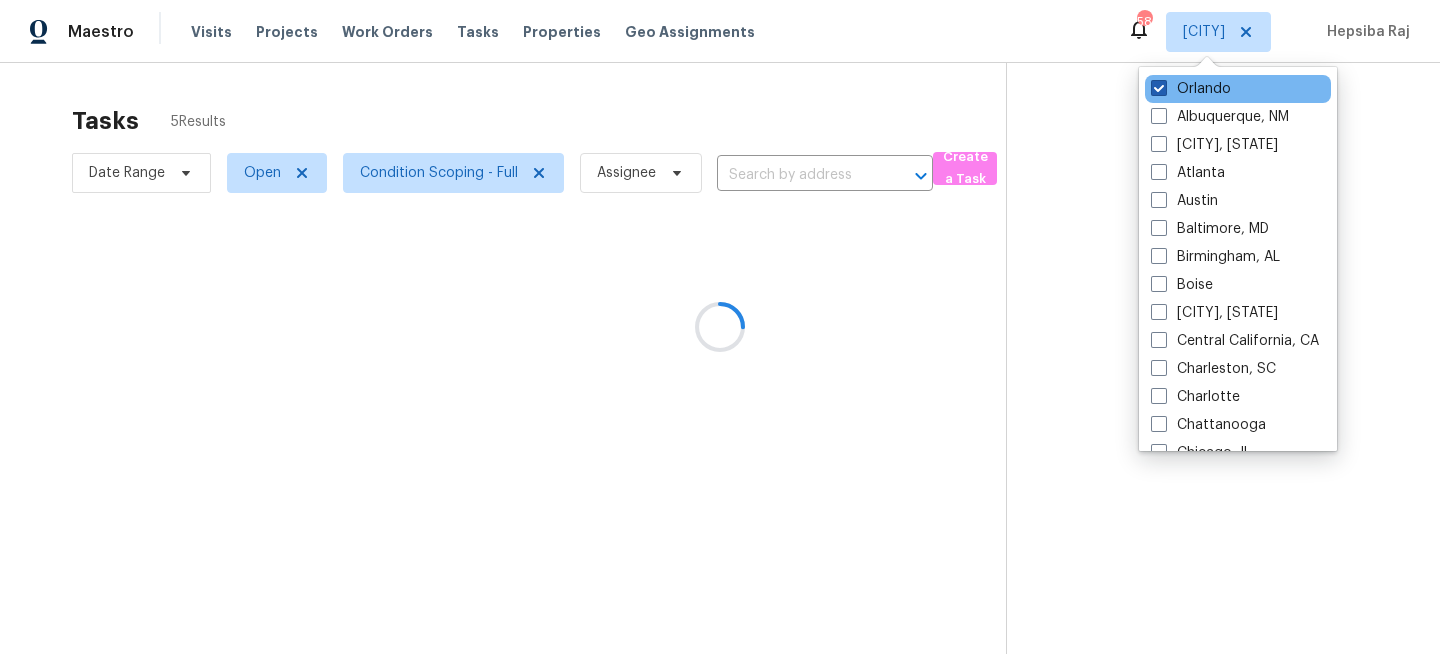 click on "Orlando" at bounding box center (1191, 89) 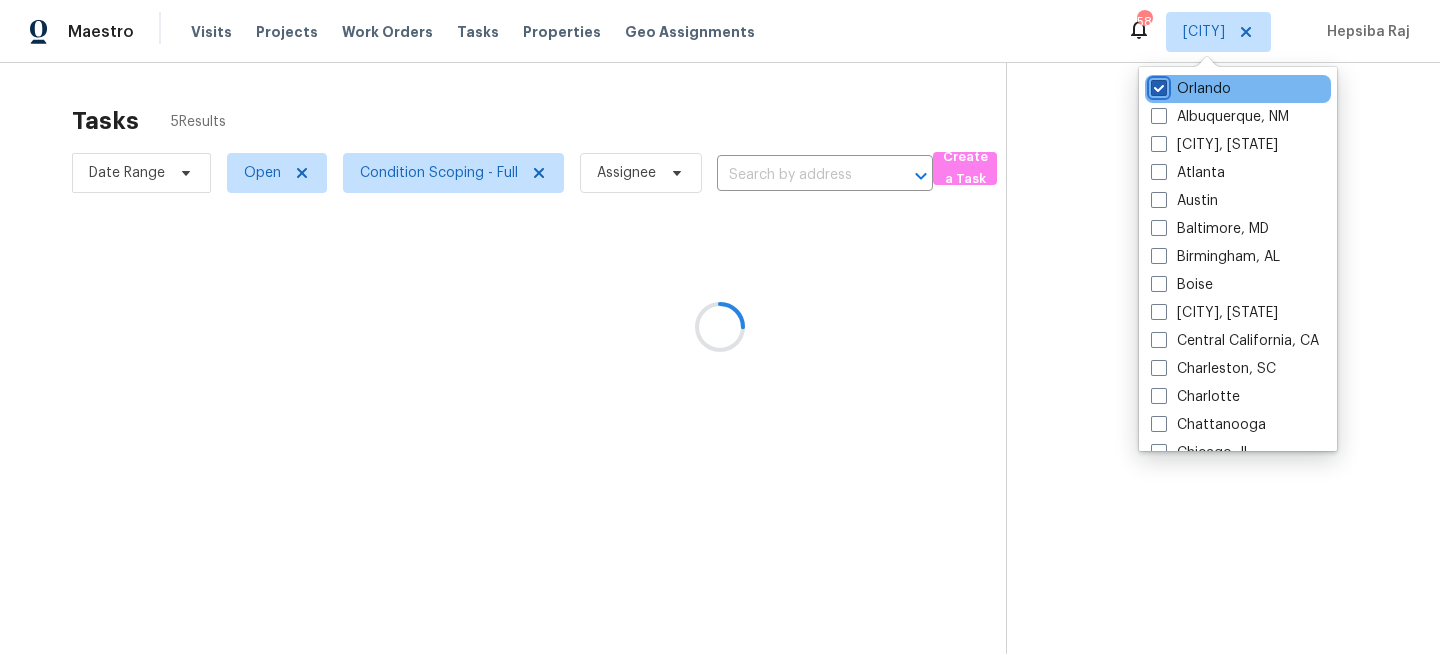 click on "Orlando" at bounding box center [1157, 85] 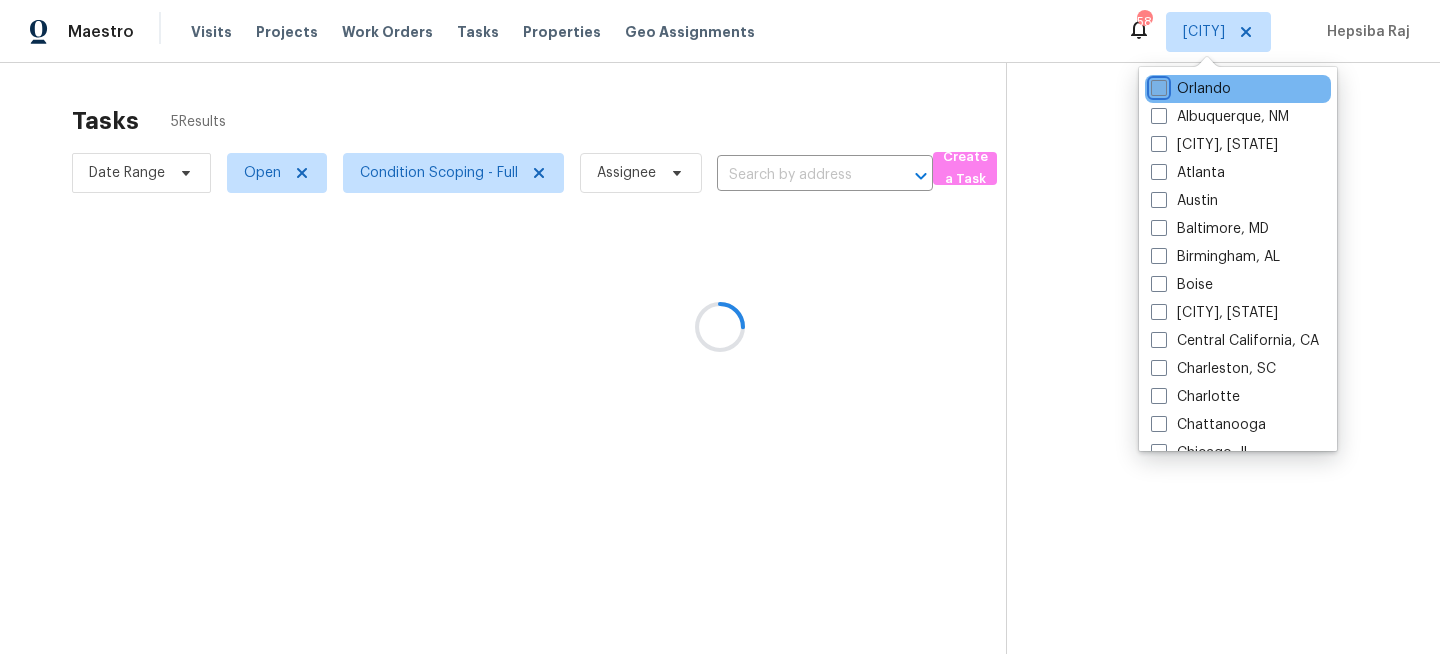 checkbox on "false" 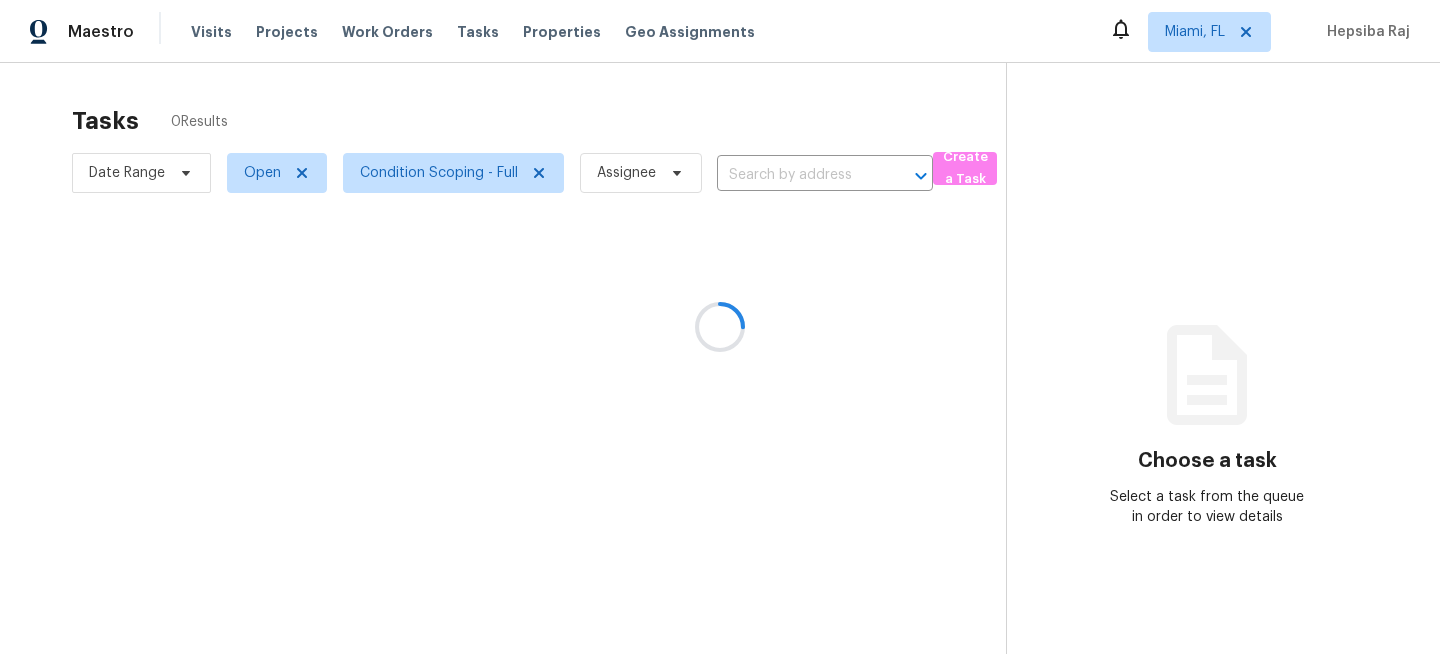 scroll, scrollTop: 0, scrollLeft: 0, axis: both 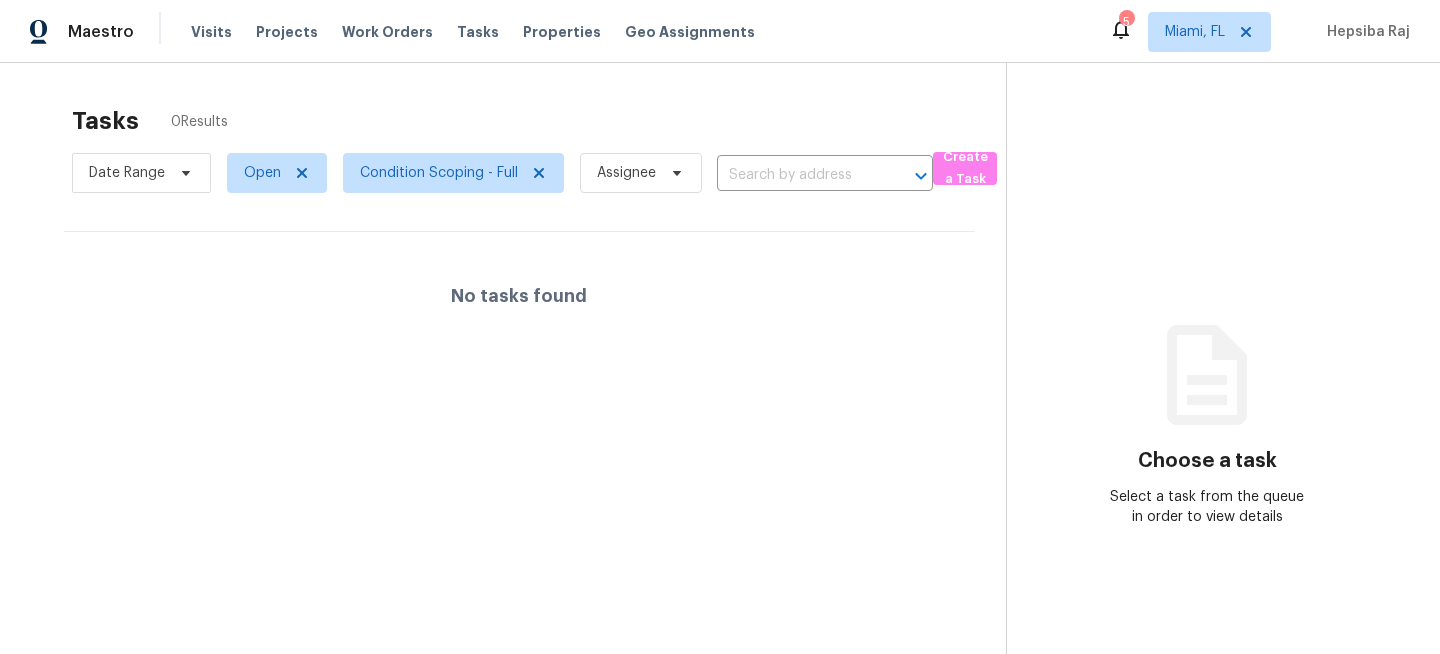 click on "Choose a task Select a task from the queue in order to view details" at bounding box center (1207, 390) 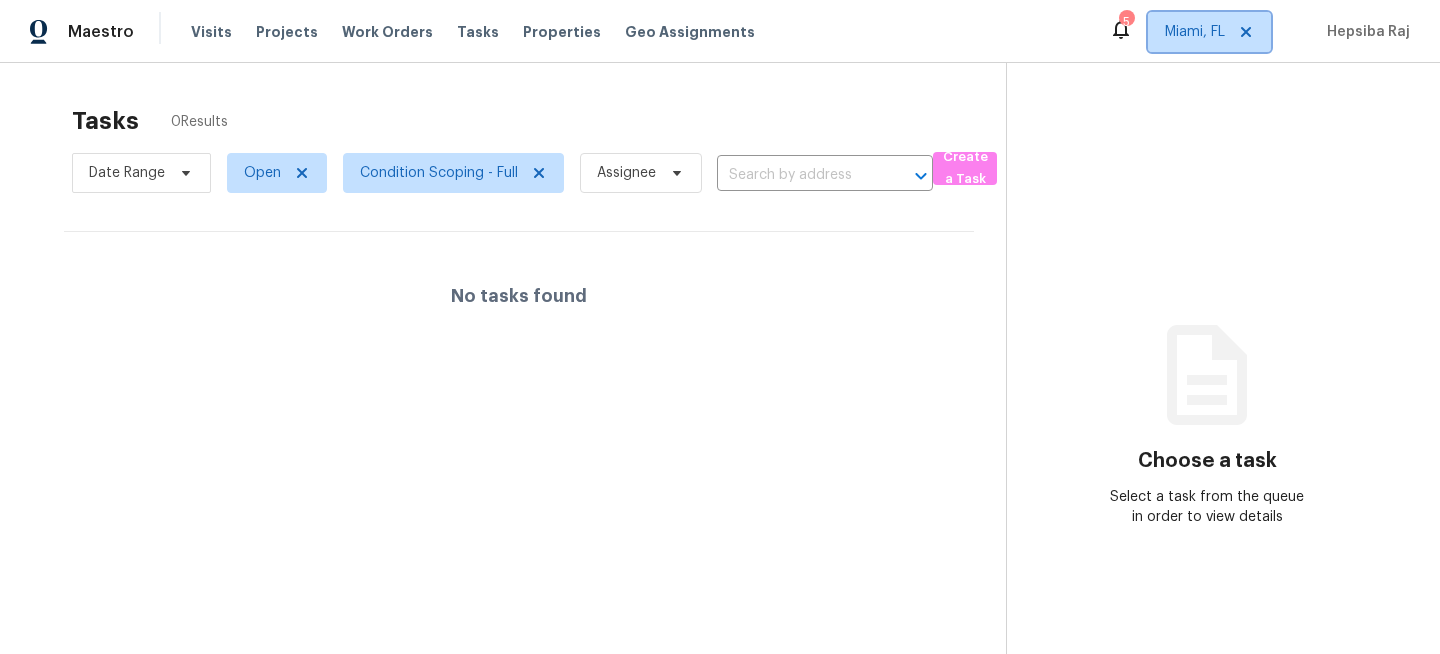 click on "Miami, FL" at bounding box center (1195, 32) 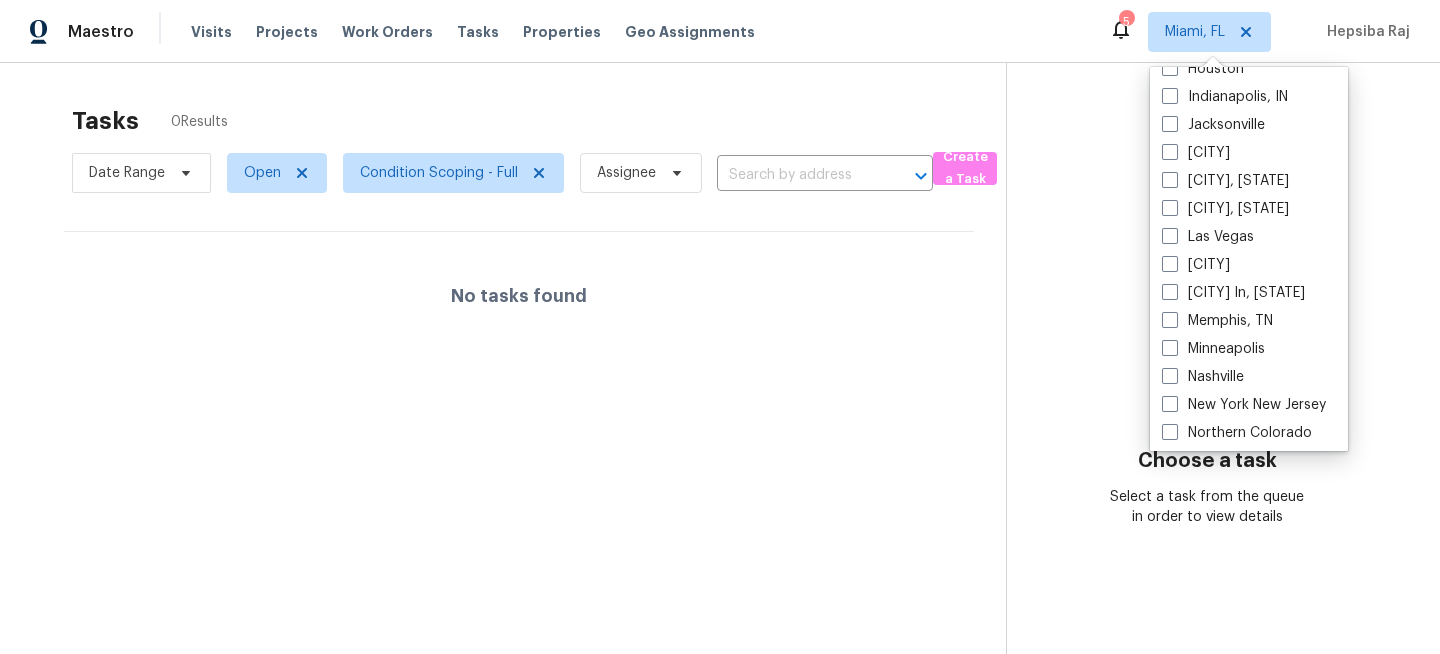 scroll, scrollTop: 722, scrollLeft: 0, axis: vertical 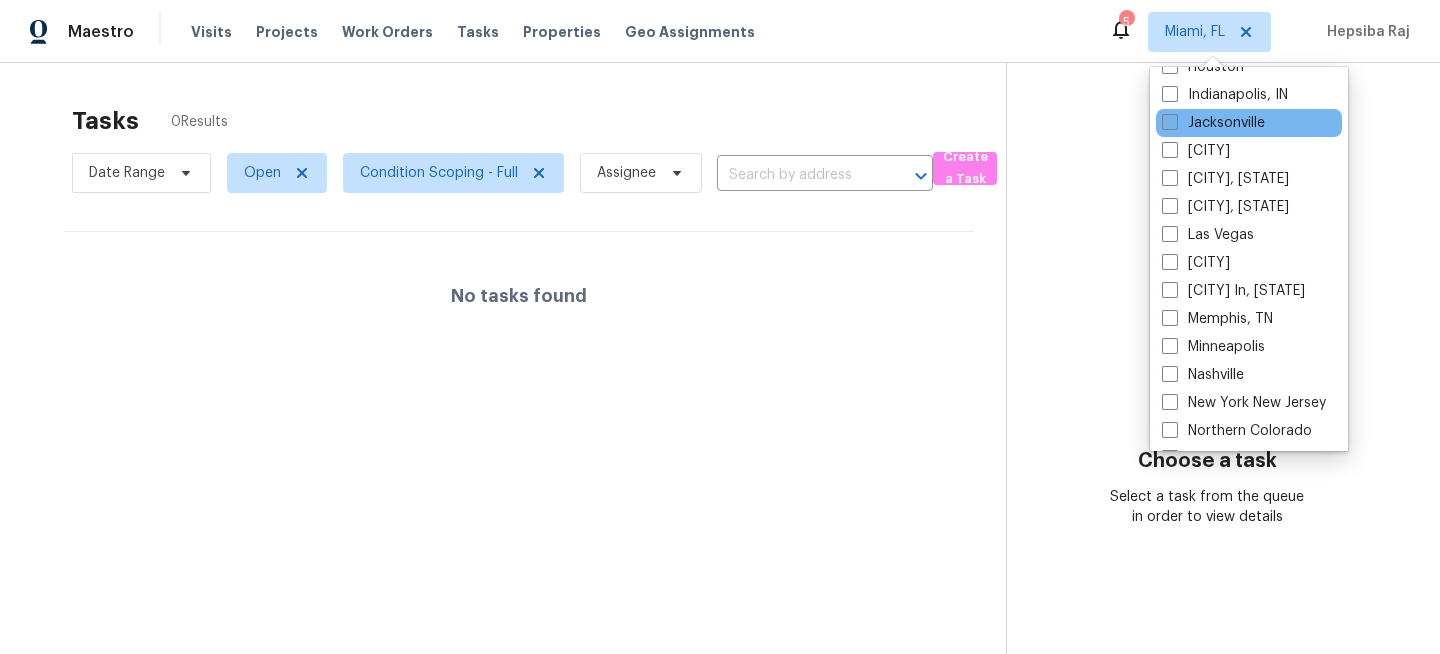 click on "Jacksonville" at bounding box center [1213, 123] 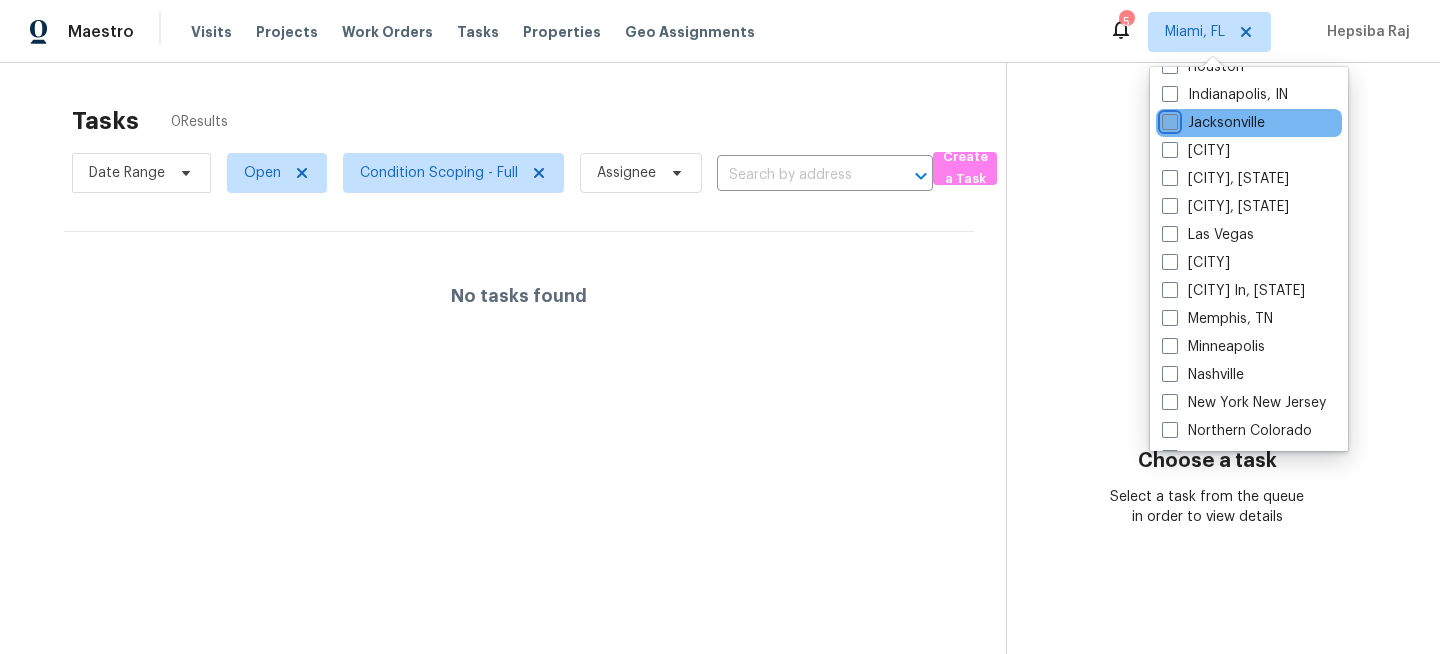 click on "Jacksonville" at bounding box center [1168, 119] 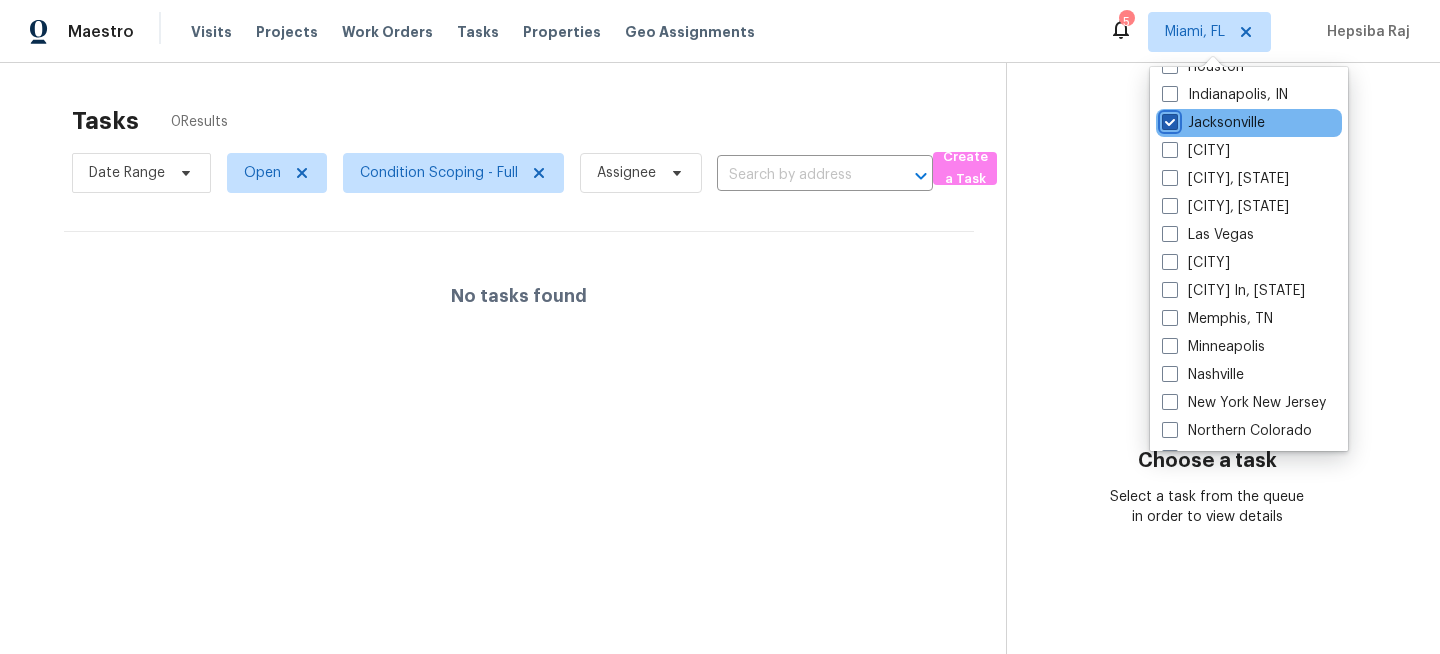 checkbox on "true" 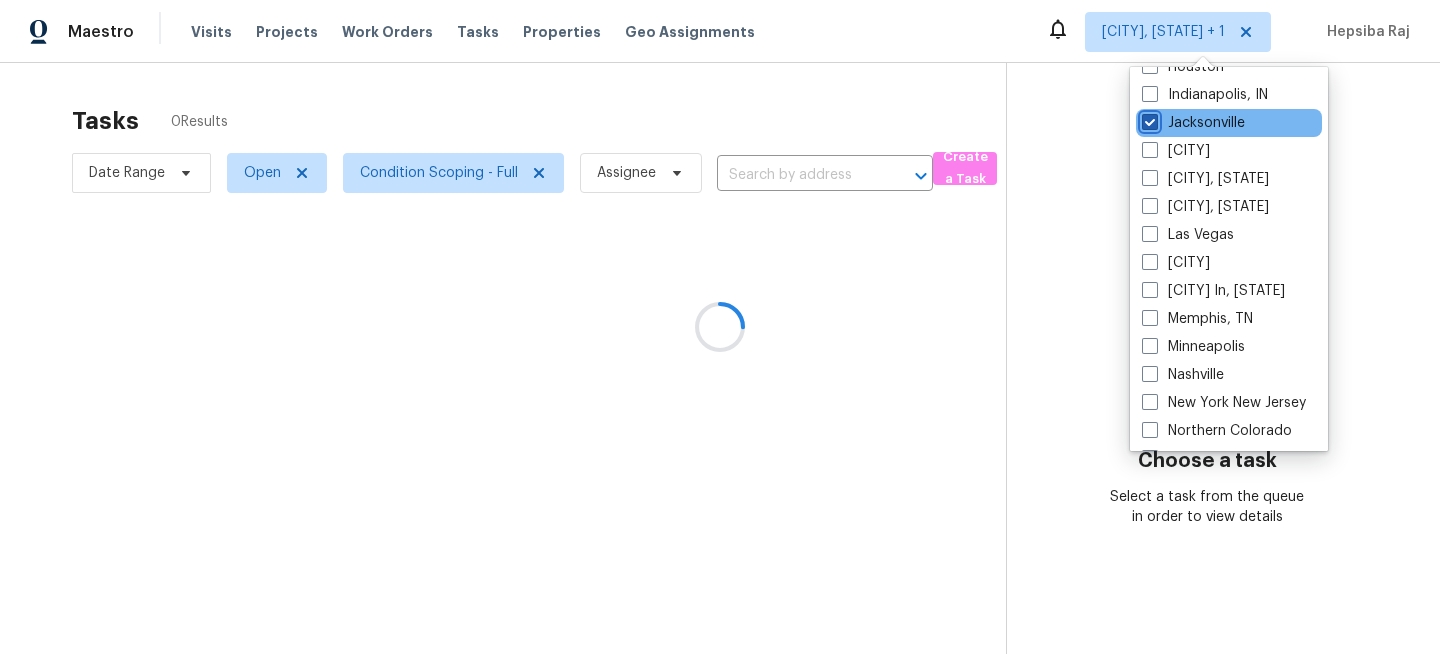 scroll, scrollTop: 0, scrollLeft: 0, axis: both 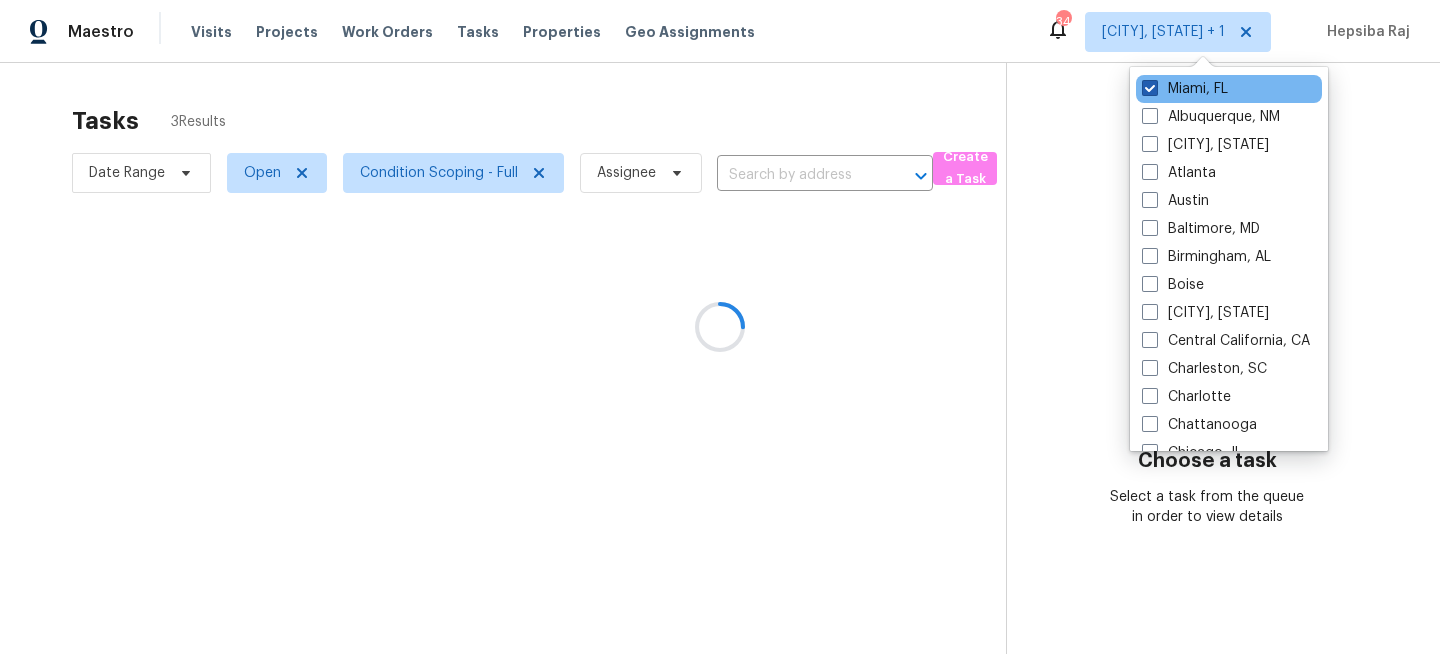 click on "Miami, FL" at bounding box center (1185, 89) 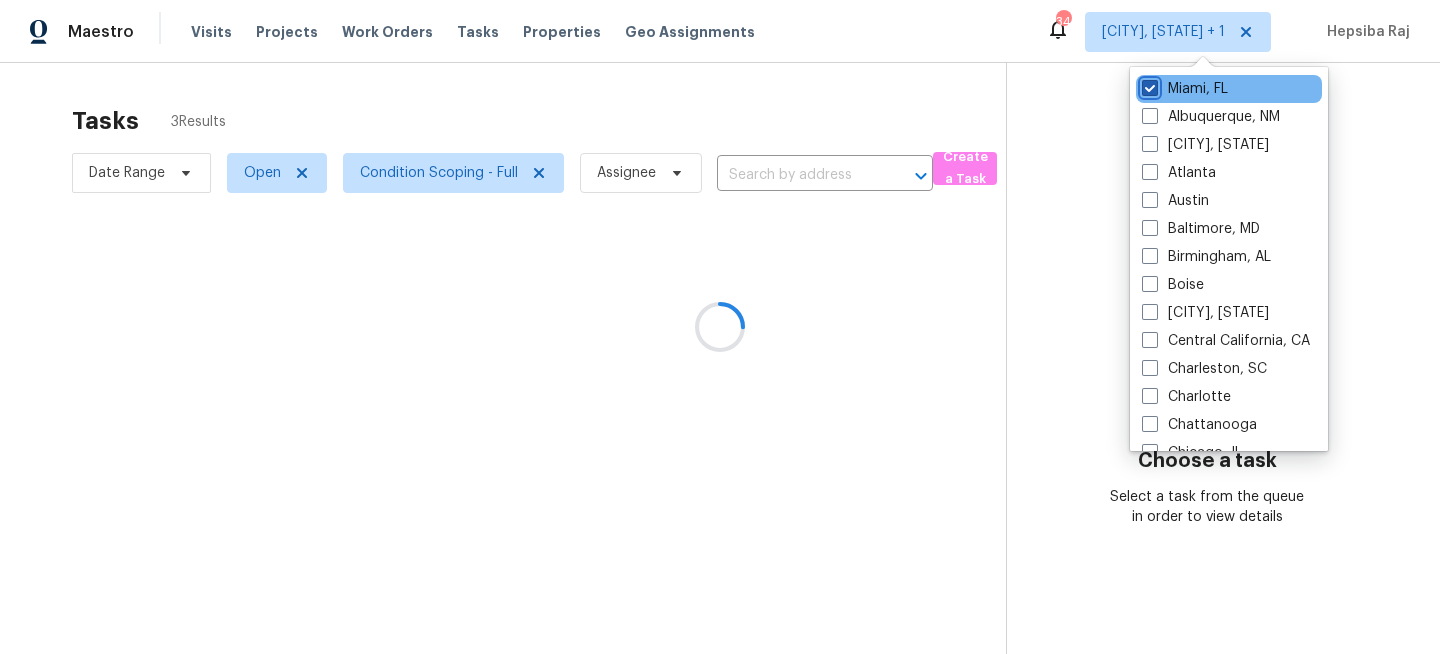 click on "Miami, FL" at bounding box center (1148, 85) 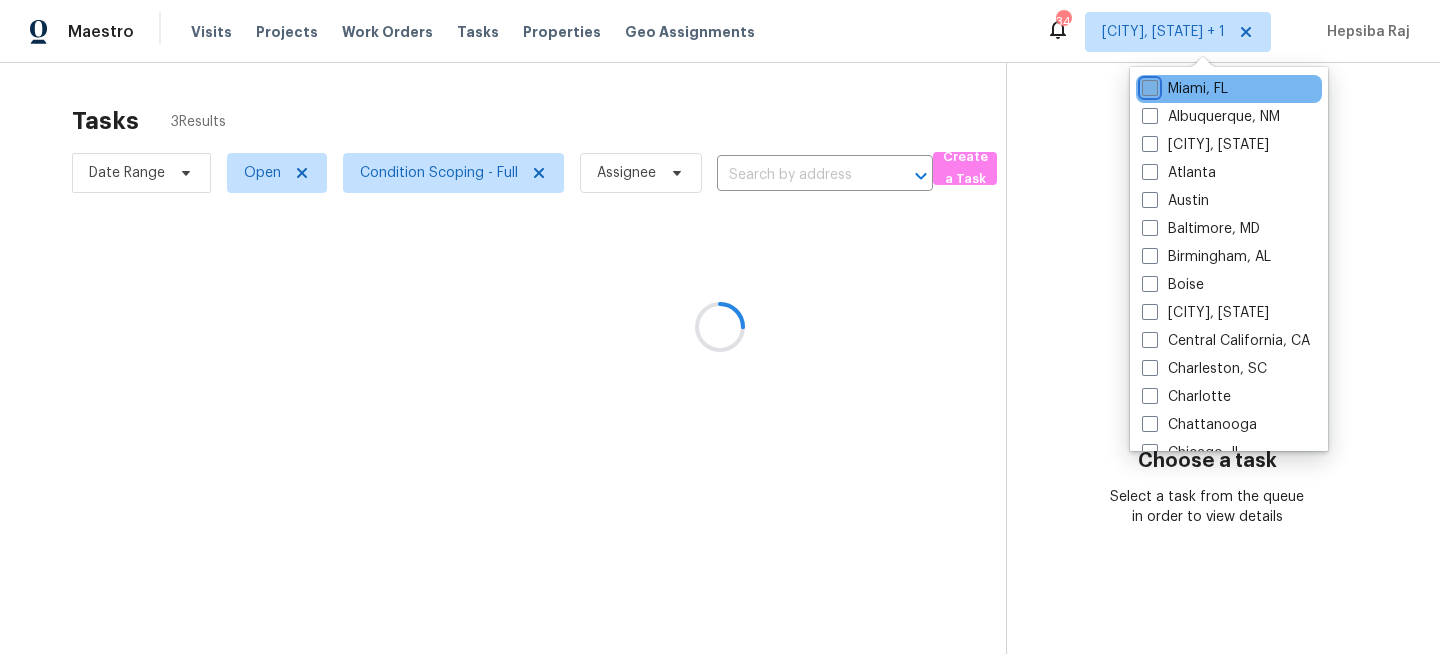 checkbox on "false" 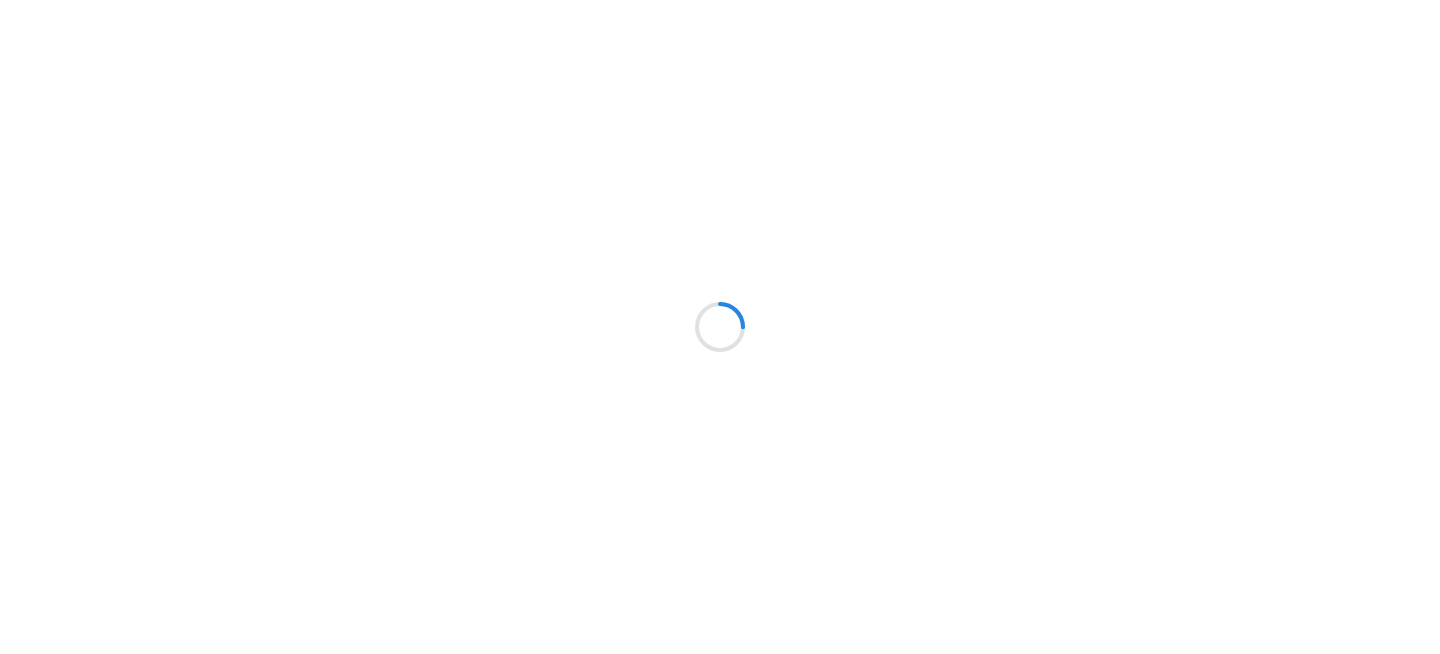 scroll, scrollTop: 0, scrollLeft: 0, axis: both 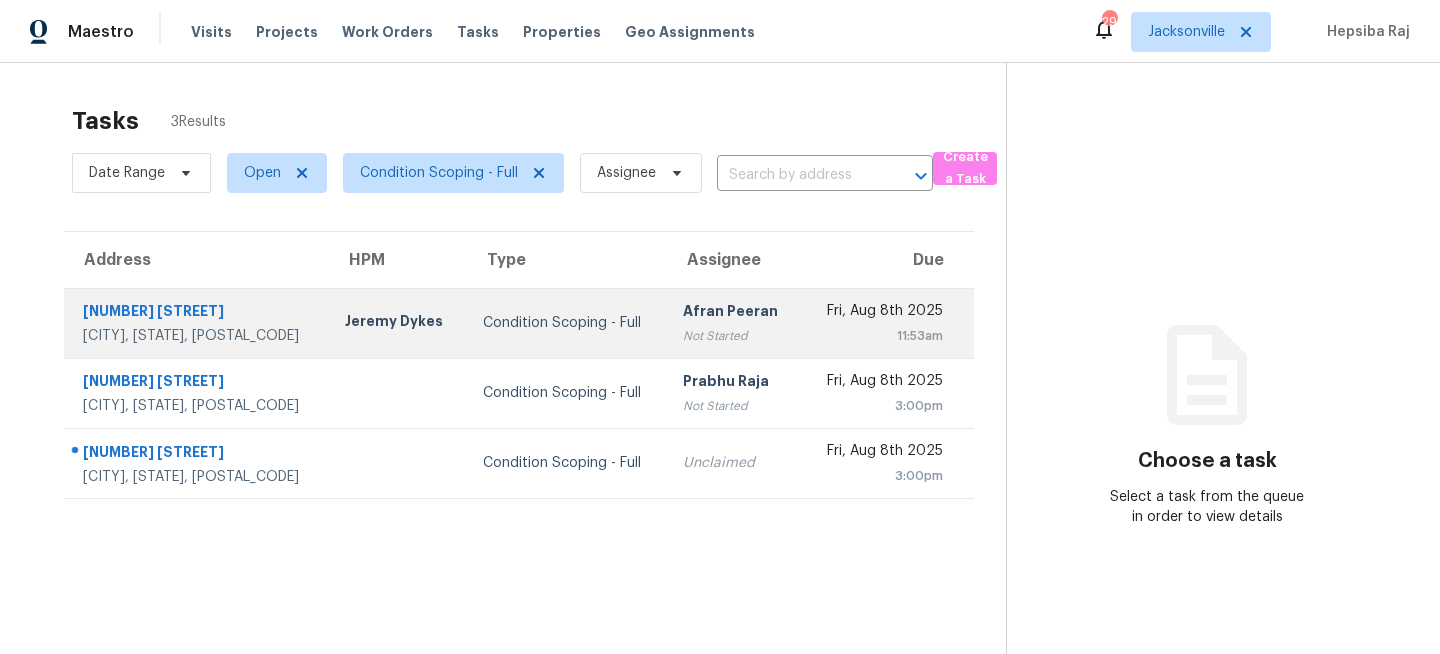 click on "Condition Scoping - Full" at bounding box center (567, 323) 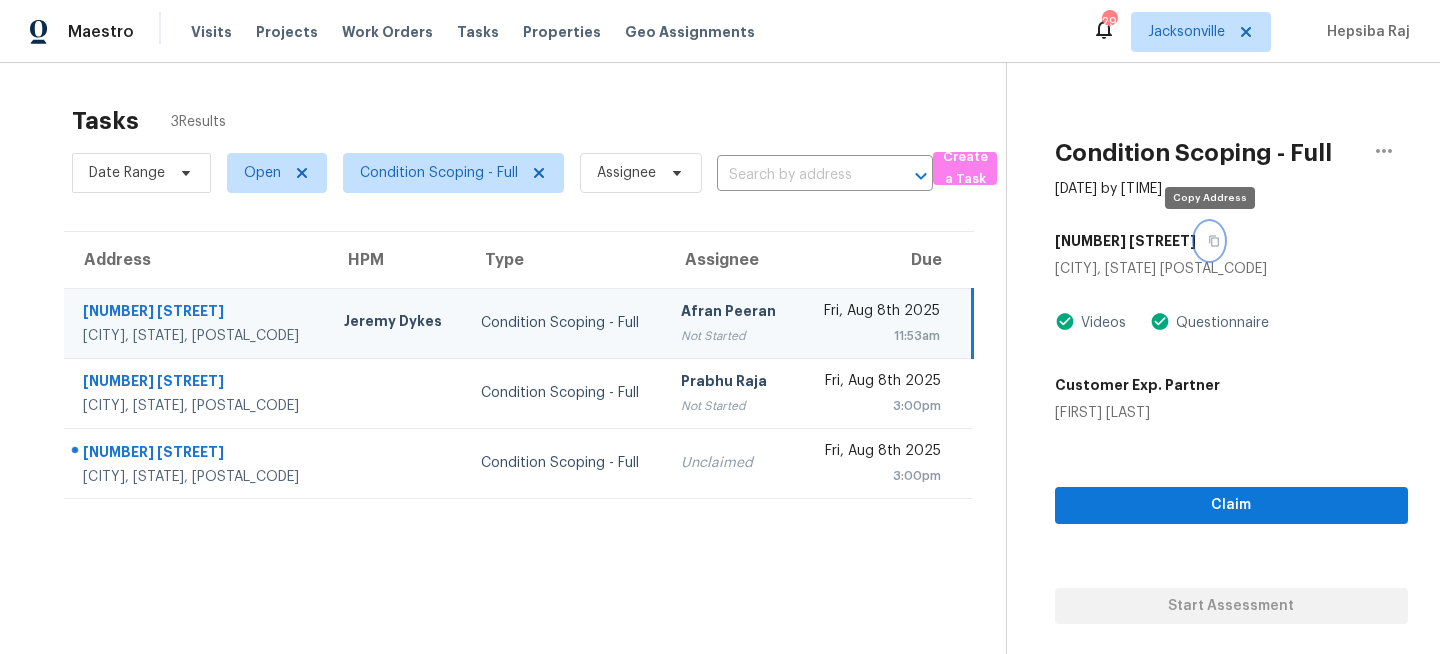 click 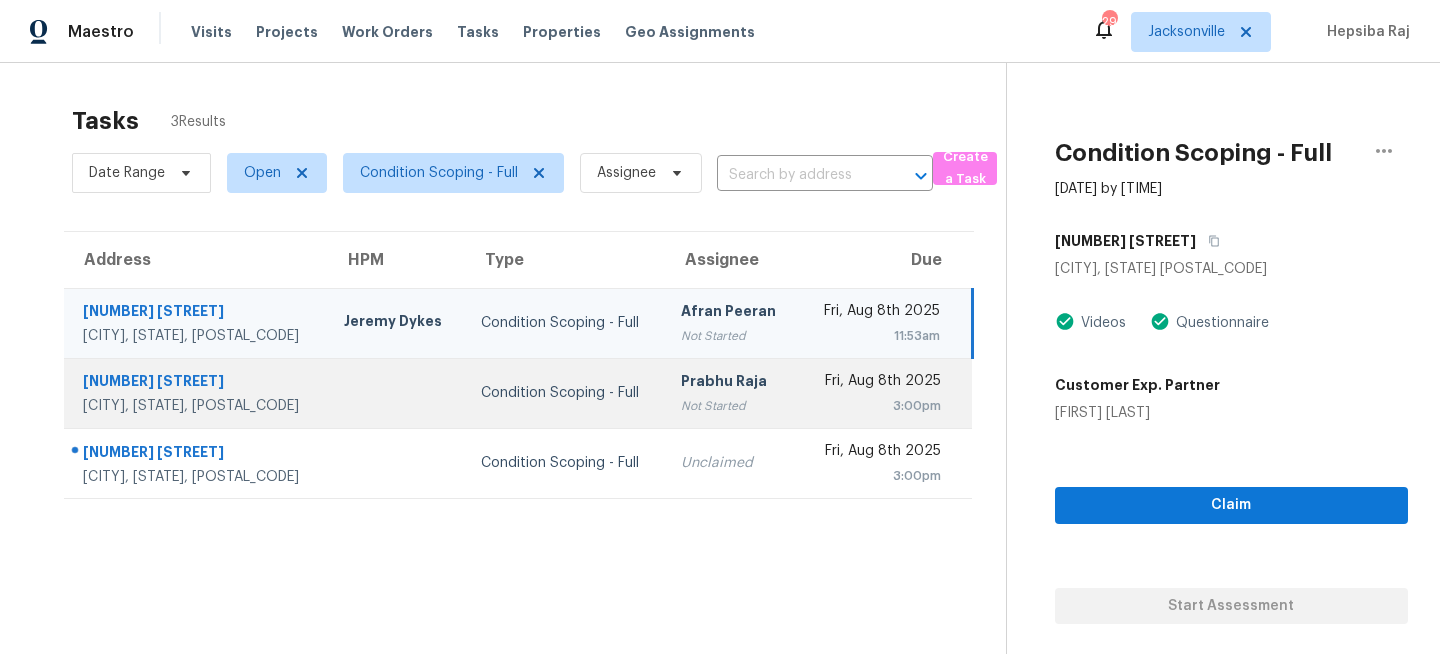 click on "Condition Scoping - Full" at bounding box center (565, 393) 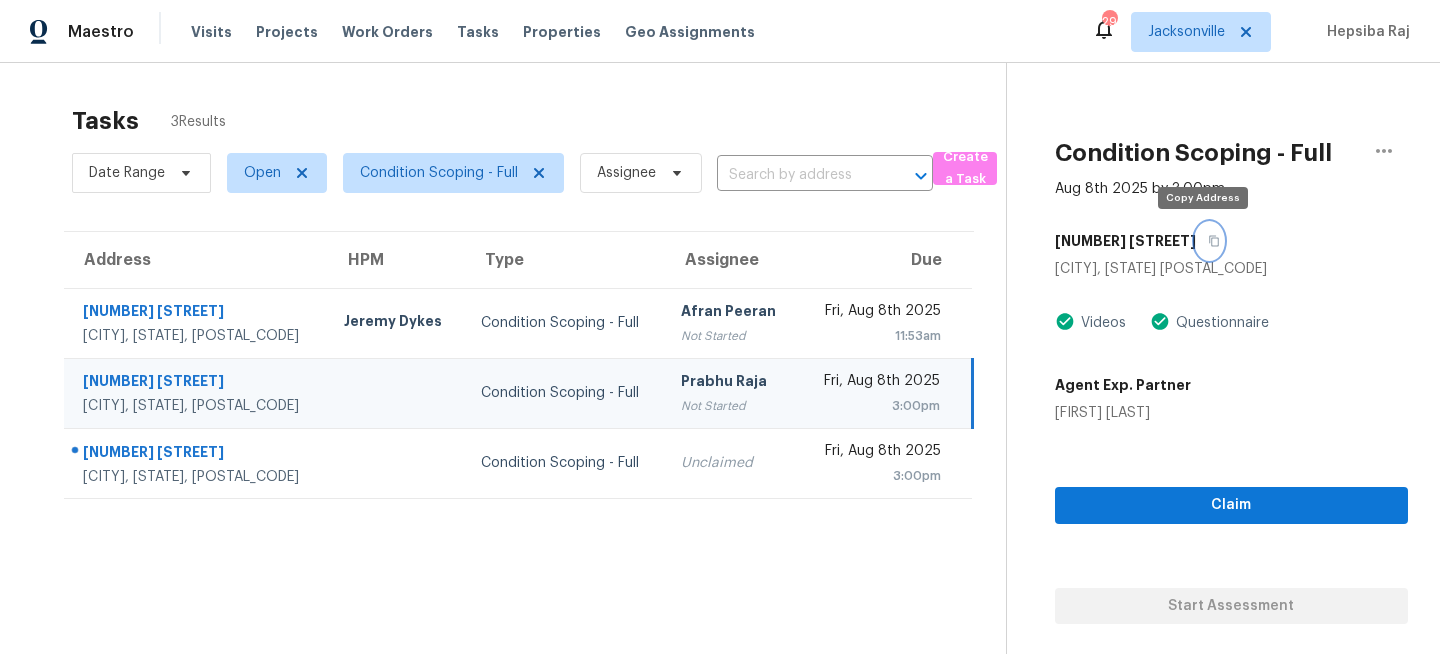 click 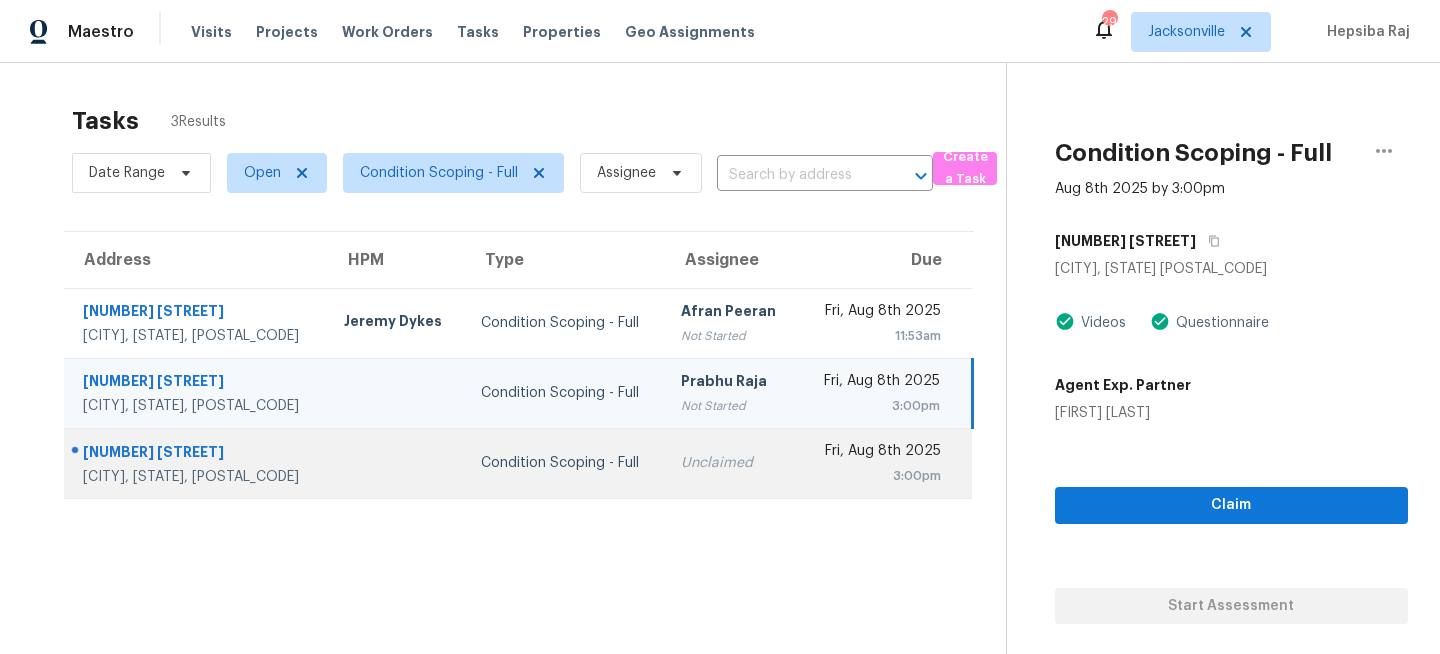 click on "Condition Scoping - Full" at bounding box center [565, 463] 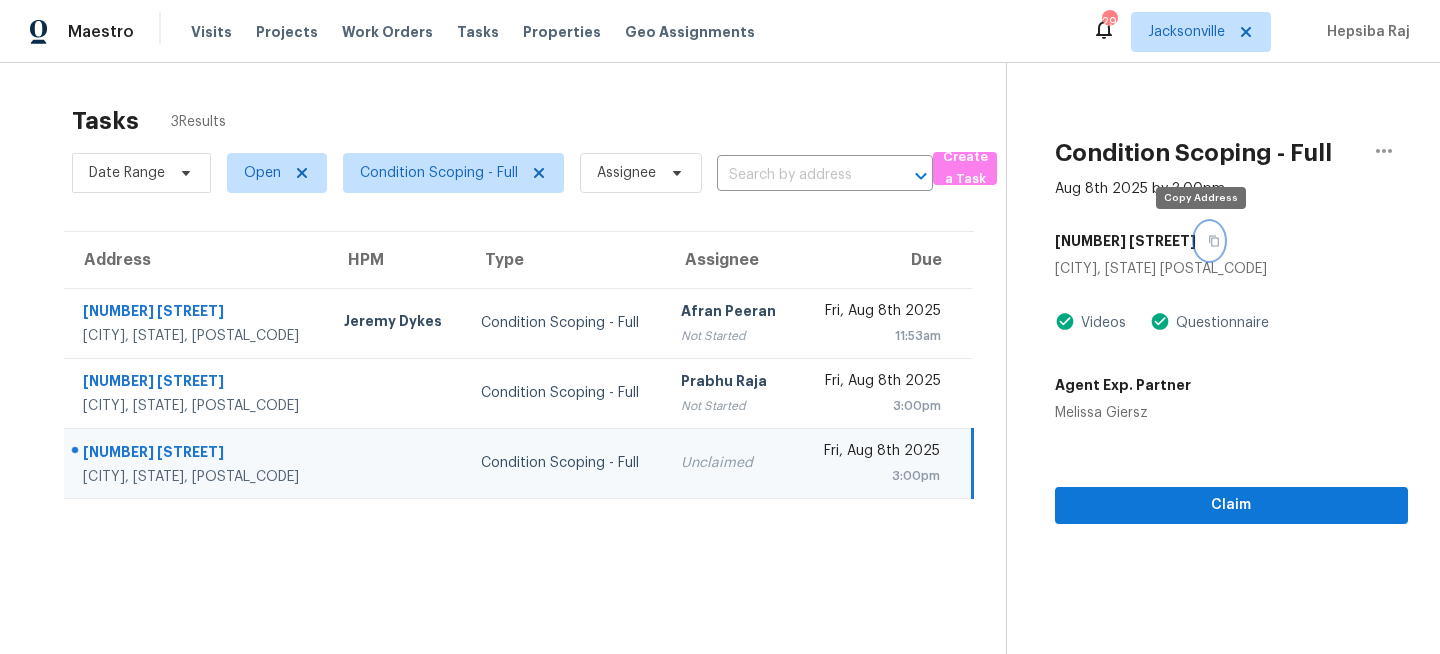 click 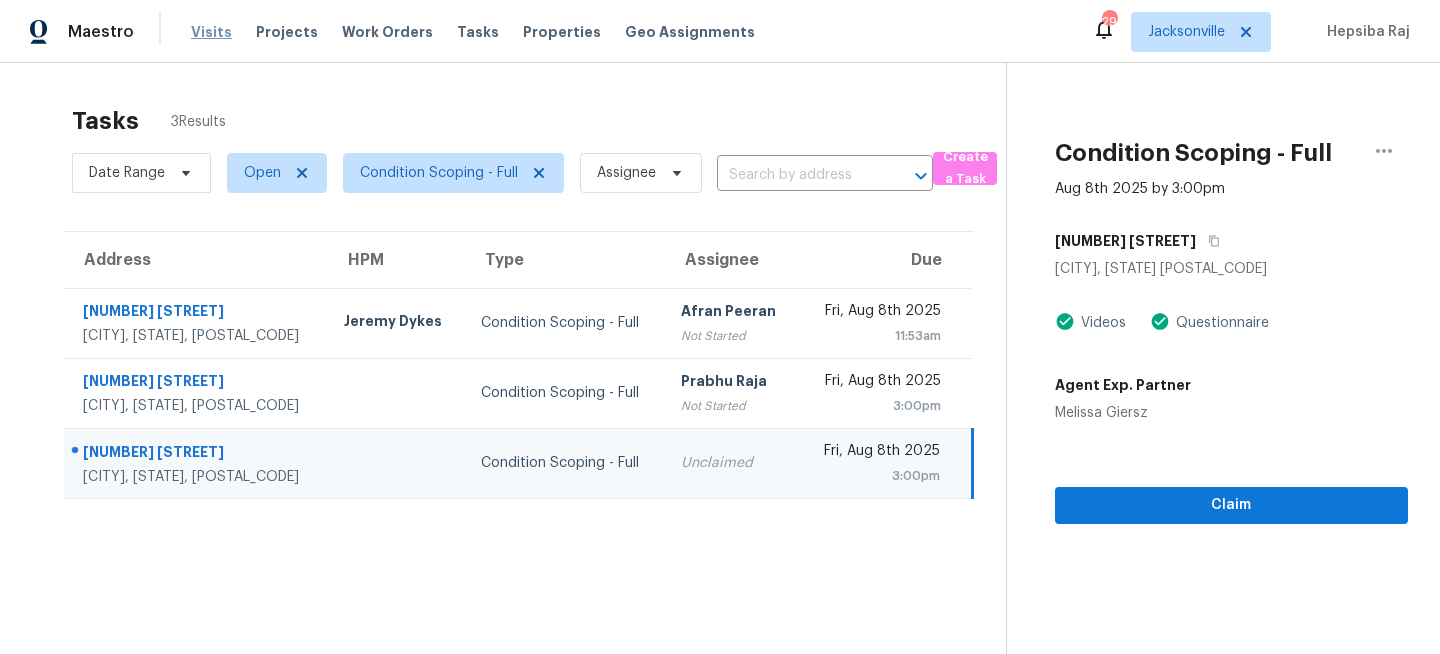 click on "Visits" at bounding box center [211, 32] 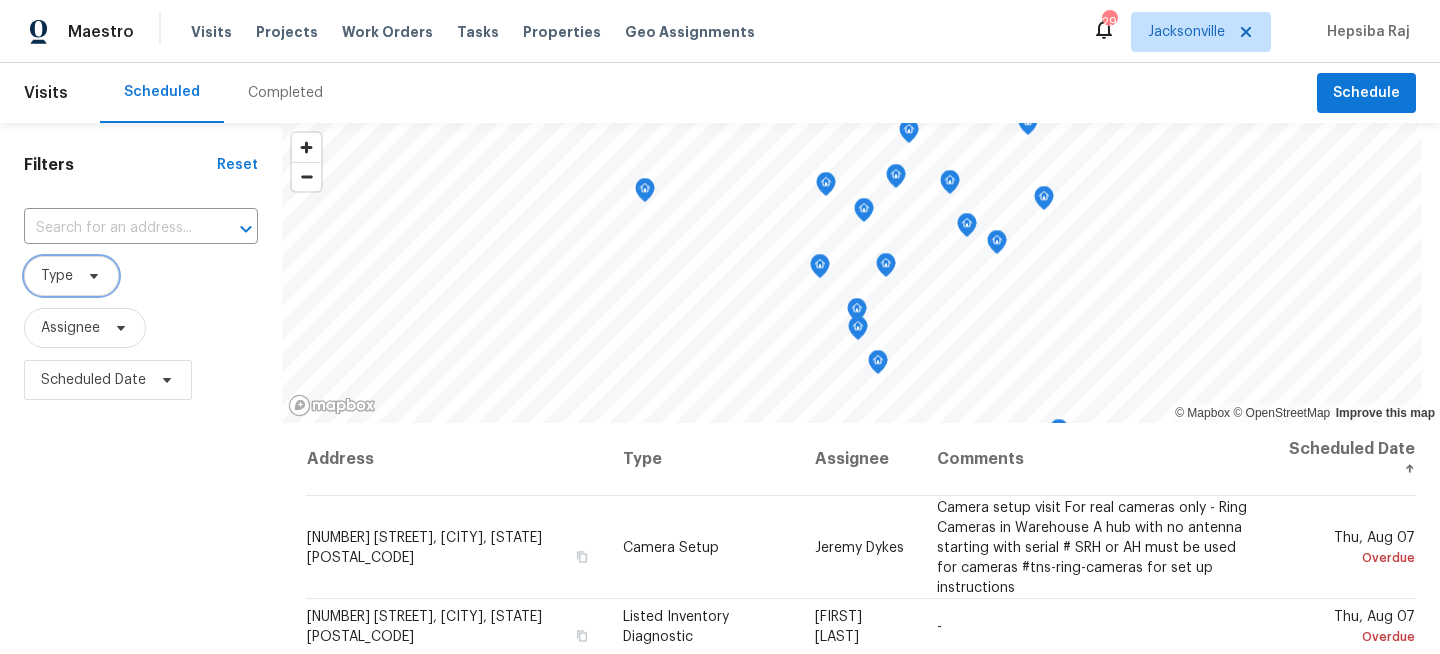 click 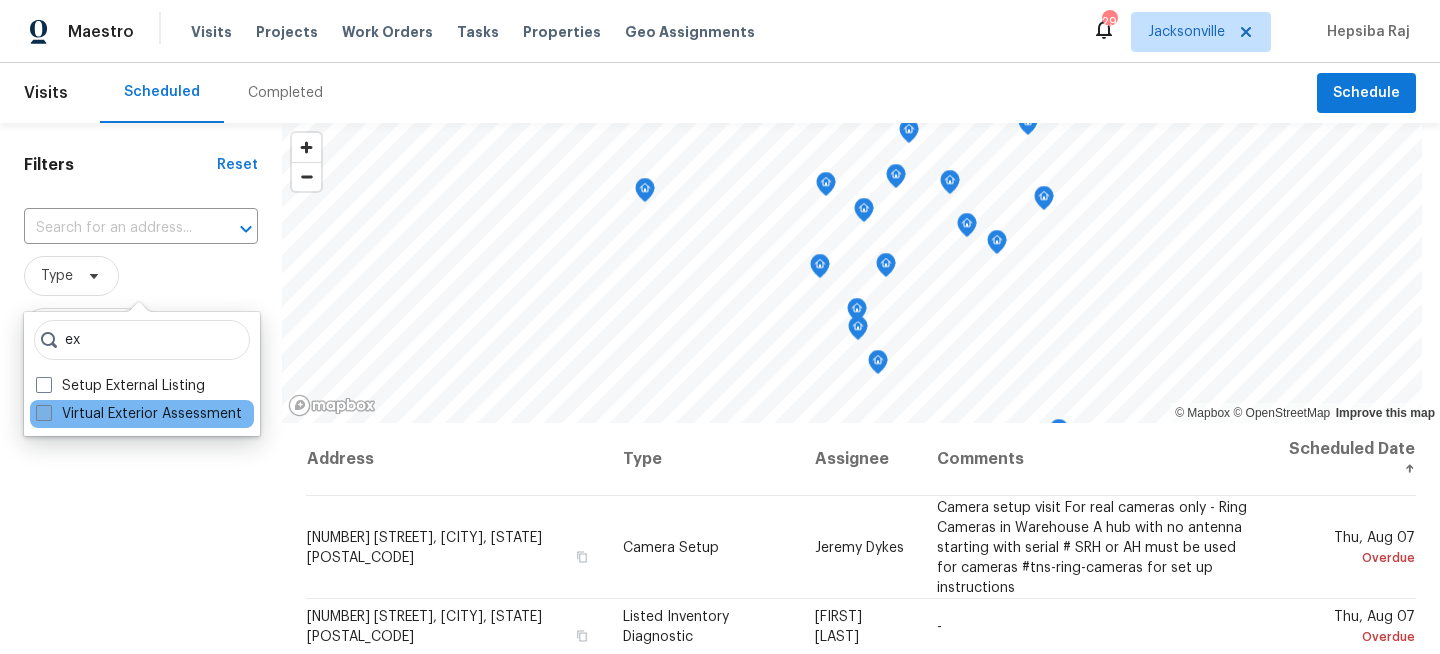 type on "ex" 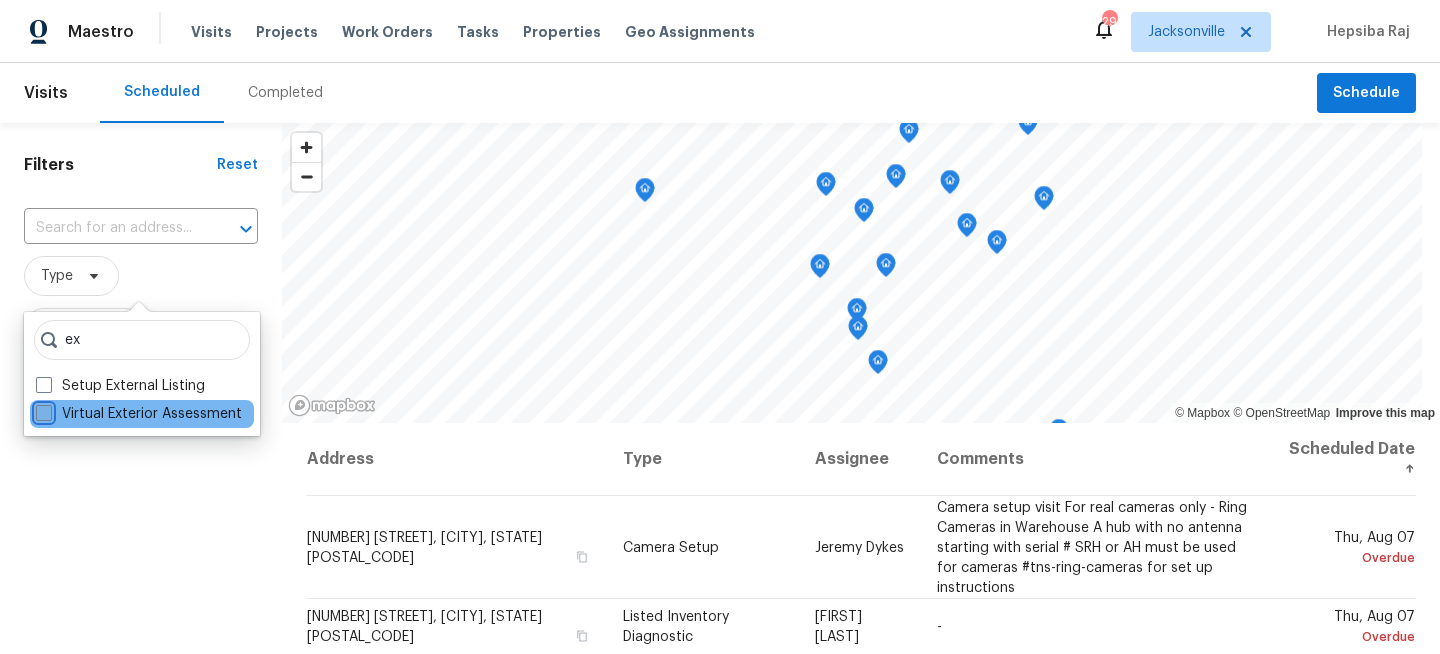 click on "Virtual Exterior Assessment" at bounding box center (42, 410) 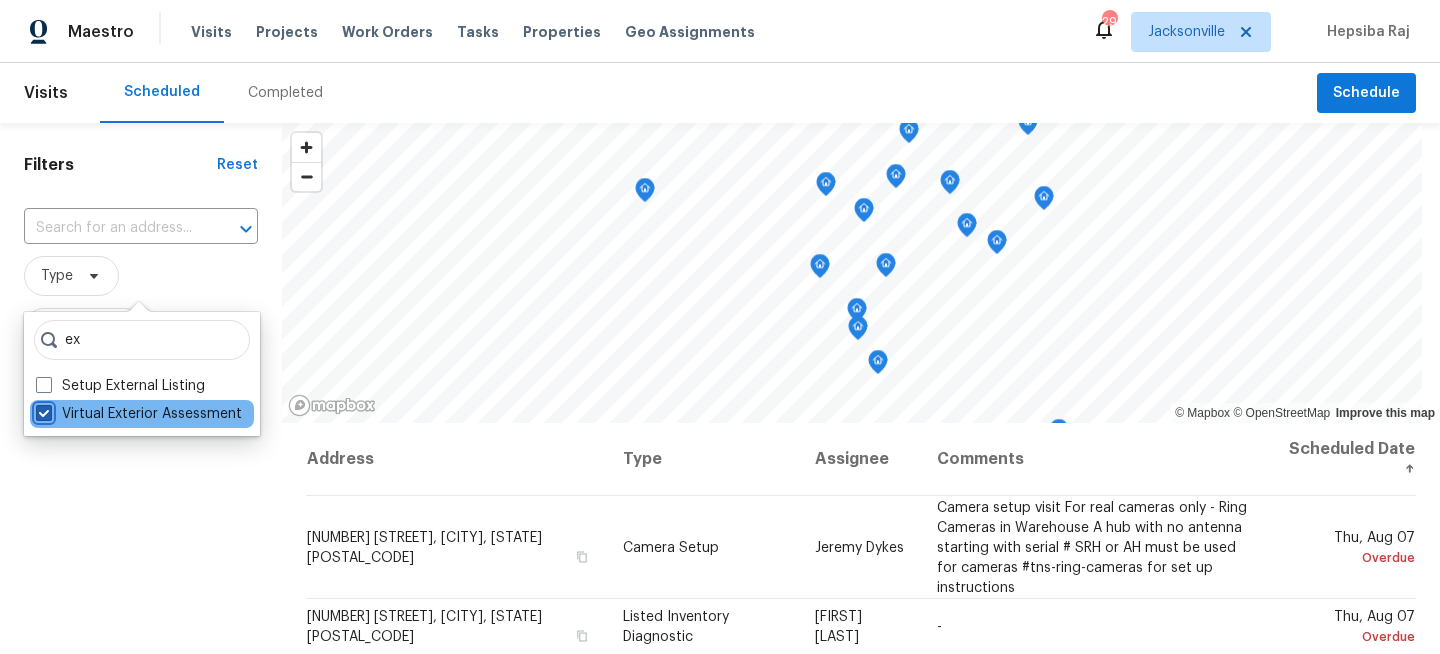 checkbox on "true" 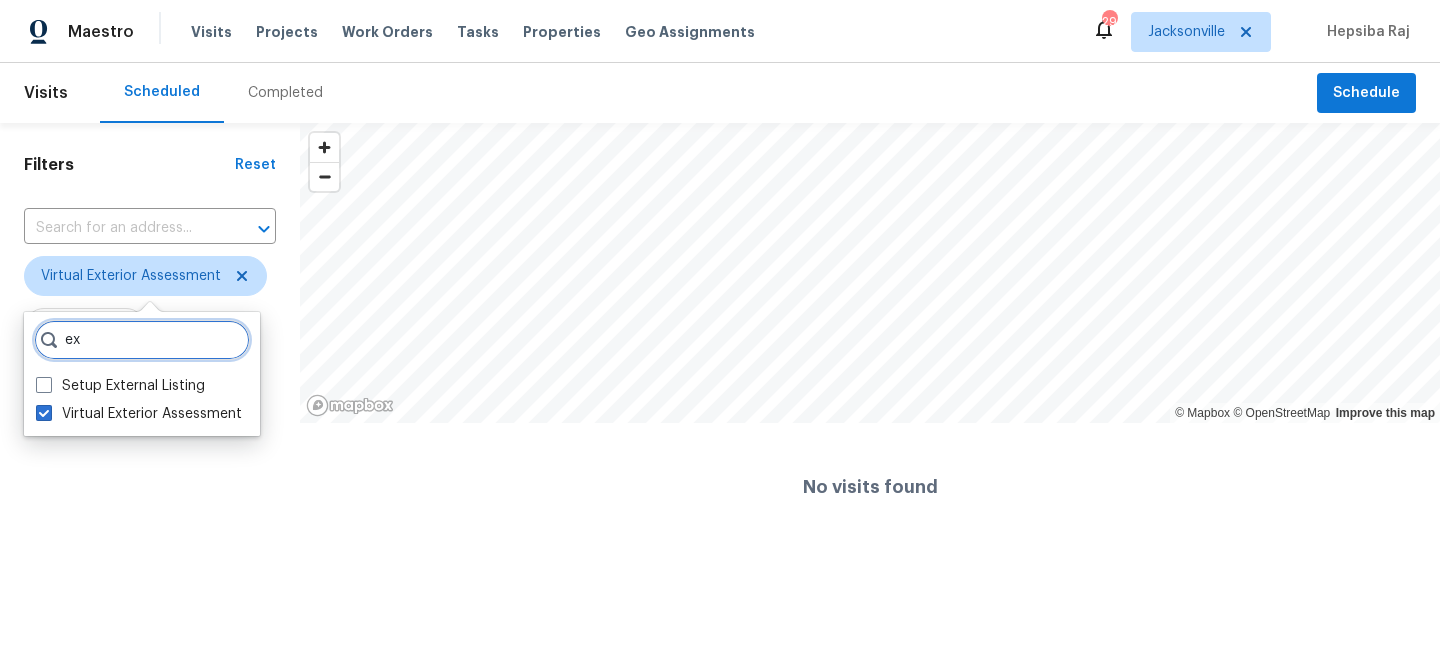 click on "ex" at bounding box center (142, 340) 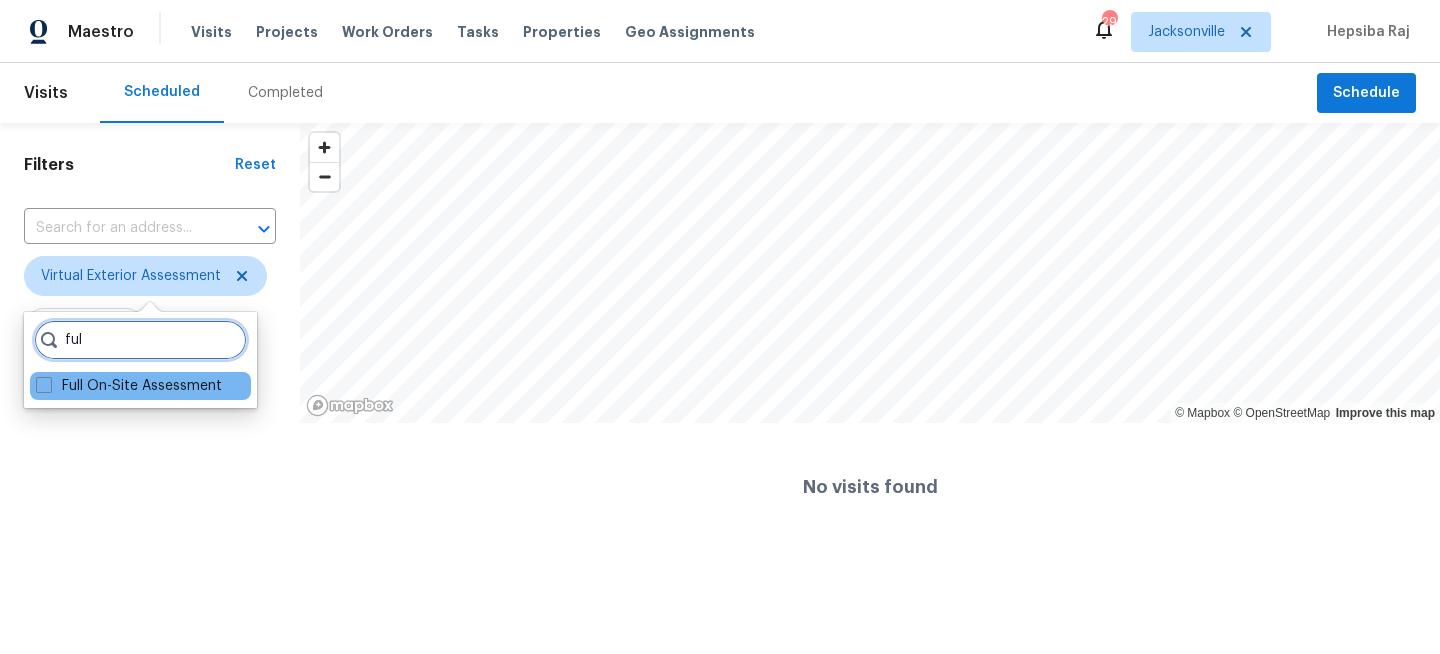type on "ful" 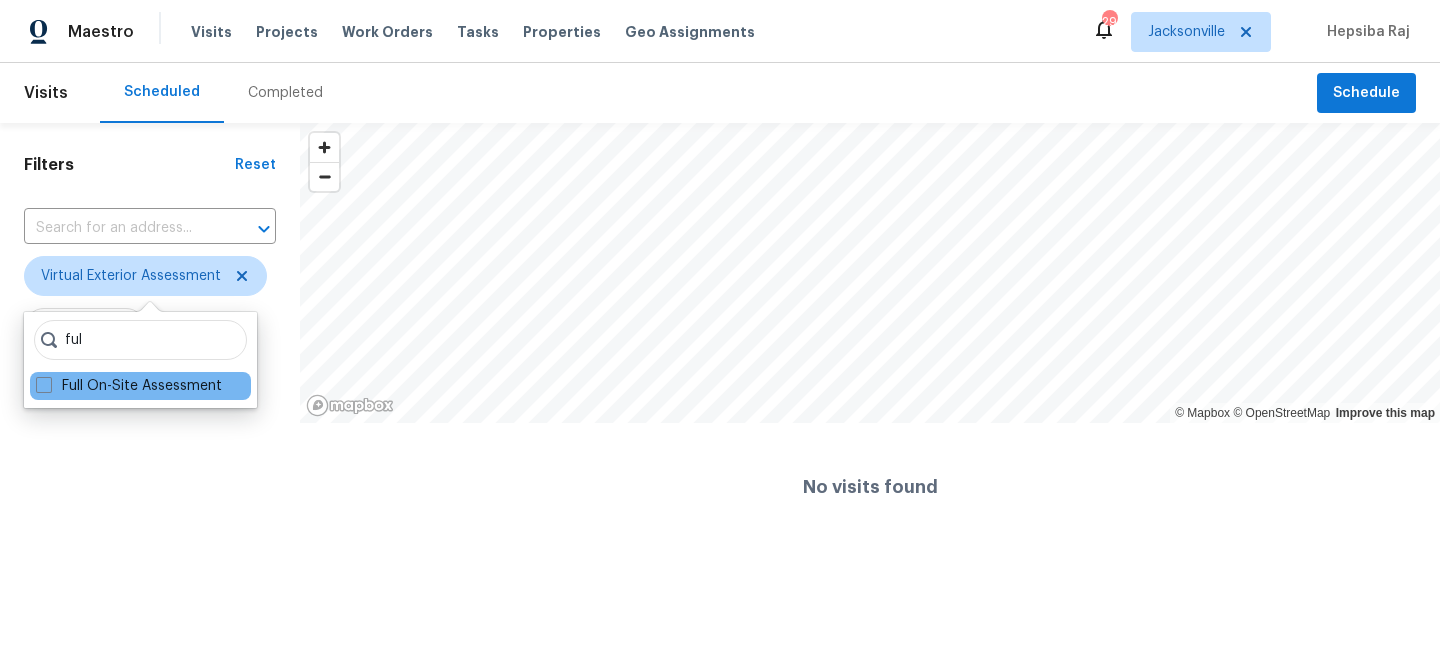 click on "Full On-Site Assessment" at bounding box center (140, 386) 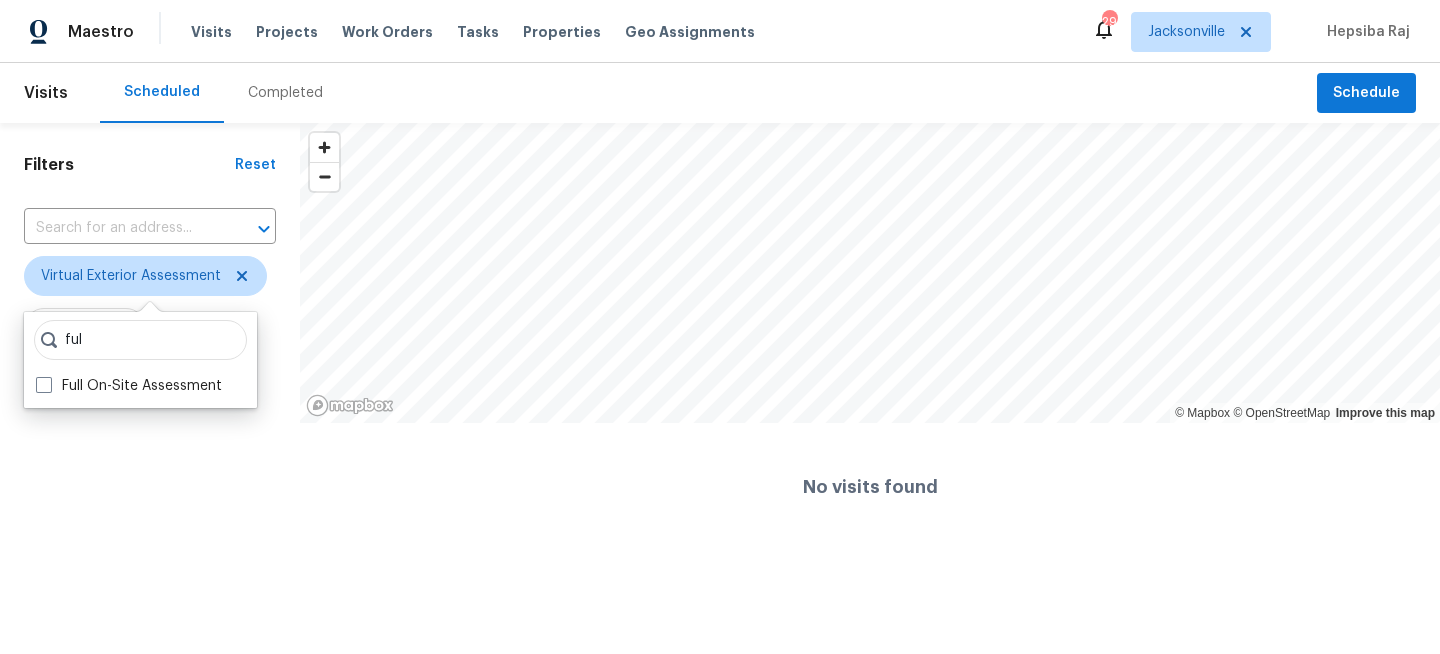 click on "ful Full On-Site Assessment" at bounding box center [140, 360] 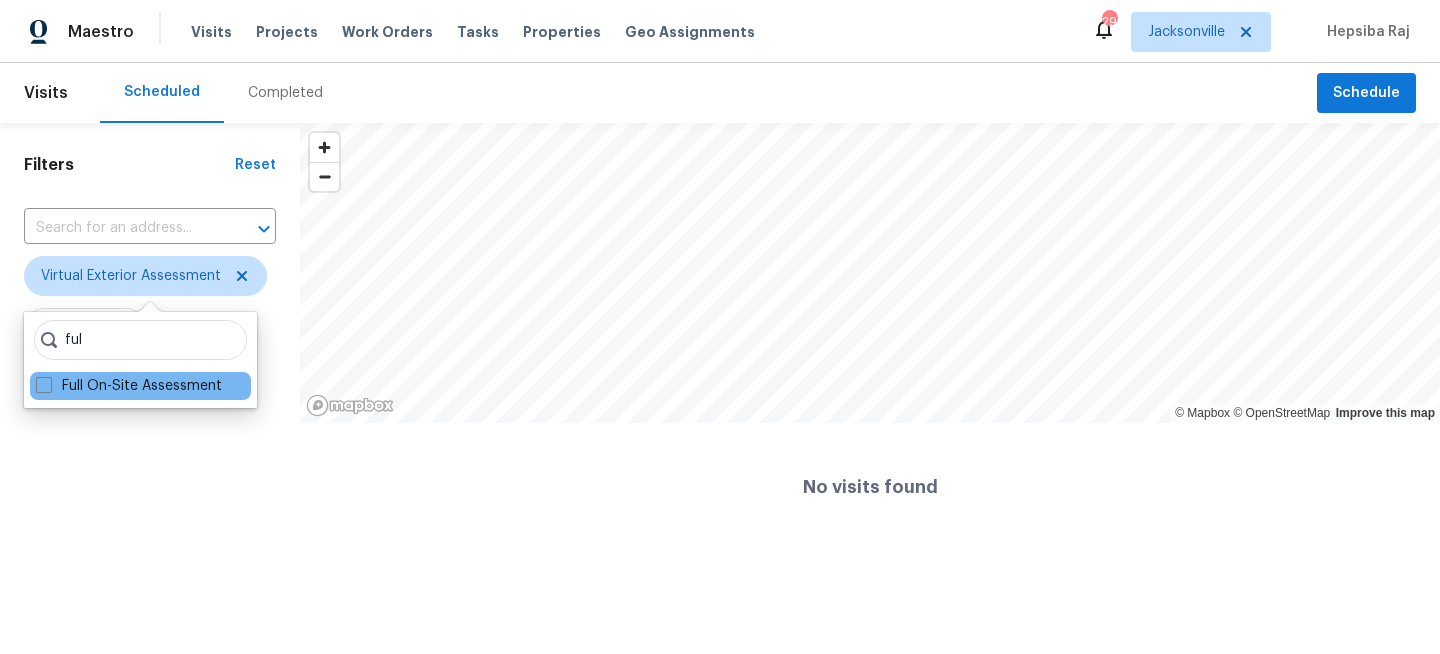 click on "Full On-Site Assessment" at bounding box center (140, 386) 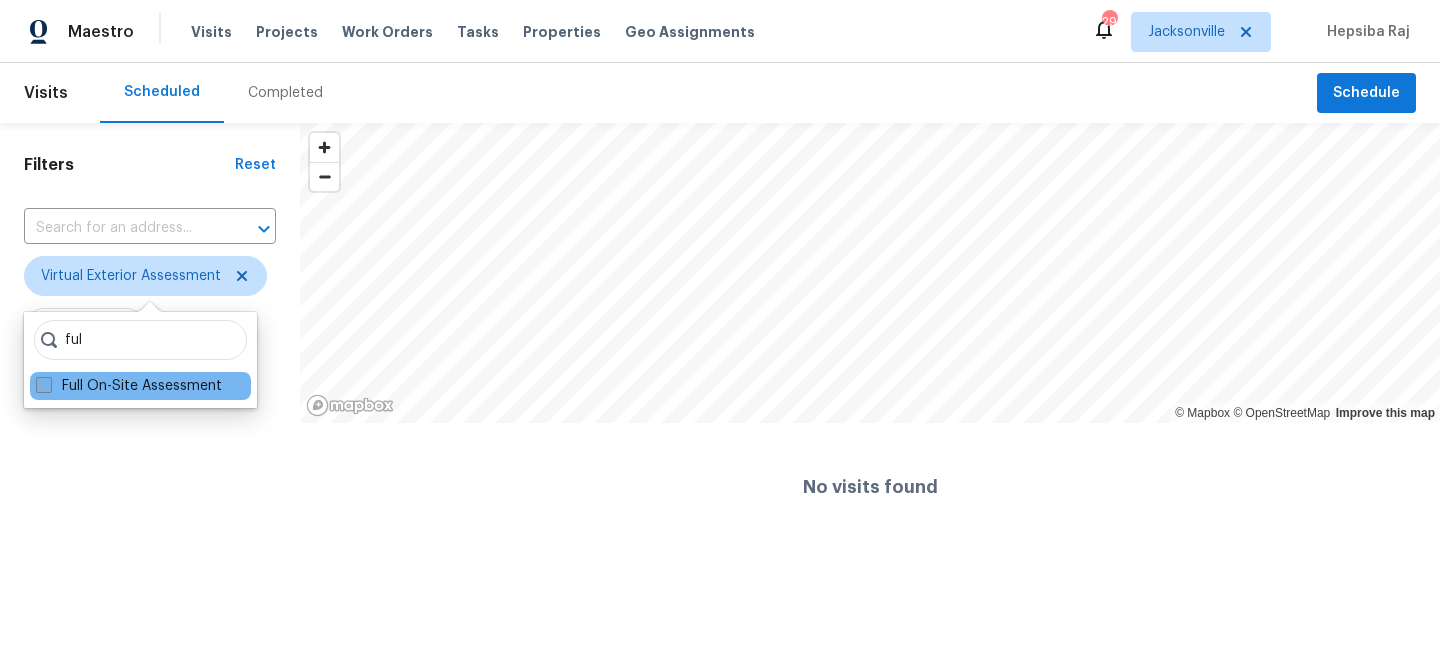 click on "Full On-Site Assessment" at bounding box center [129, 386] 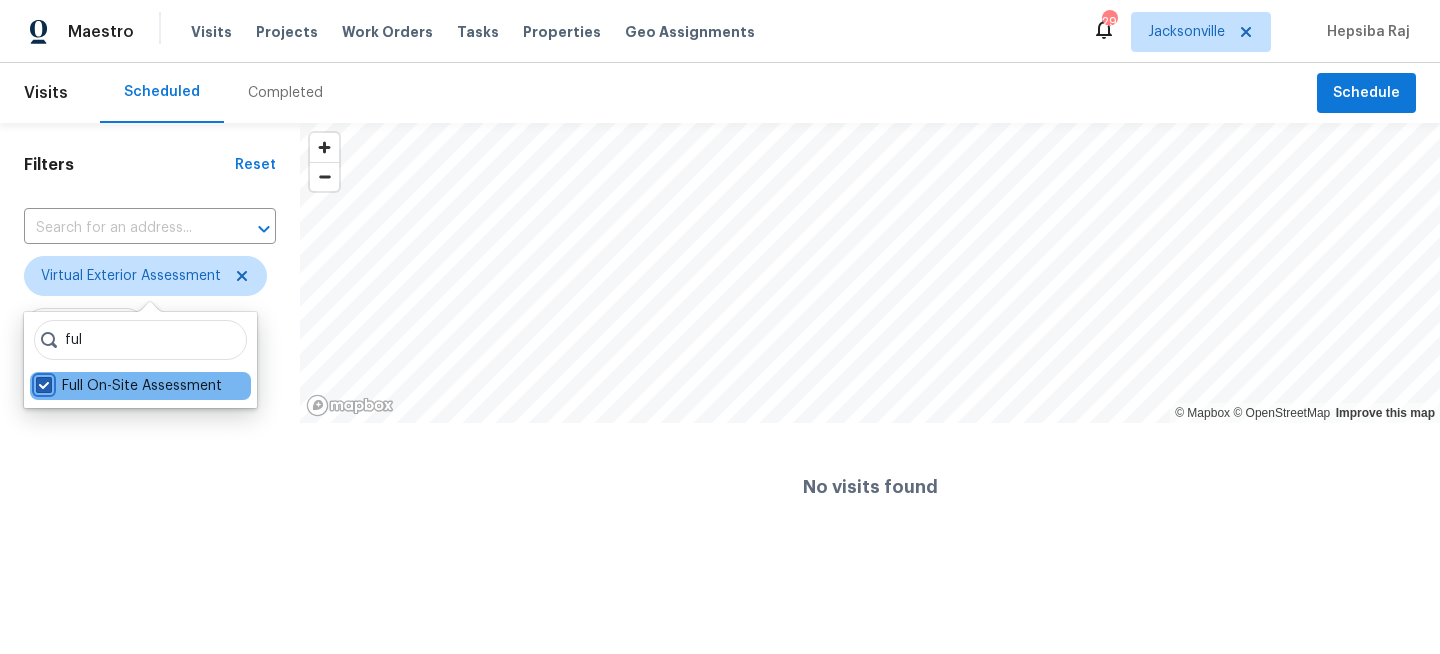 checkbox on "true" 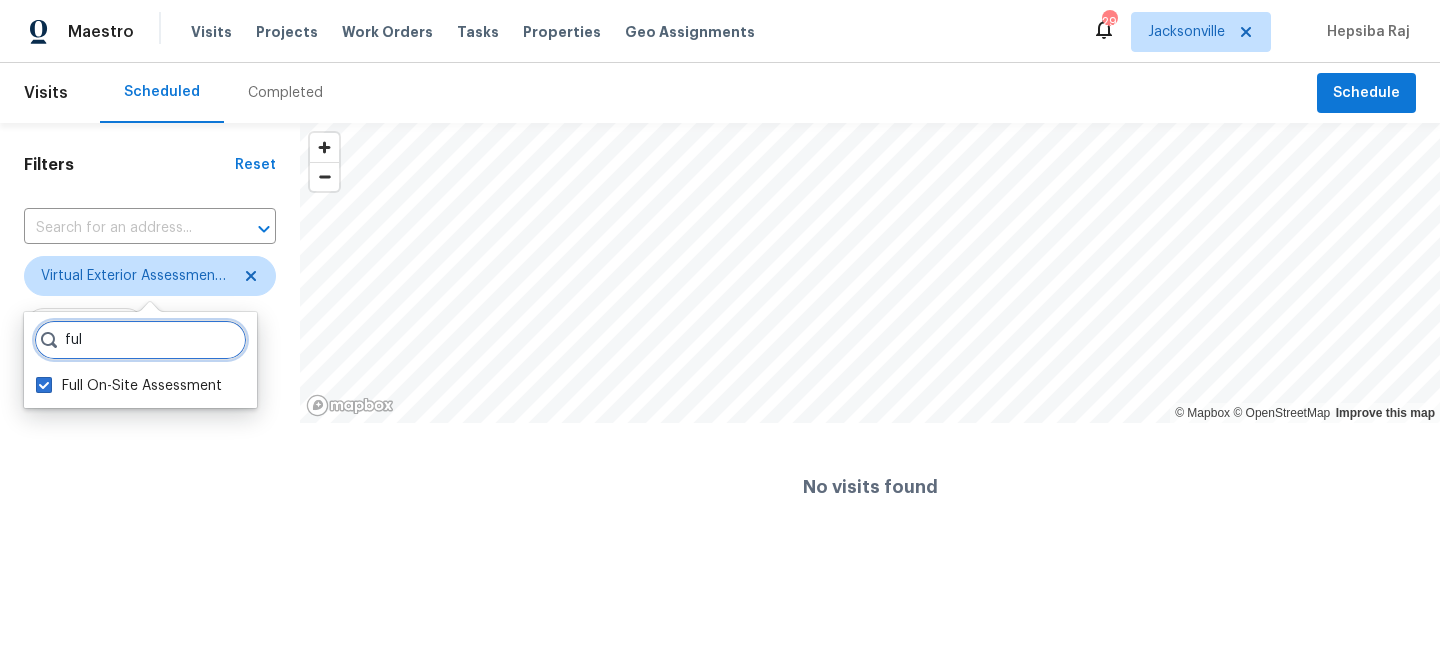 click on "ful" at bounding box center (140, 340) 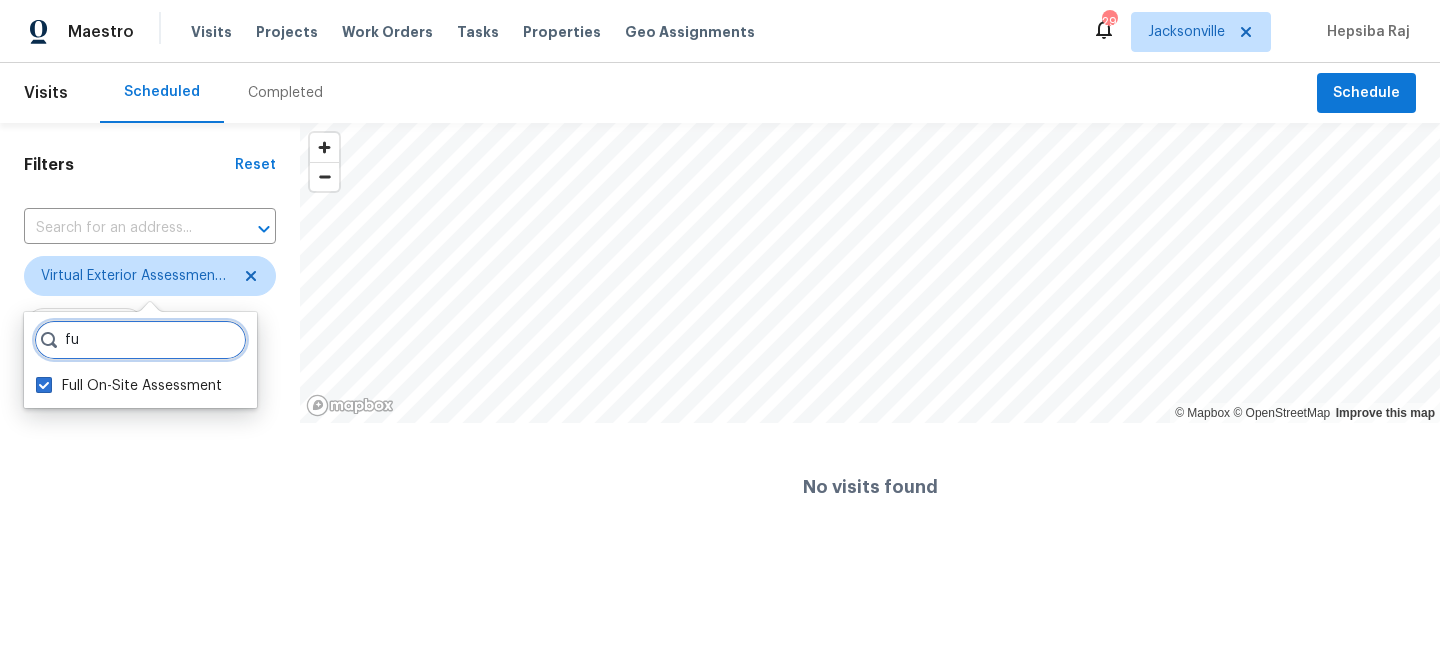 type on "f" 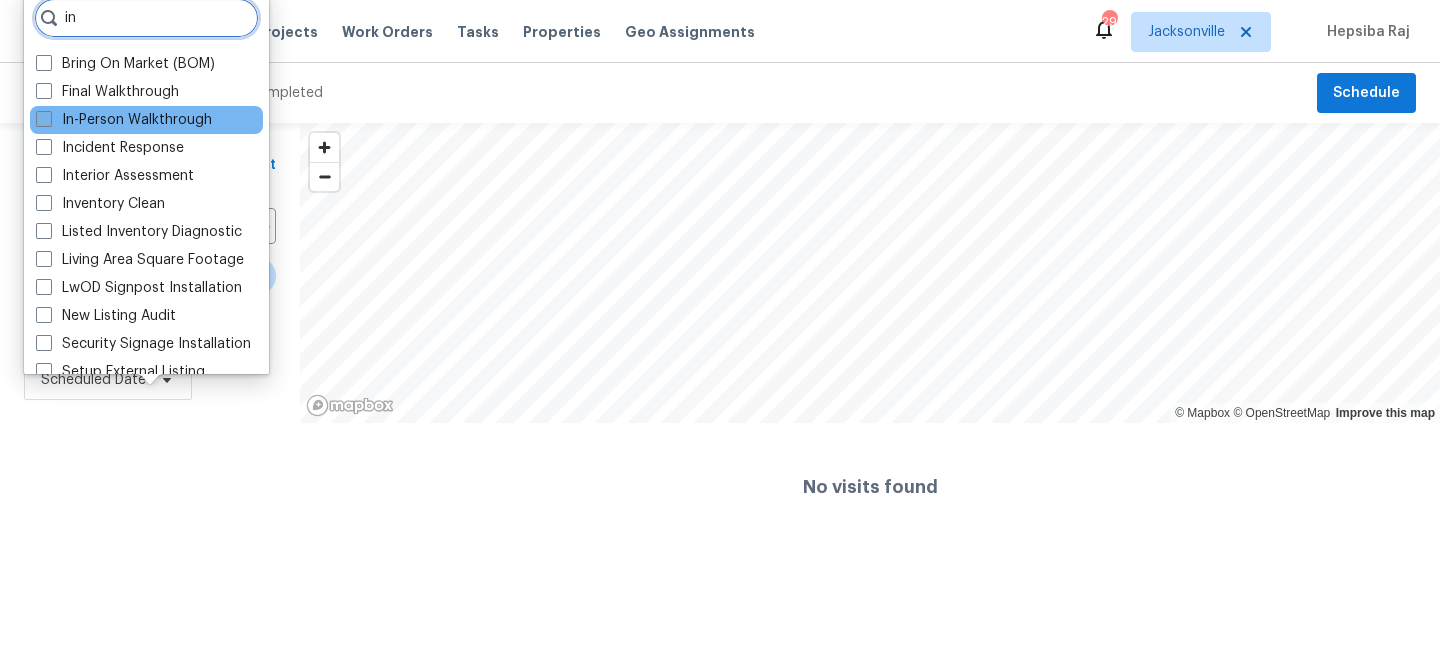 type on "in" 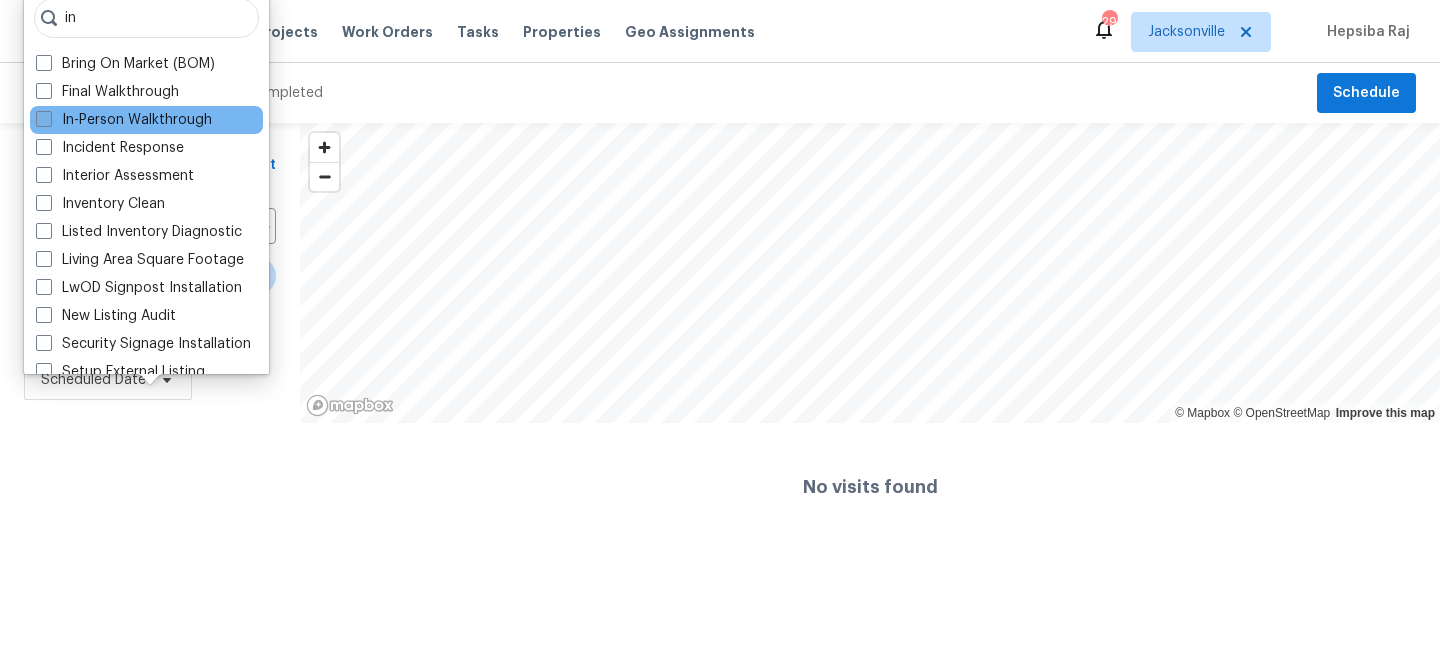 click on "In-Person Walkthrough" at bounding box center [124, 120] 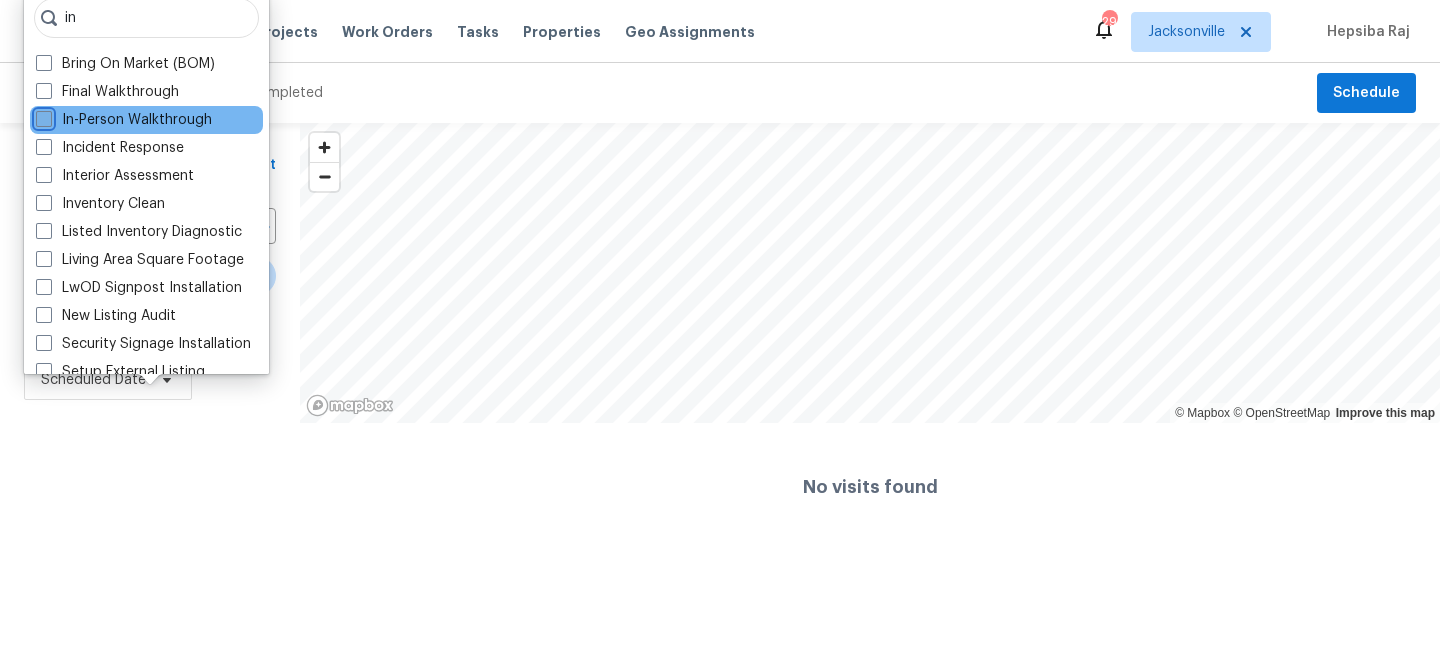 click on "In-Person Walkthrough" at bounding box center (42, 116) 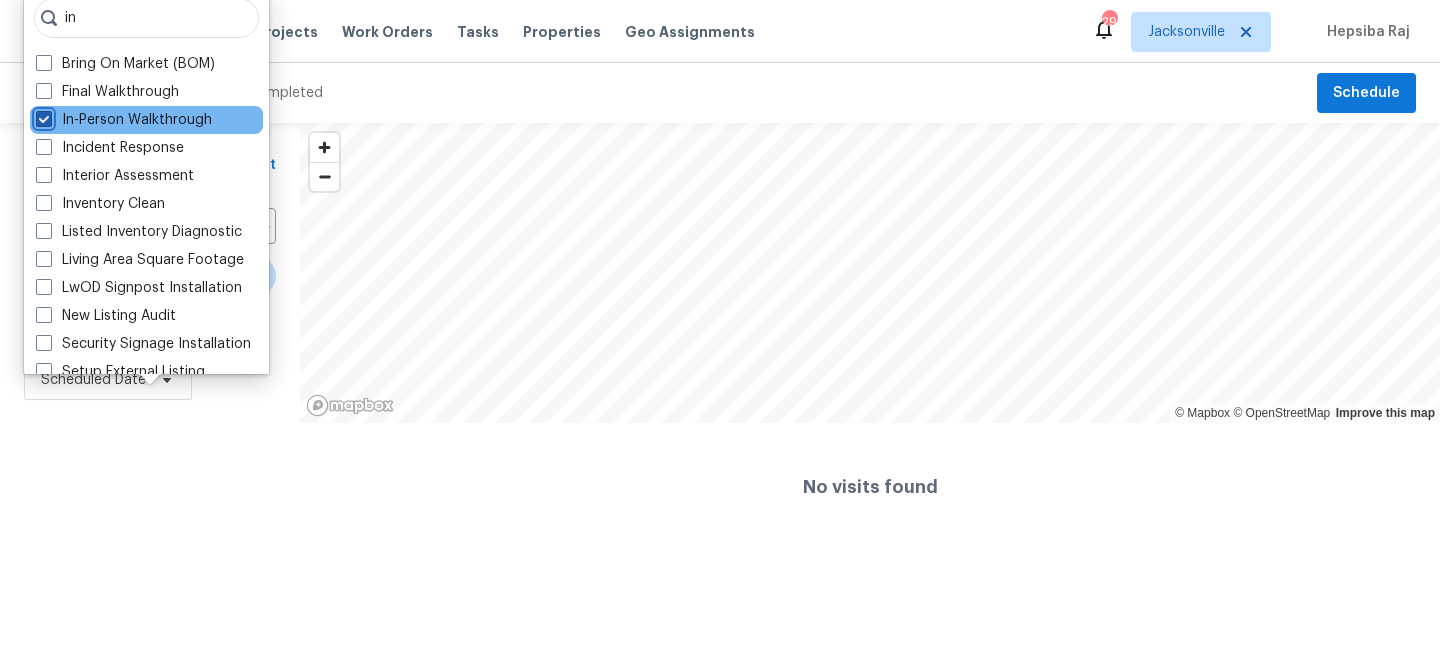 checkbox on "true" 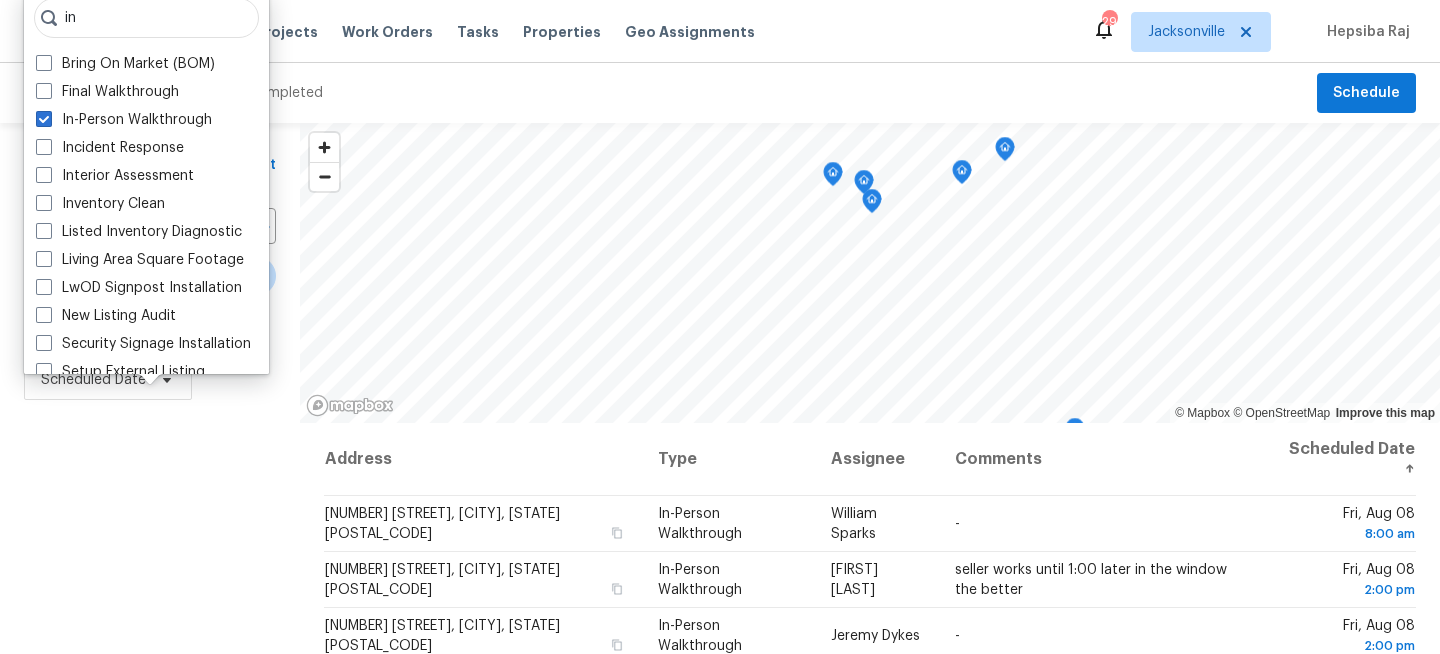 click on "Filters Reset ​ Virtual Exterior Assessment + 2 Assignee Scheduled Date" at bounding box center [150, 534] 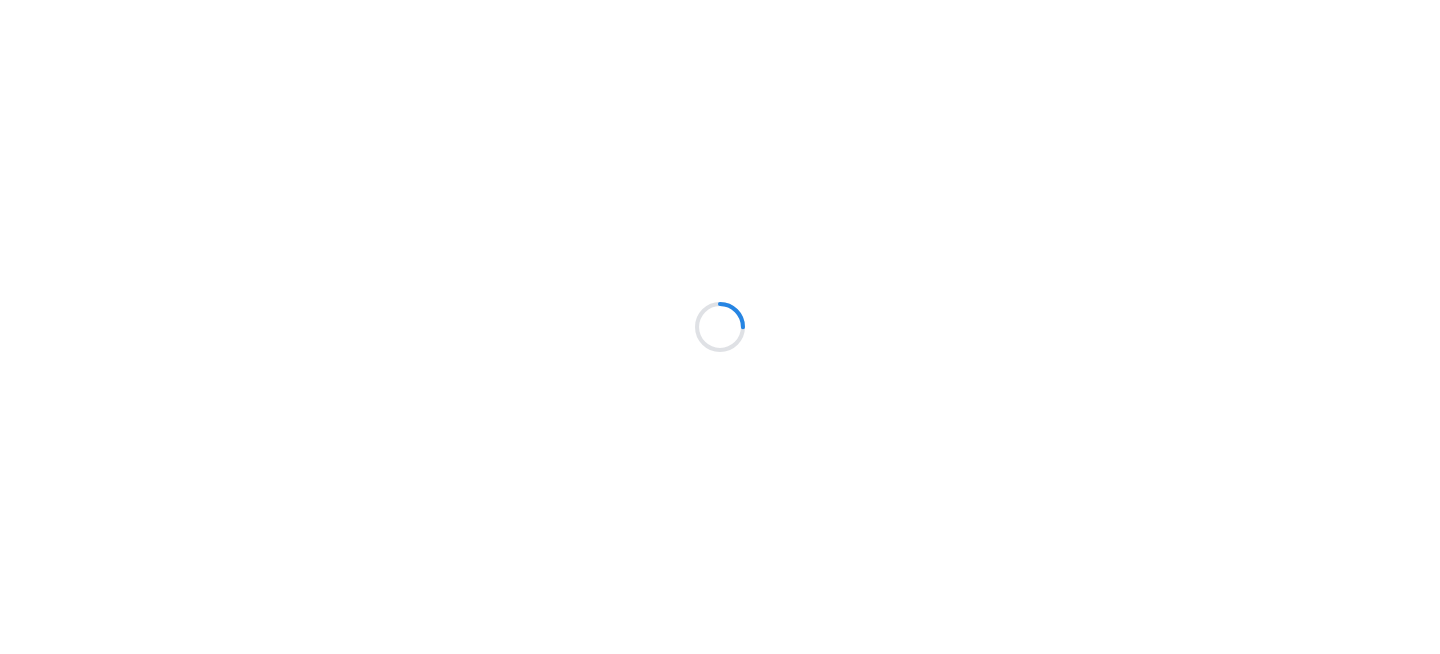 scroll, scrollTop: 0, scrollLeft: 0, axis: both 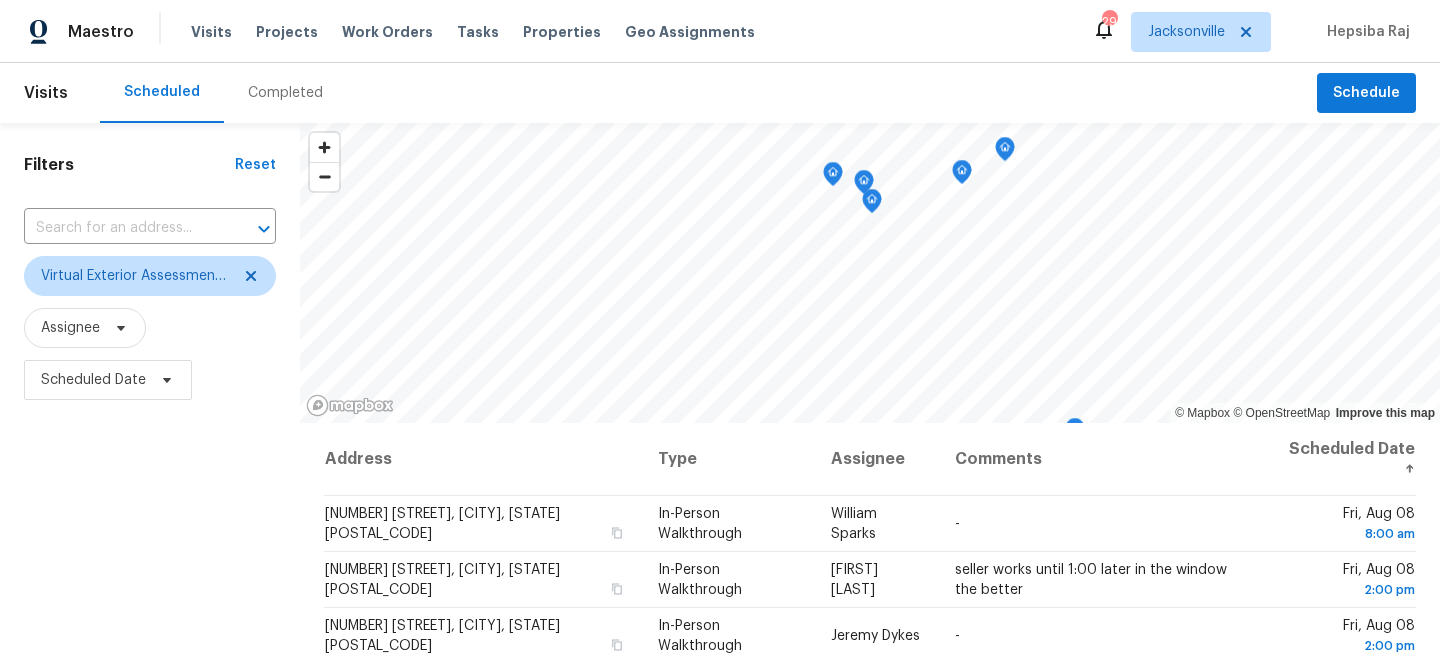 click on "Filters Reset ​ Virtual Exterior Assessment + 2 Assignee Scheduled Date" at bounding box center [150, 534] 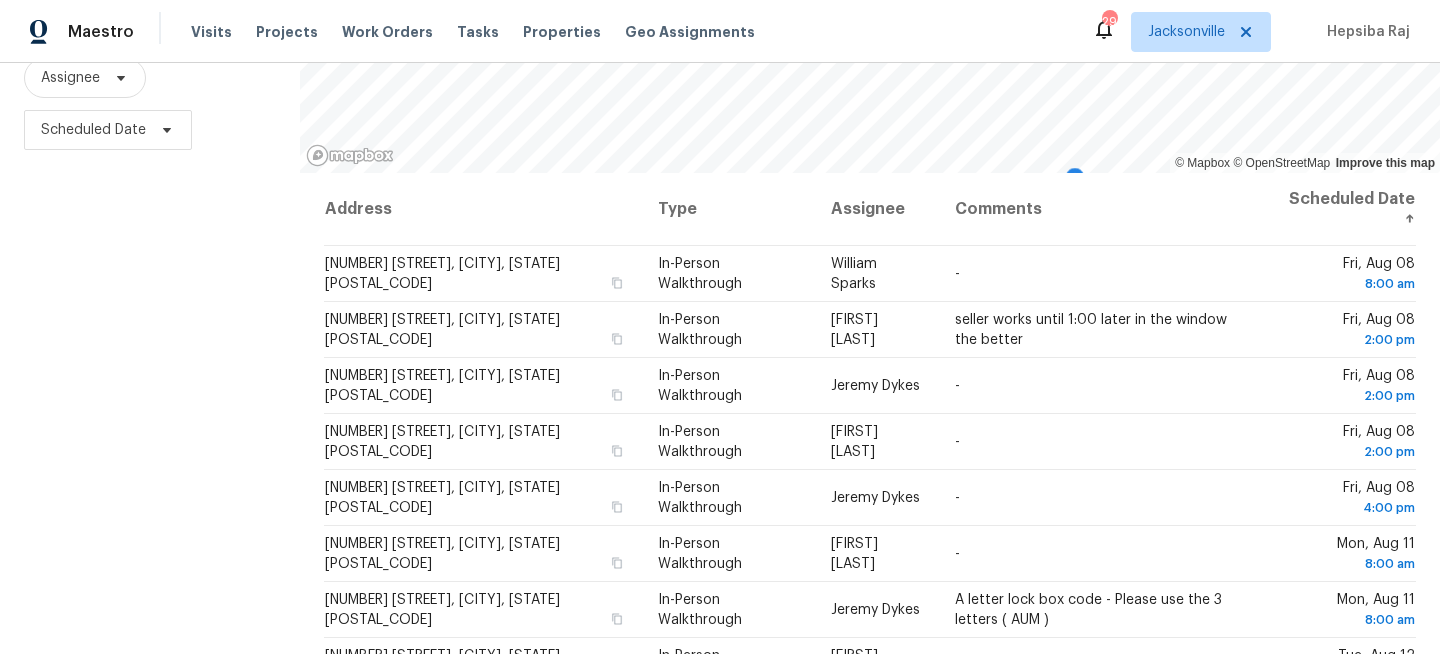 scroll, scrollTop: 292, scrollLeft: 0, axis: vertical 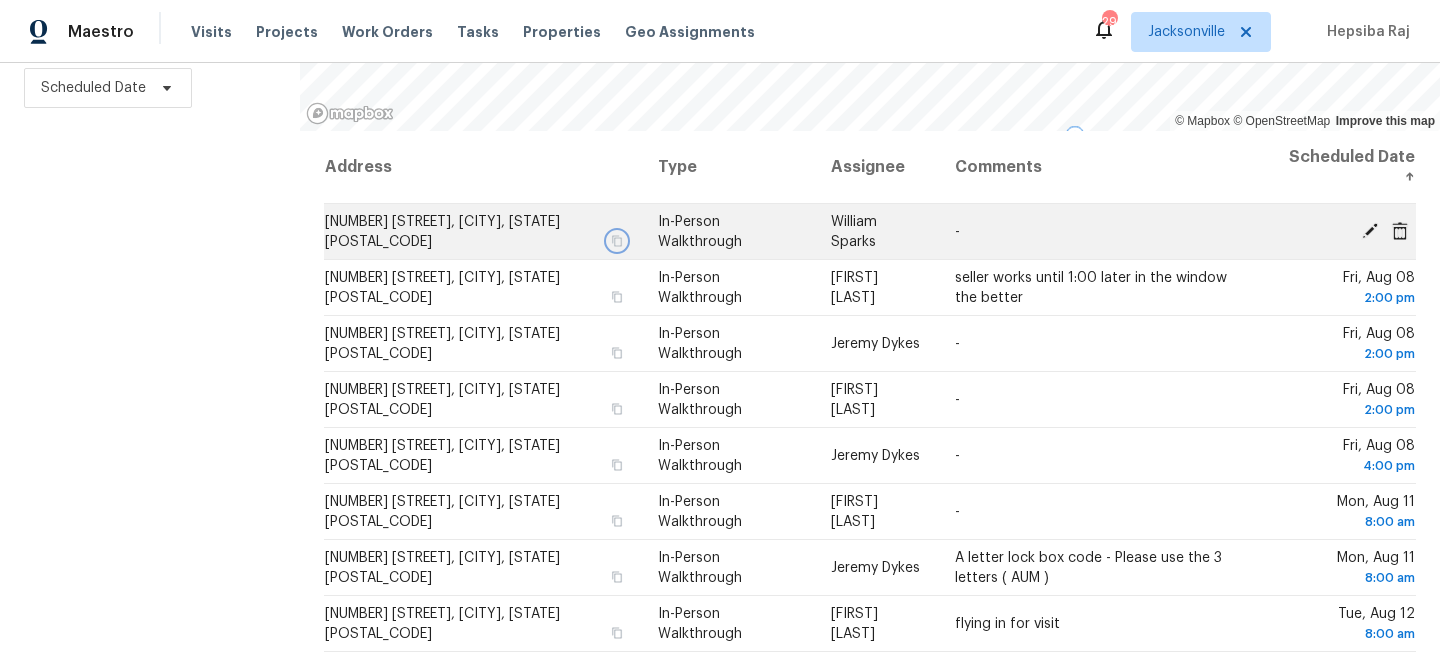 click 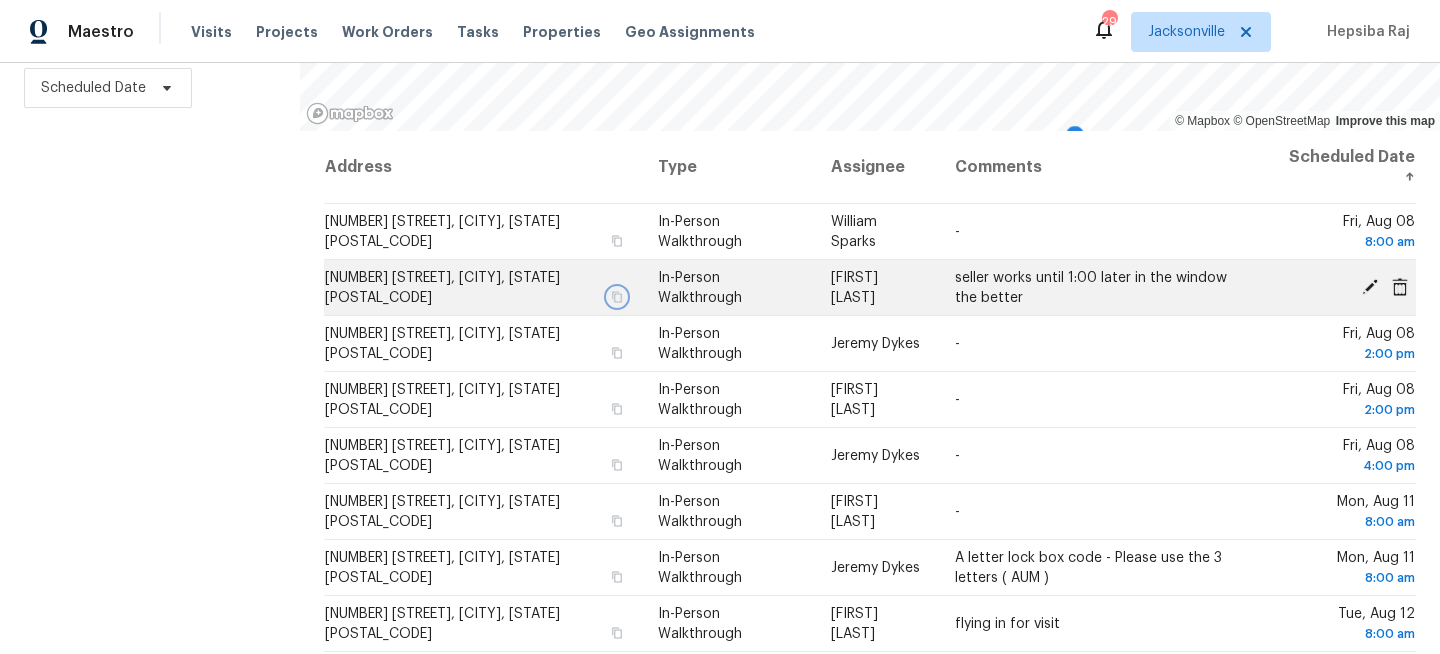 click 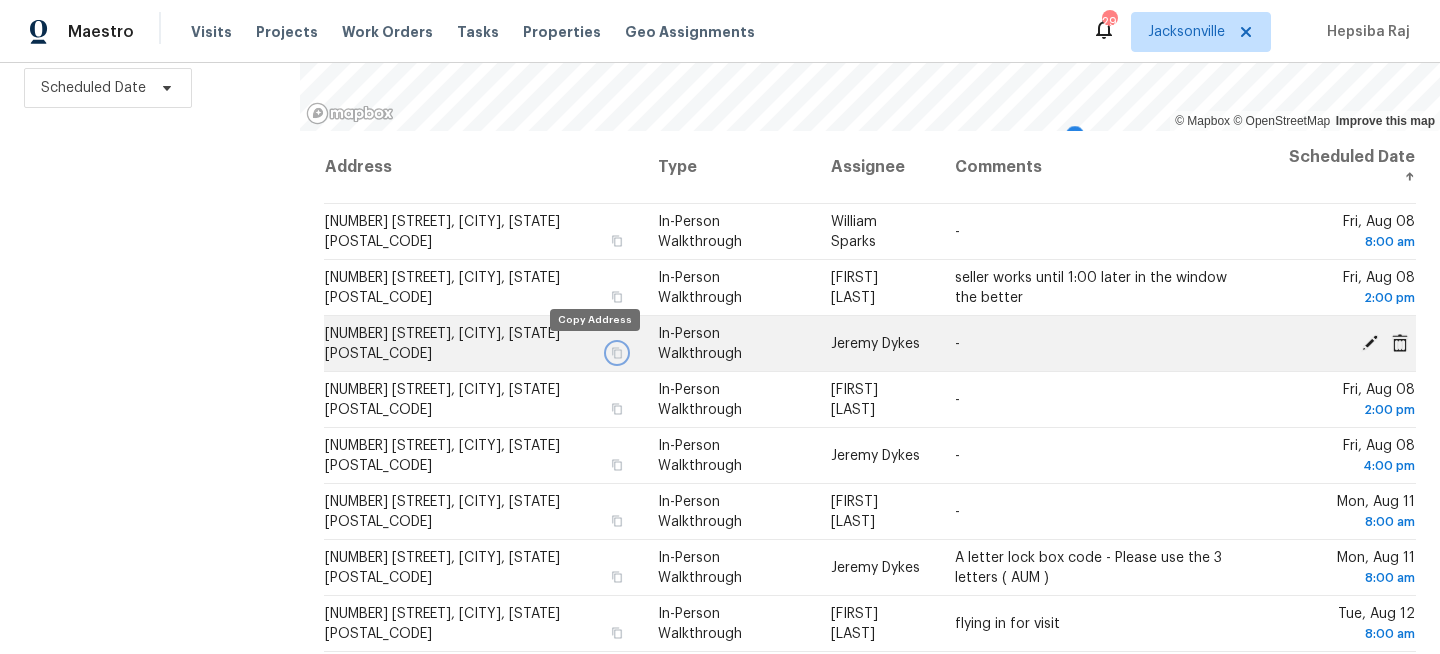 click 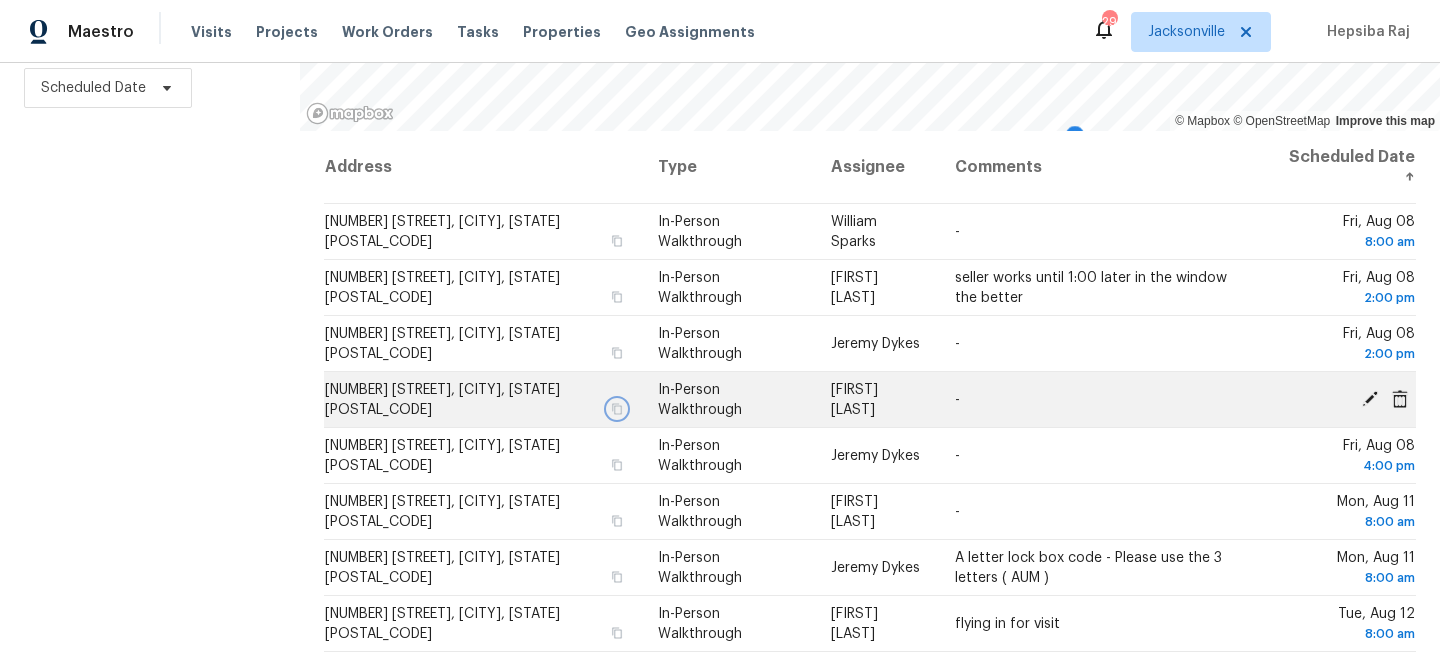 click 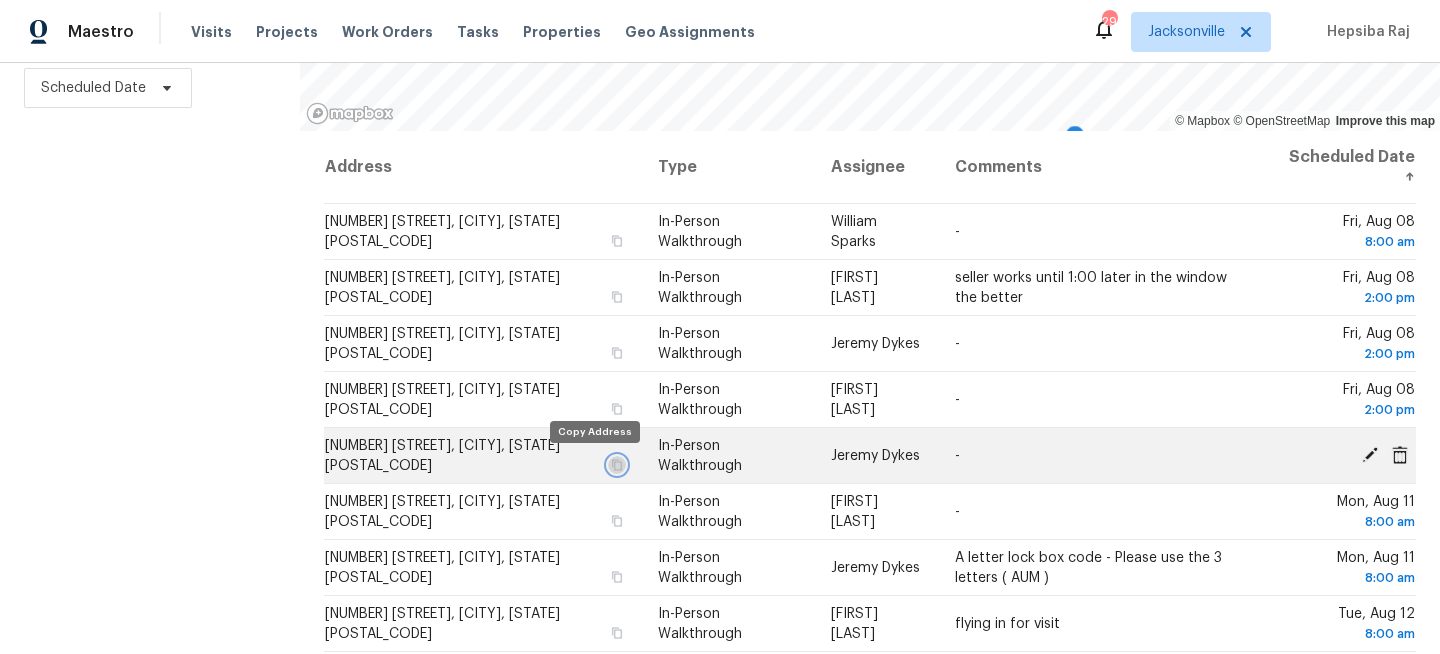 click 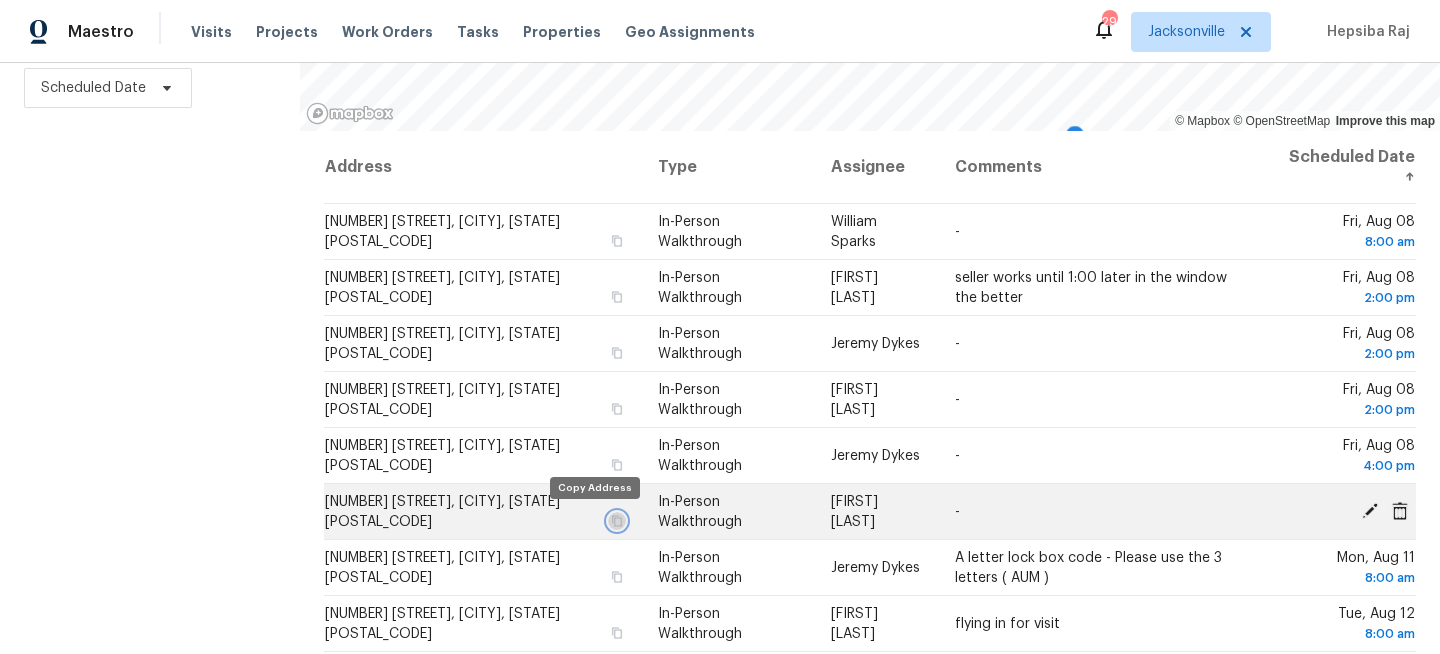 click 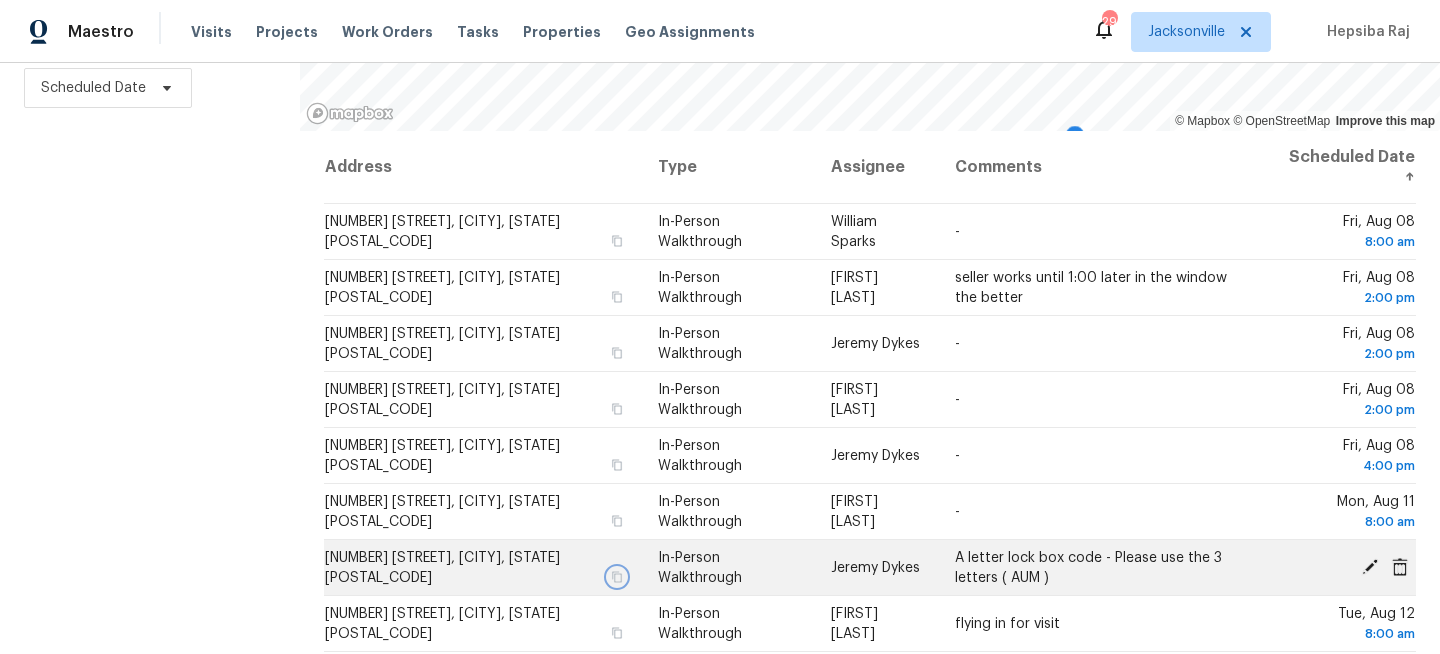 click 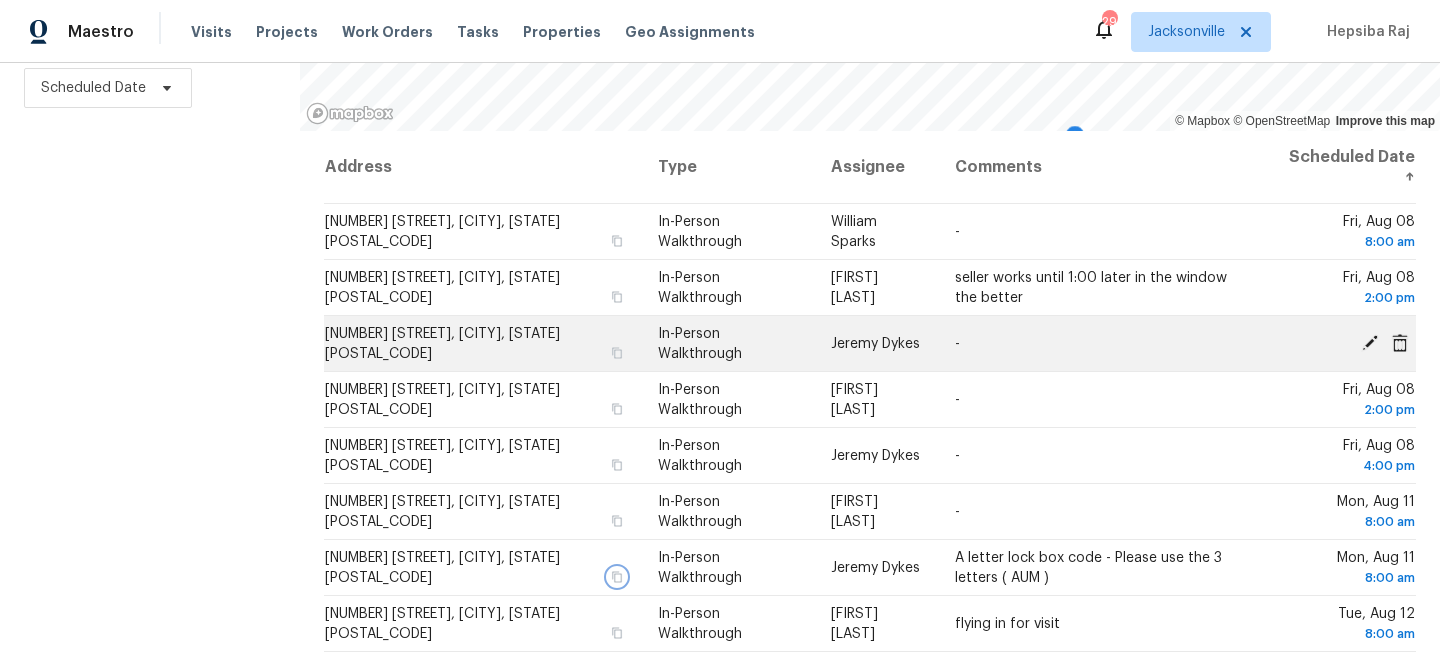 scroll, scrollTop: 14, scrollLeft: 0, axis: vertical 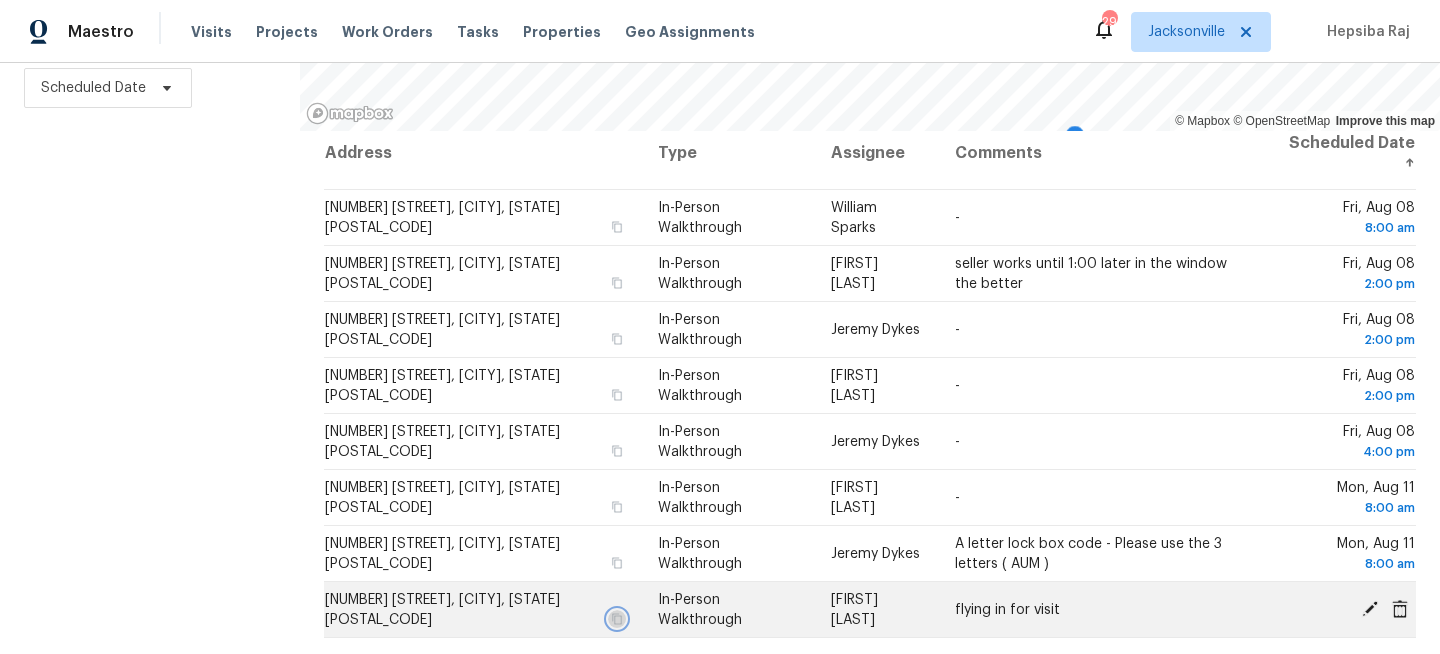 click 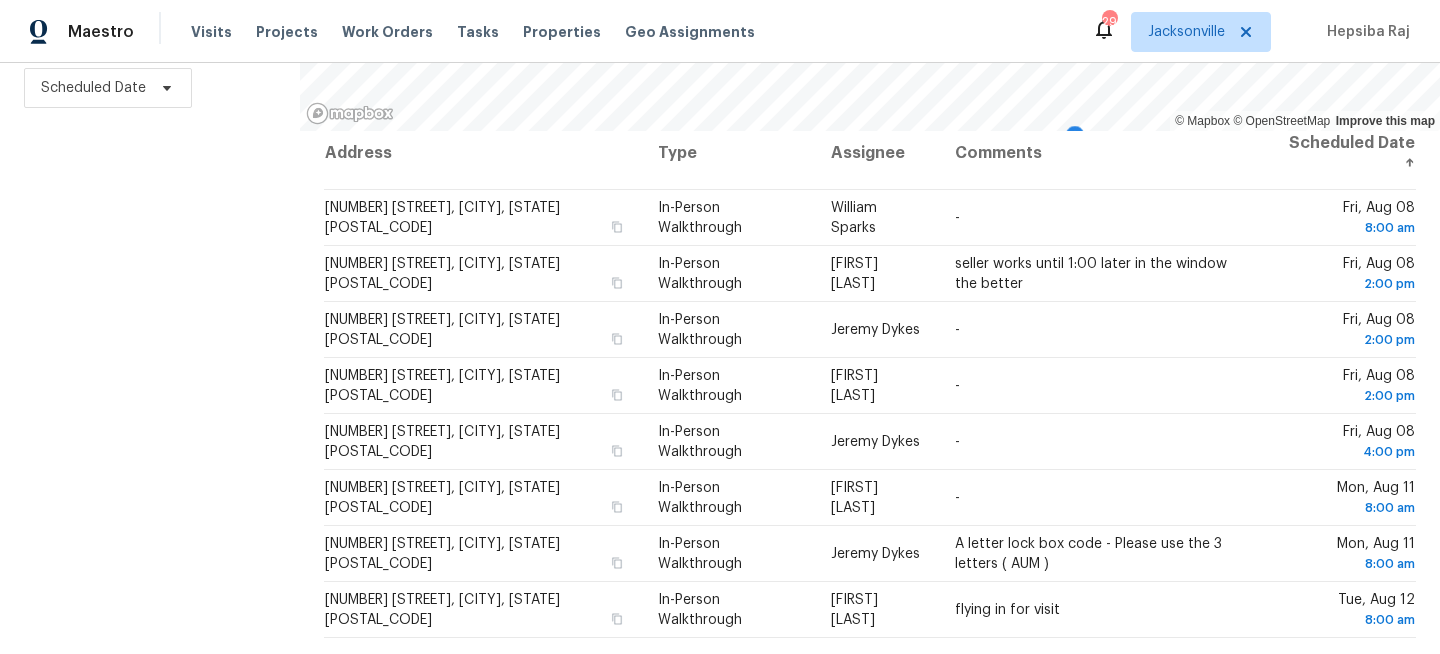 click on "Filters Reset ​ Virtual Exterior Assessment + 2 Assignee Scheduled Date" at bounding box center [150, 242] 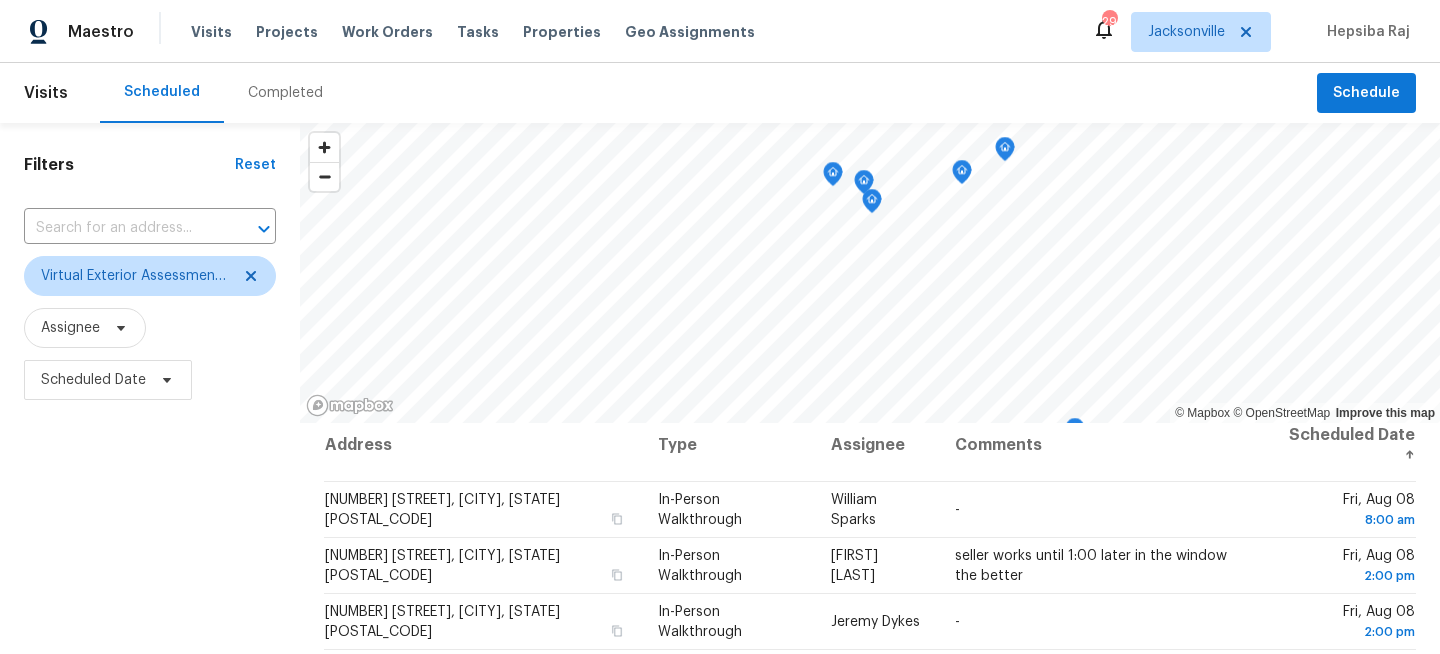 scroll, scrollTop: 292, scrollLeft: 0, axis: vertical 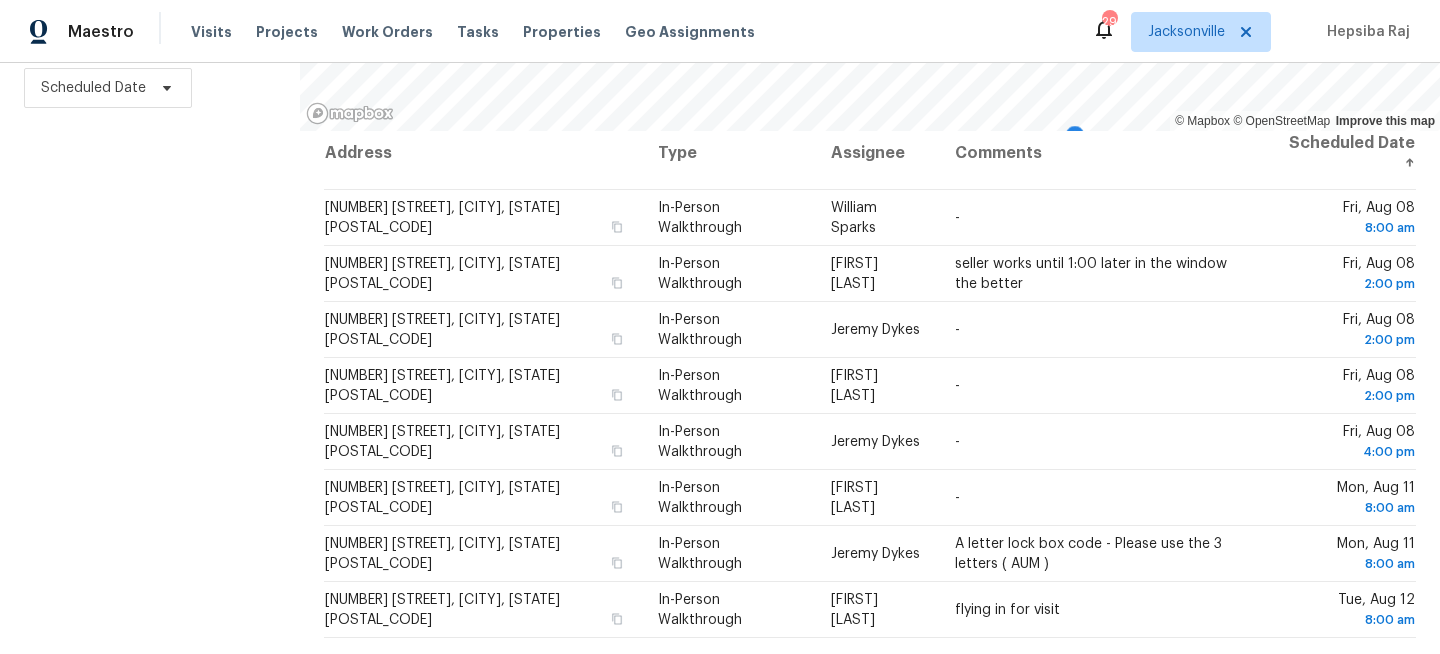 click on "Filters Reset ​ Virtual Exterior Assessment + 2 Assignee Scheduled Date" at bounding box center [150, 242] 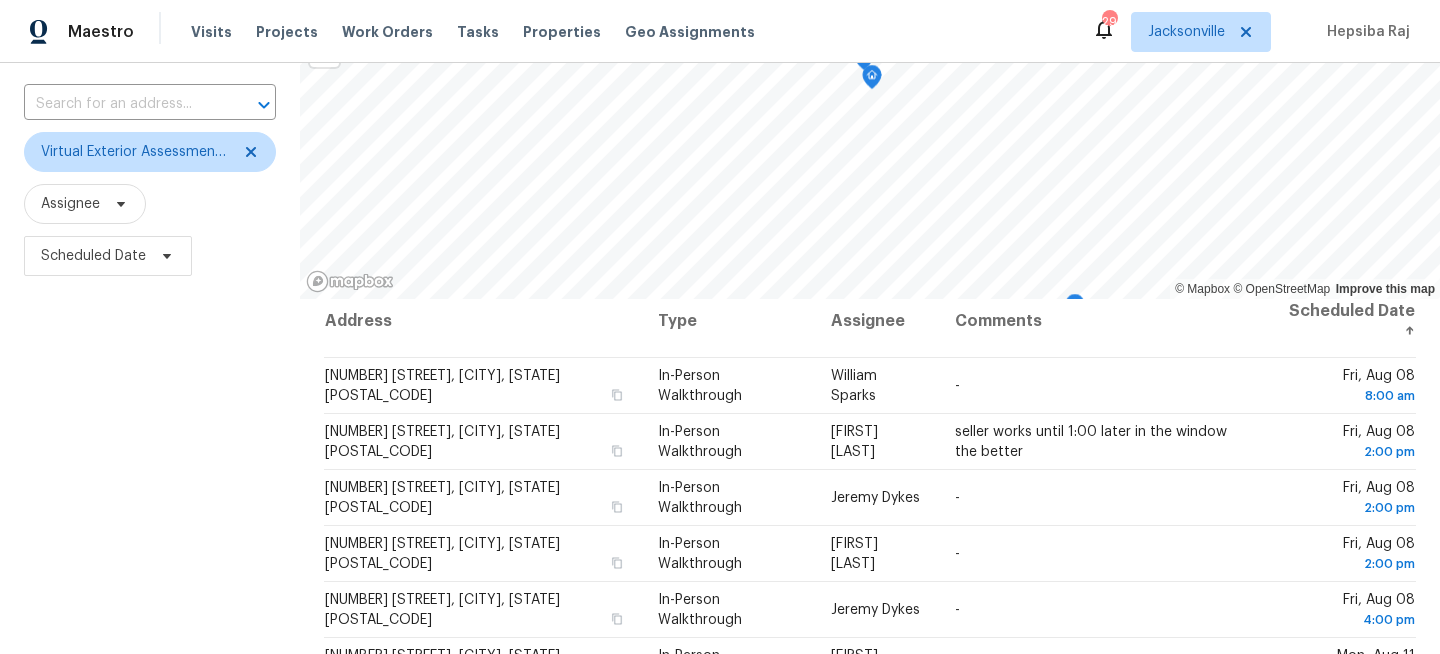 scroll, scrollTop: 0, scrollLeft: 0, axis: both 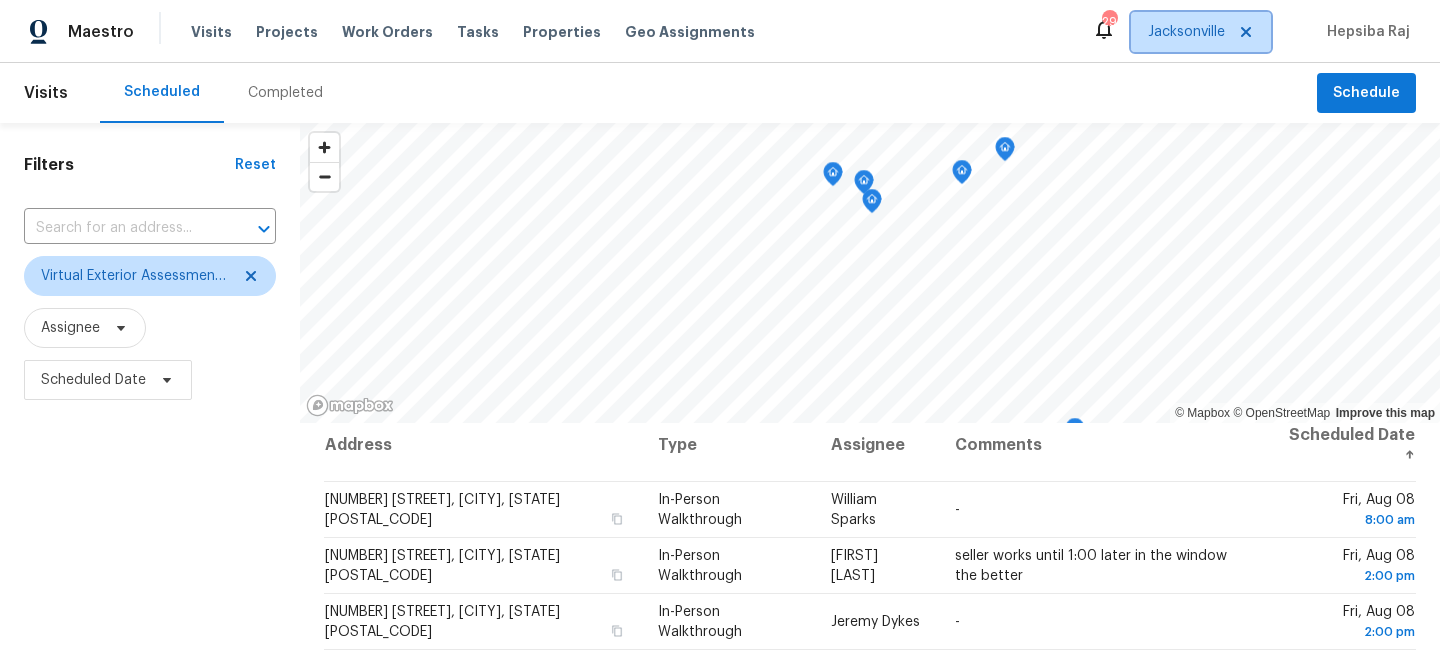 click on "Jacksonville" at bounding box center (1186, 32) 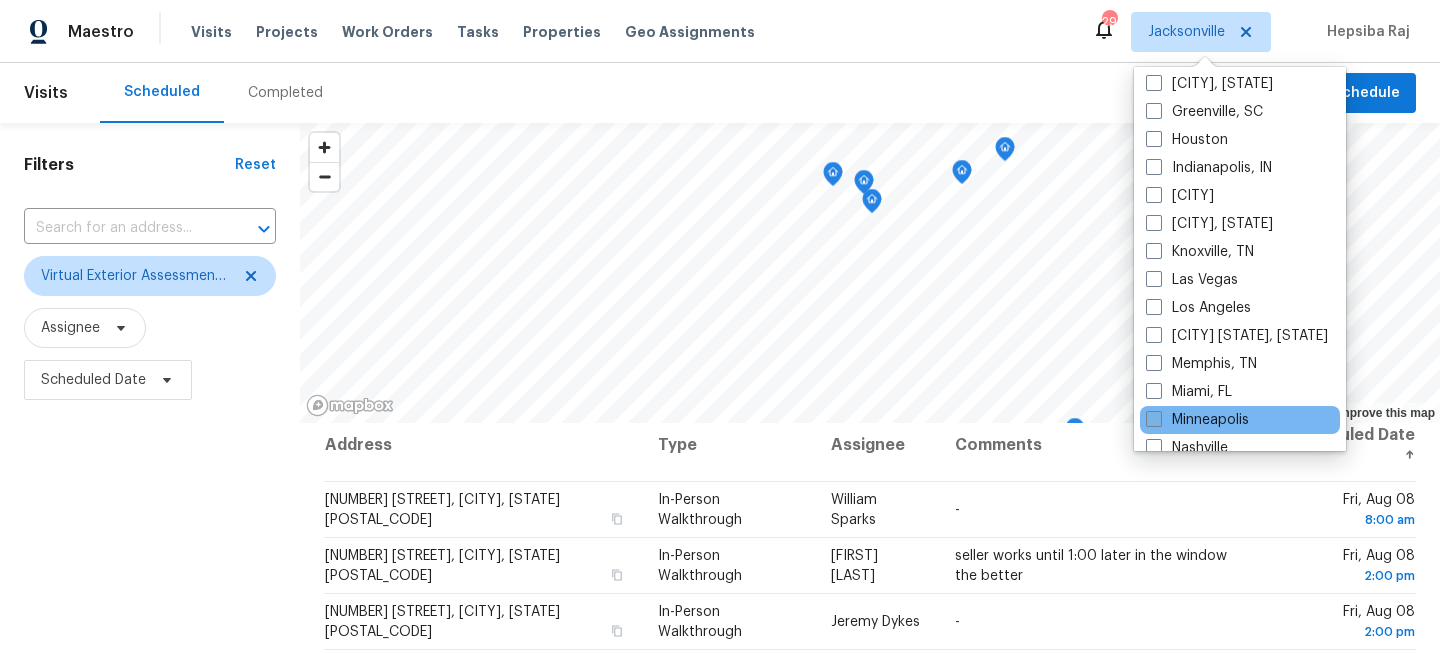 scroll, scrollTop: 655, scrollLeft: 0, axis: vertical 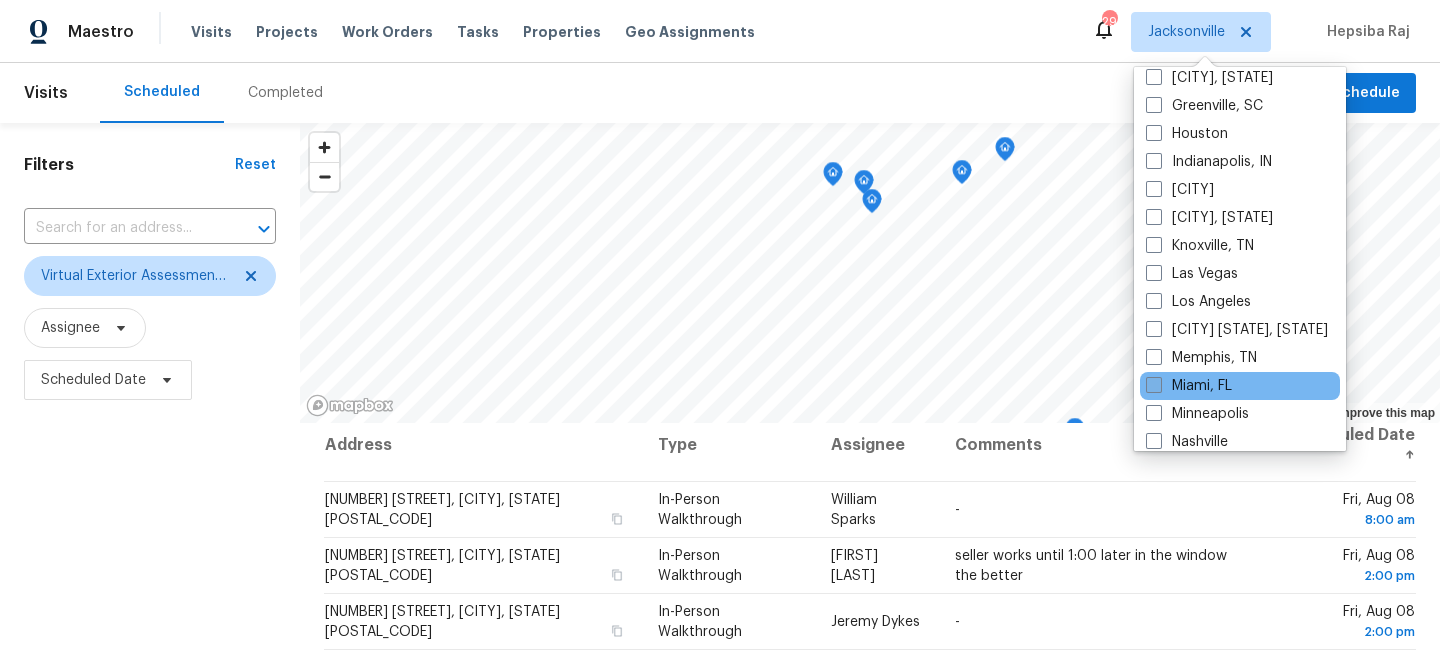 click at bounding box center (1154, 385) 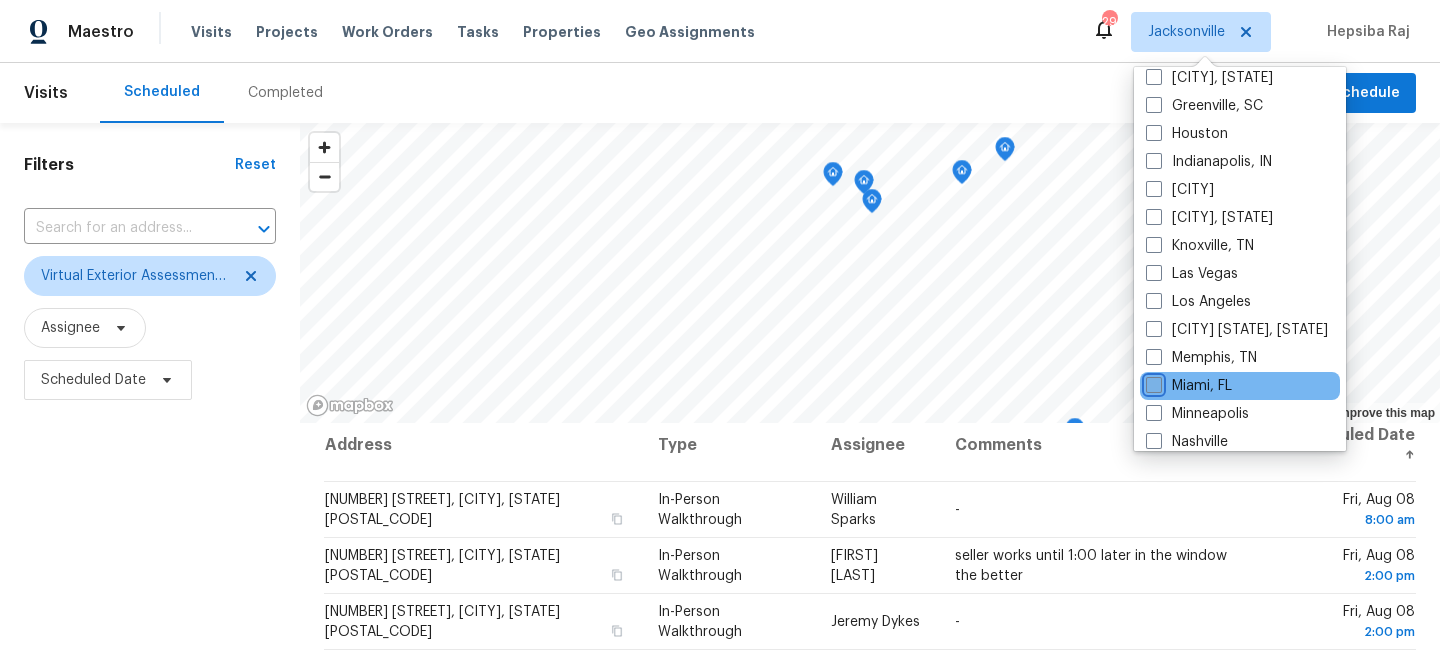 click on "Miami, FL" at bounding box center (1152, 382) 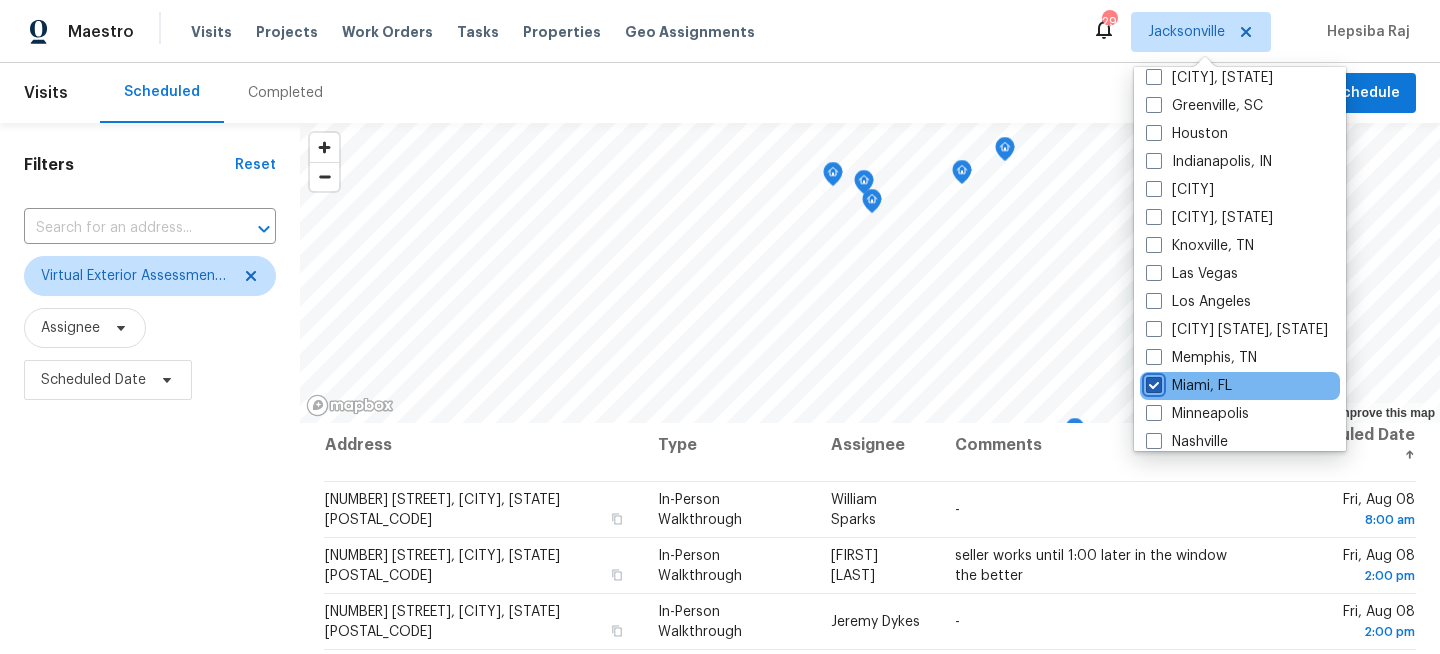 checkbox on "true" 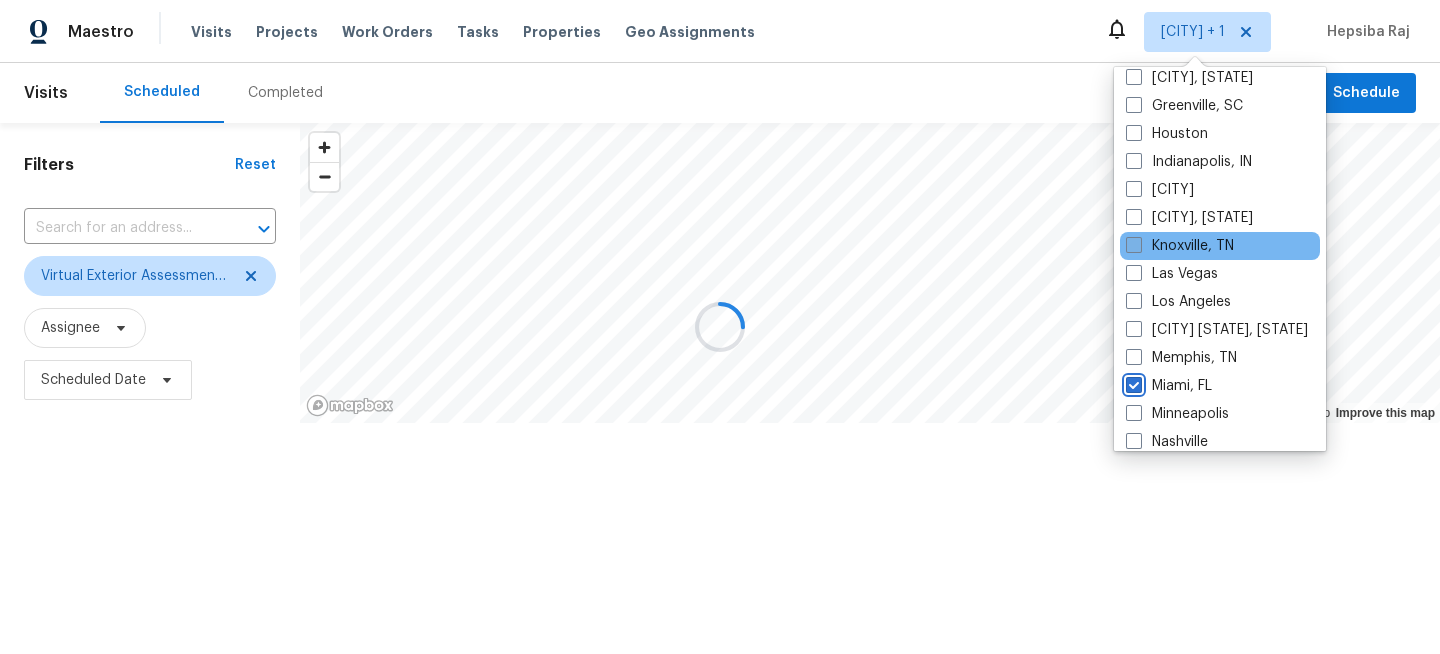scroll, scrollTop: 0, scrollLeft: 0, axis: both 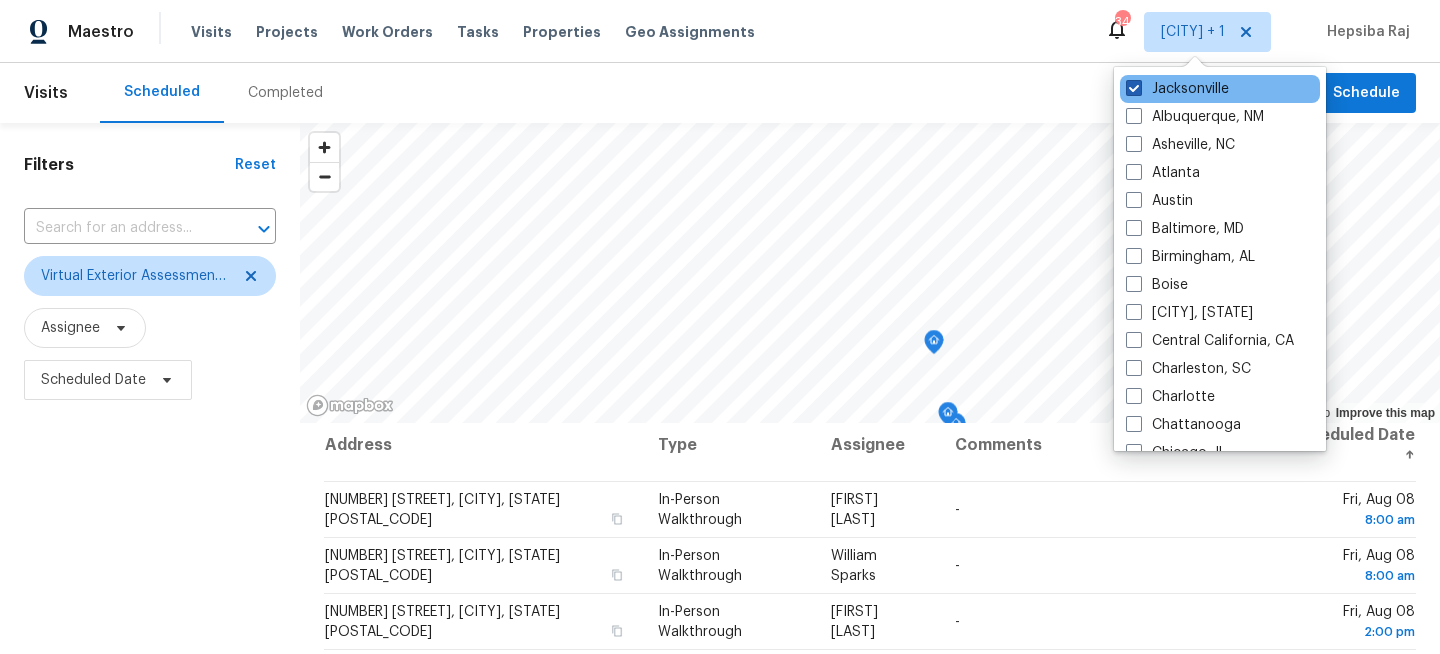 click on "Jacksonville" at bounding box center (1177, 89) 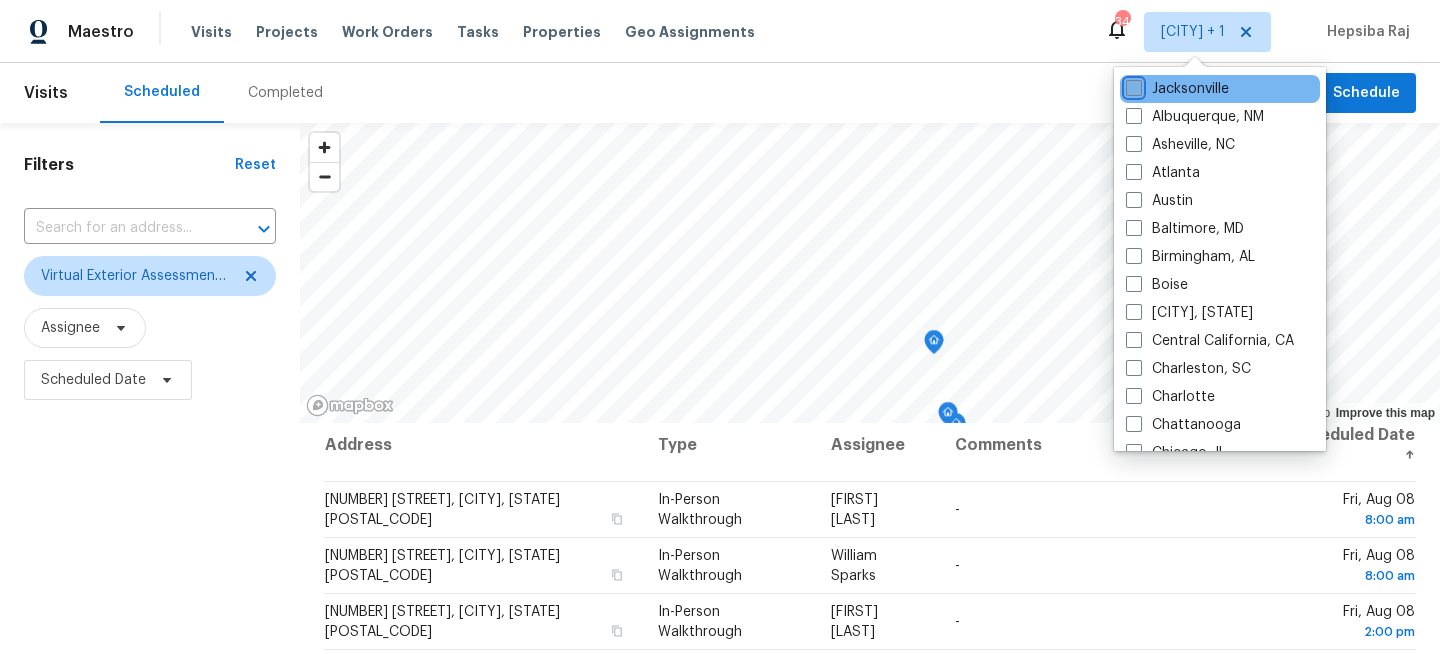 checkbox on "false" 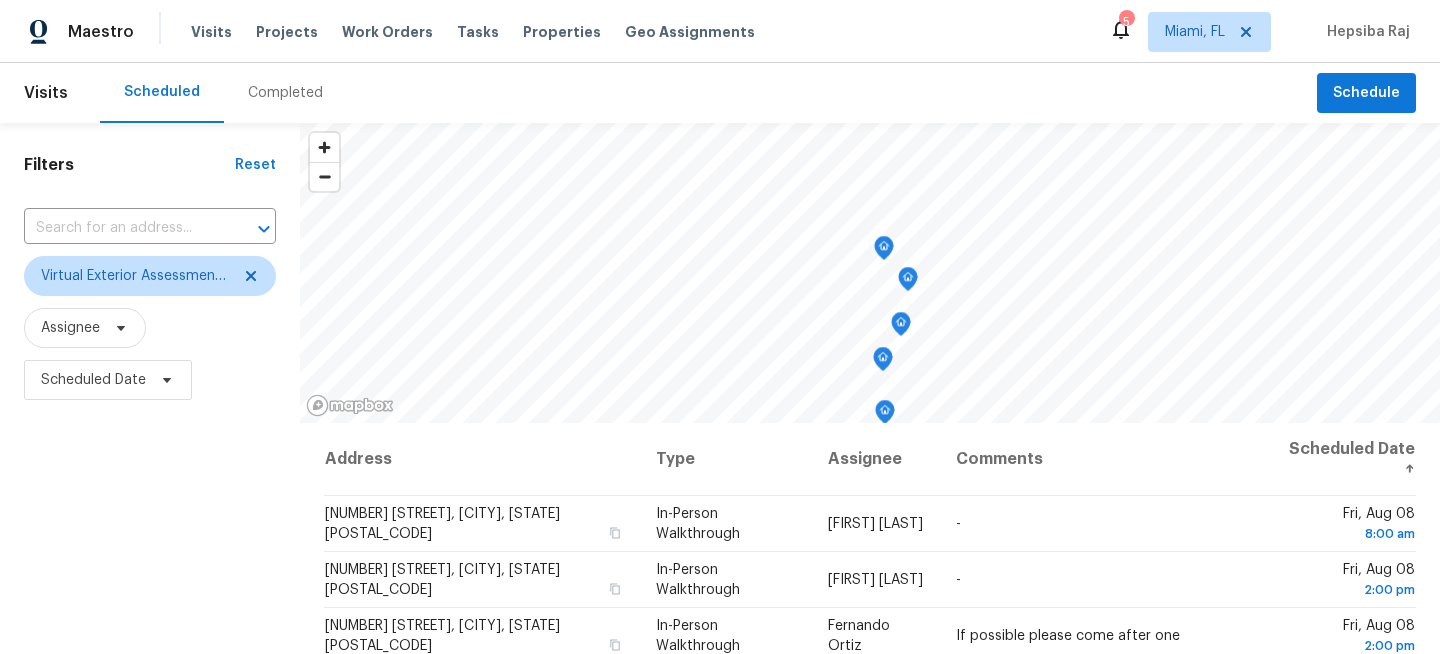 scroll, scrollTop: 0, scrollLeft: 0, axis: both 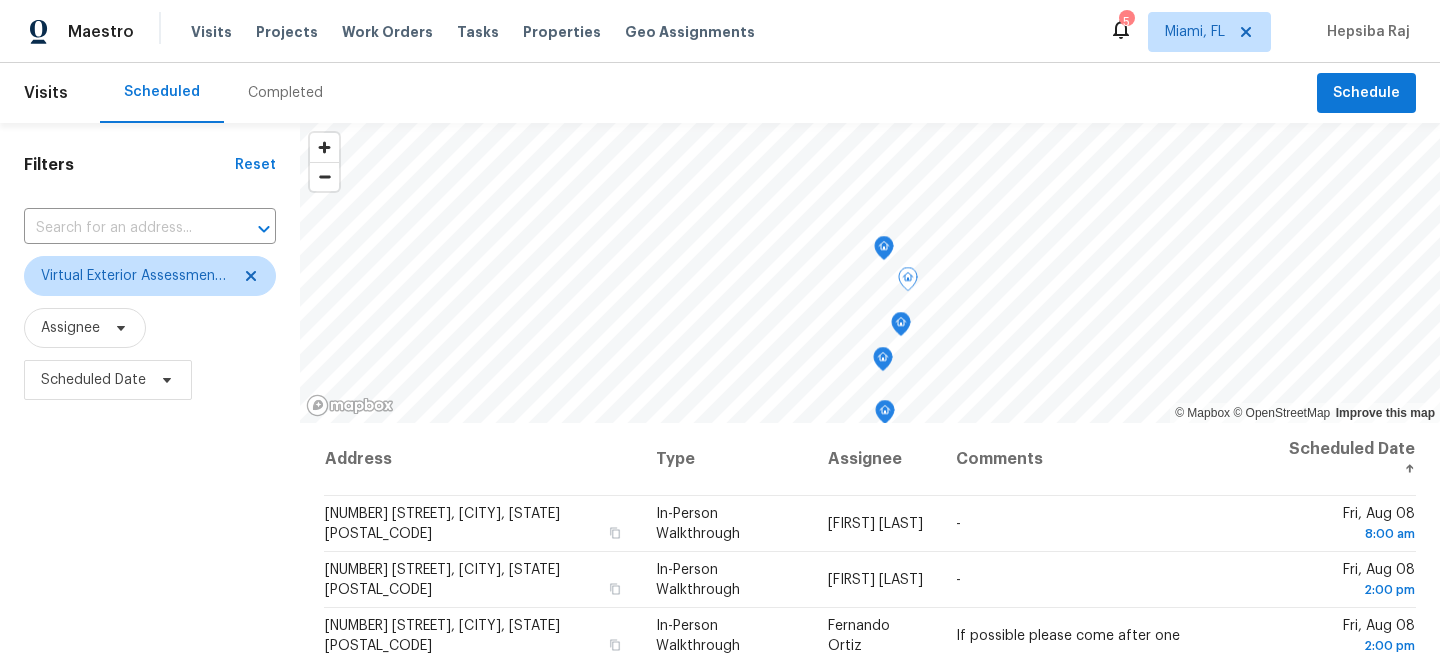click on "Filters Reset ​ Virtual Exterior Assessment + 2 Assignee Scheduled Date" at bounding box center [150, 534] 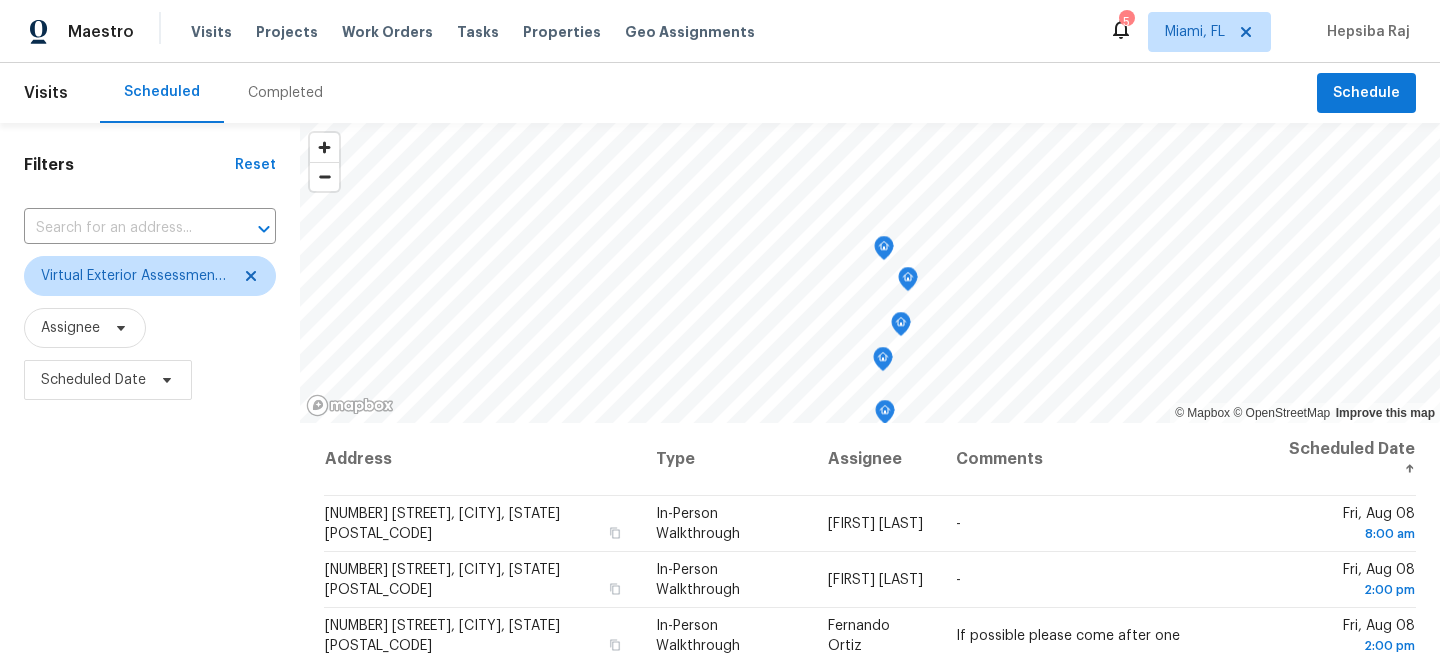 scroll, scrollTop: 292, scrollLeft: 0, axis: vertical 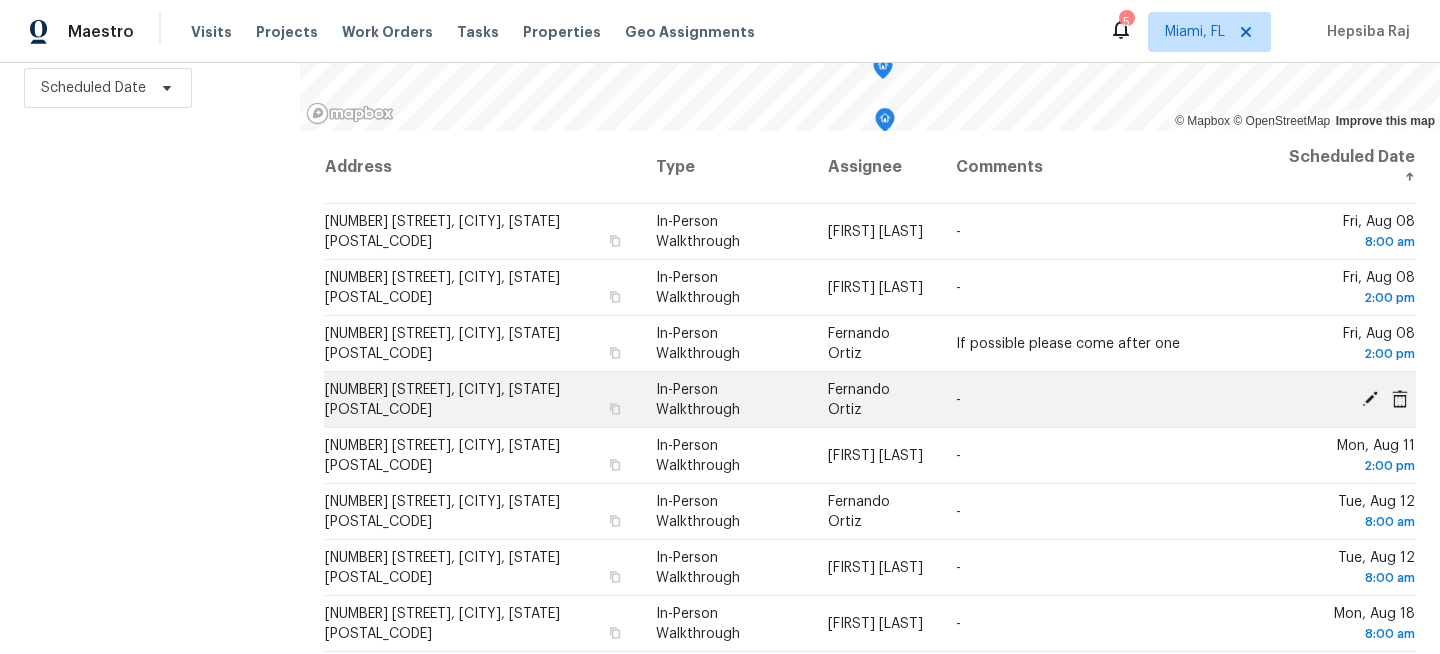 drag, startPoint x: 627, startPoint y: 240, endPoint x: 617, endPoint y: 422, distance: 182.27452 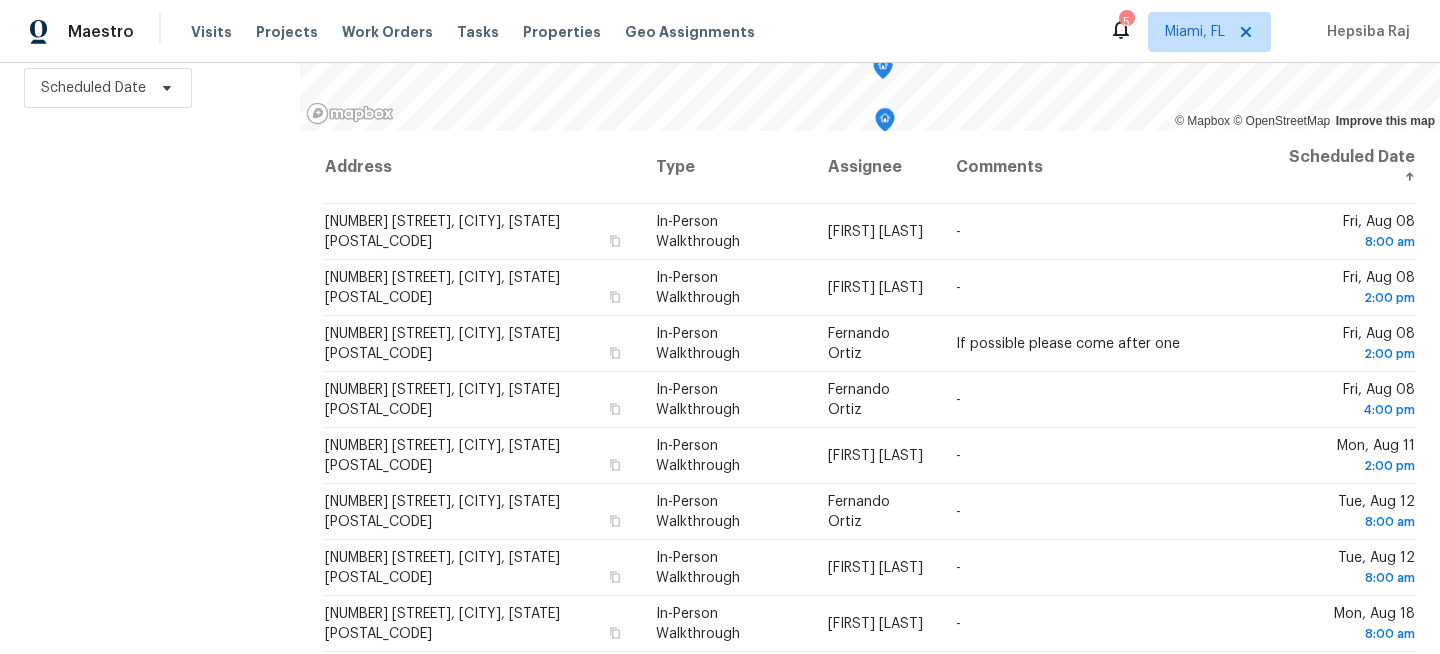 click on "Filters Reset ​ Virtual Exterior Assessment + 2 Assignee Scheduled Date" at bounding box center [150, 242] 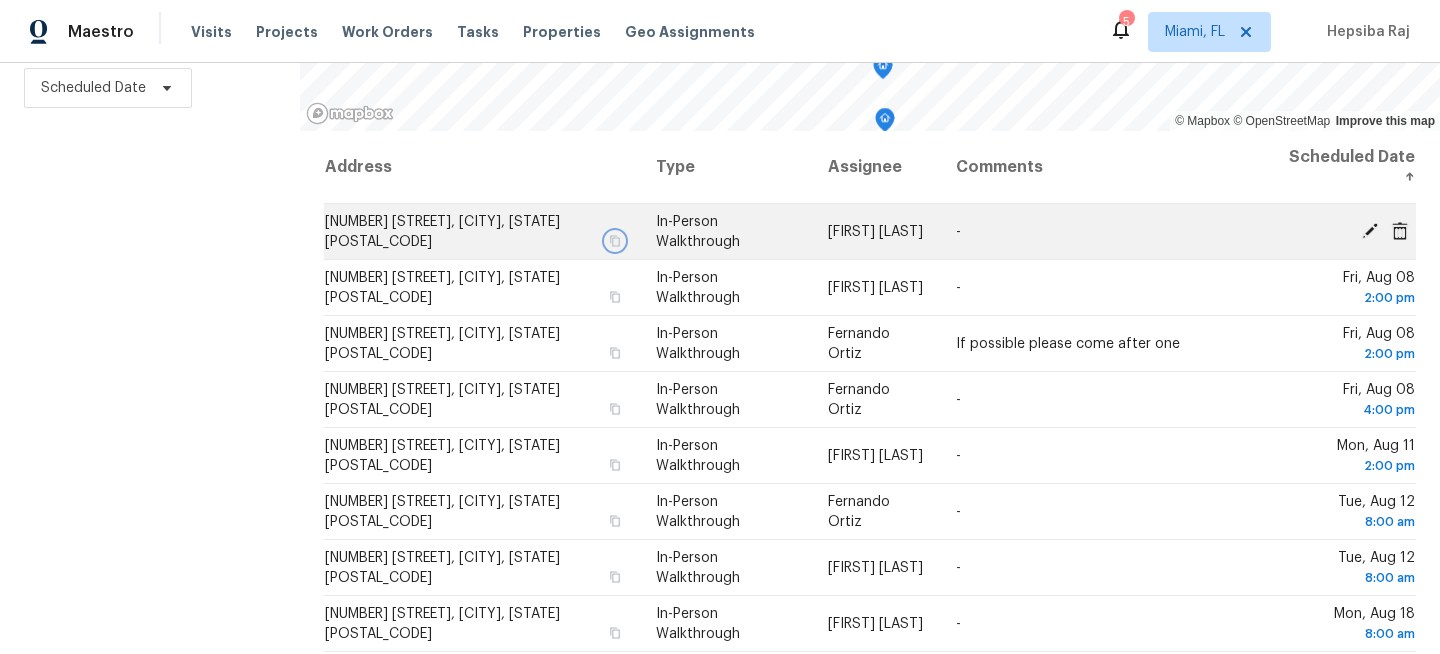 click 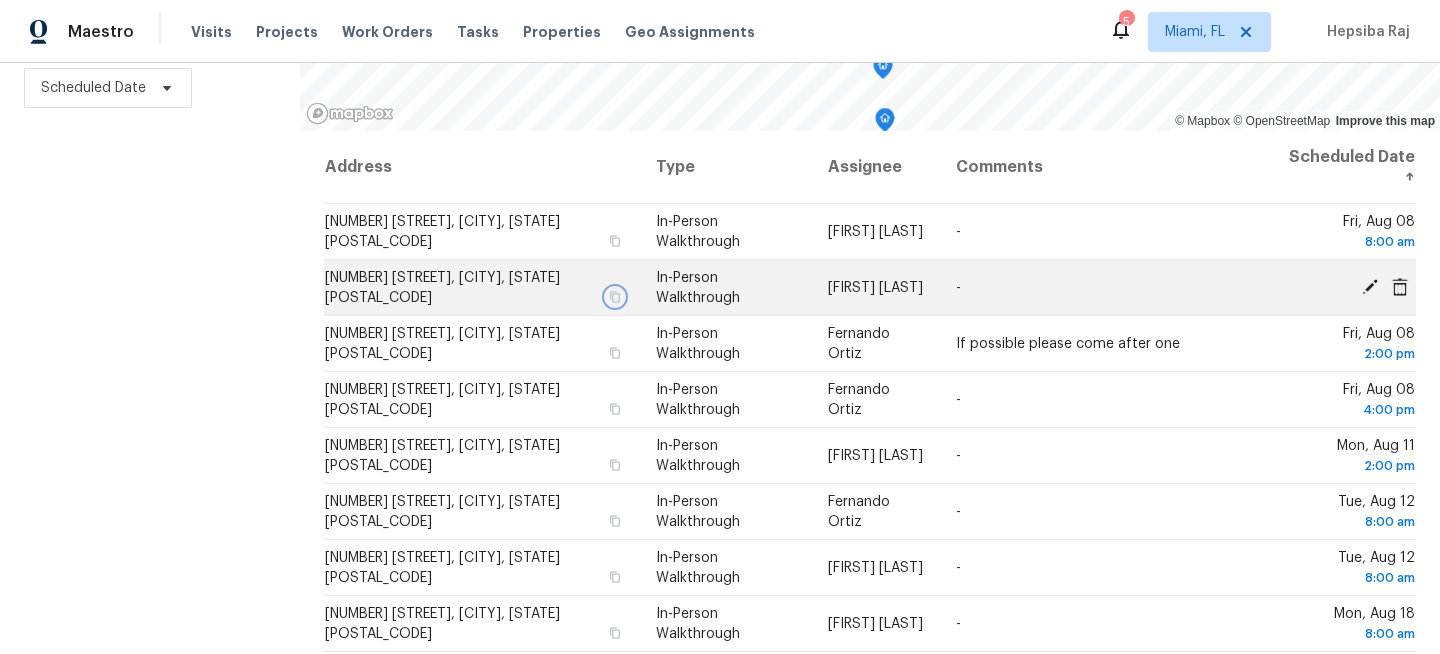 click 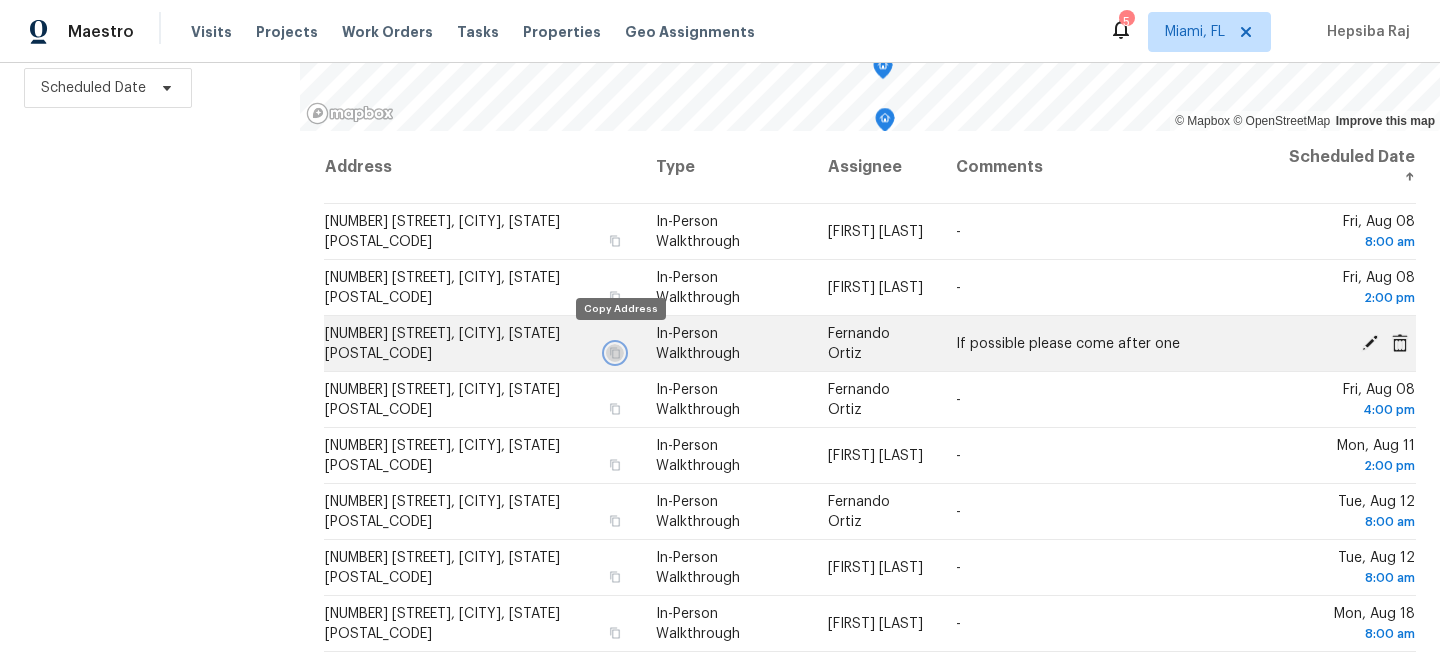click 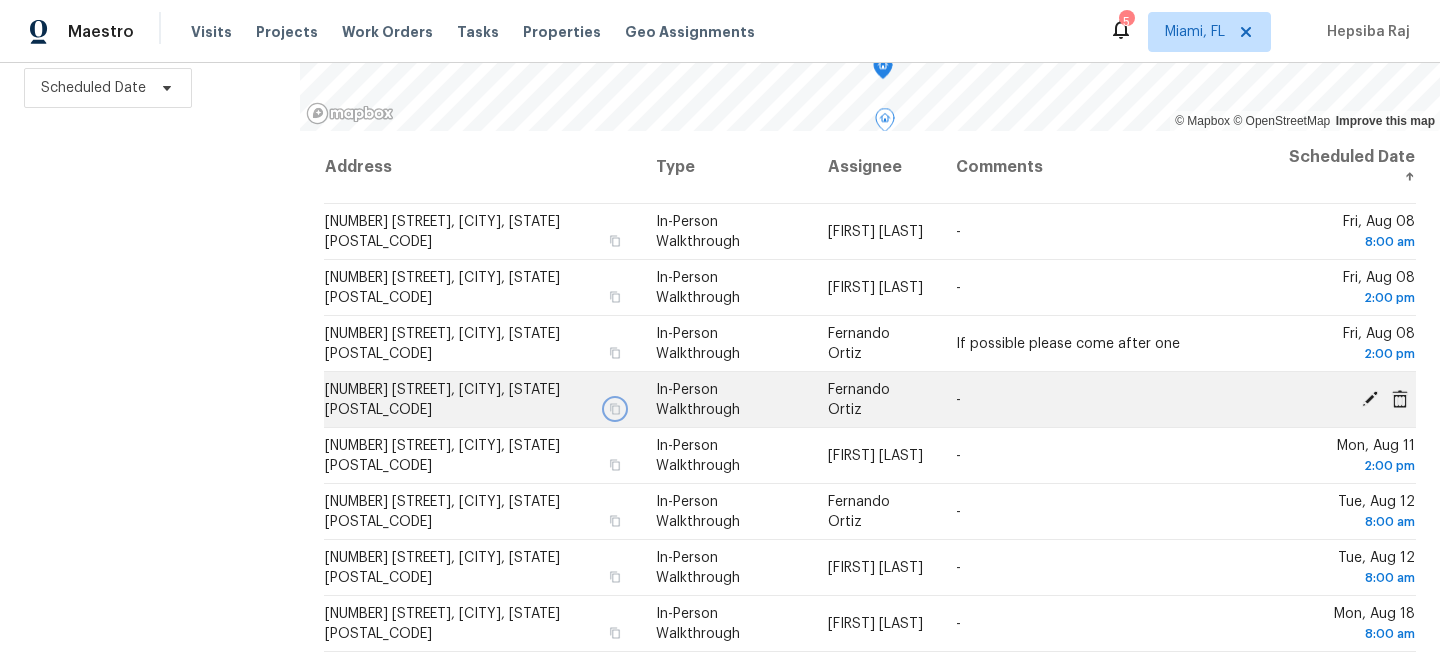 click 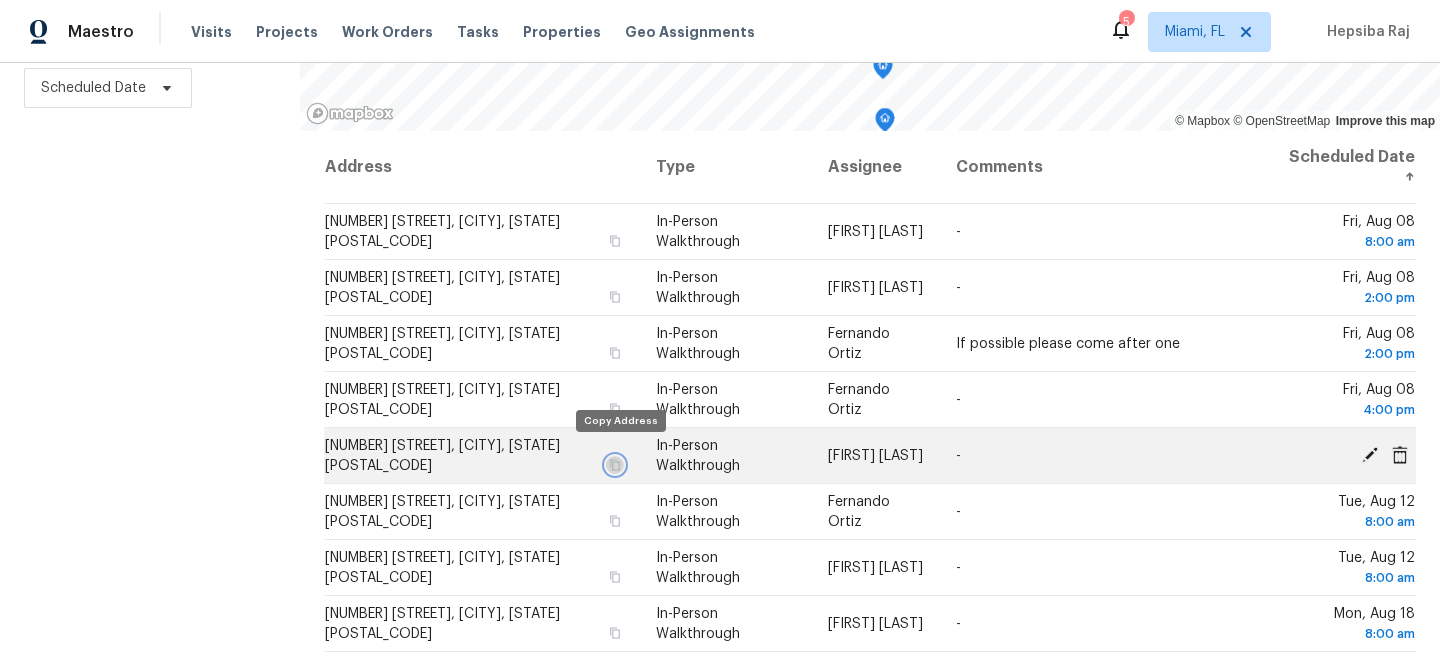 click 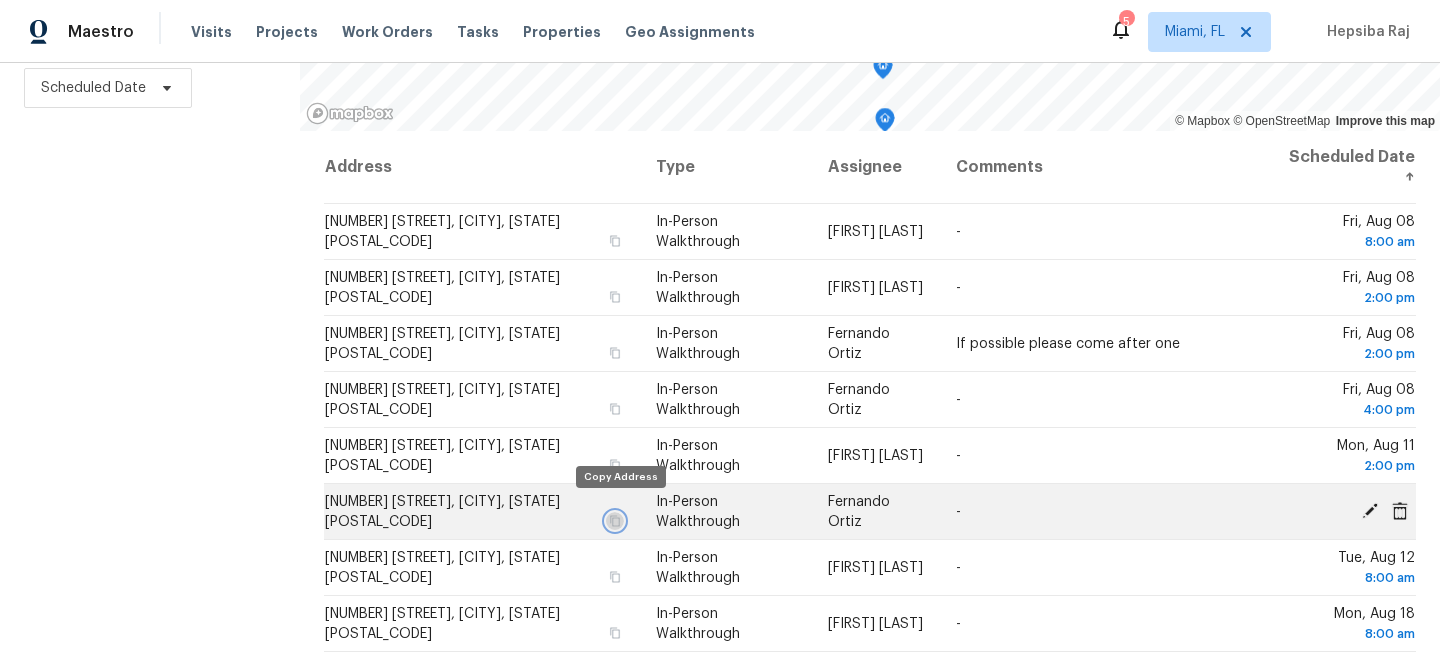 click 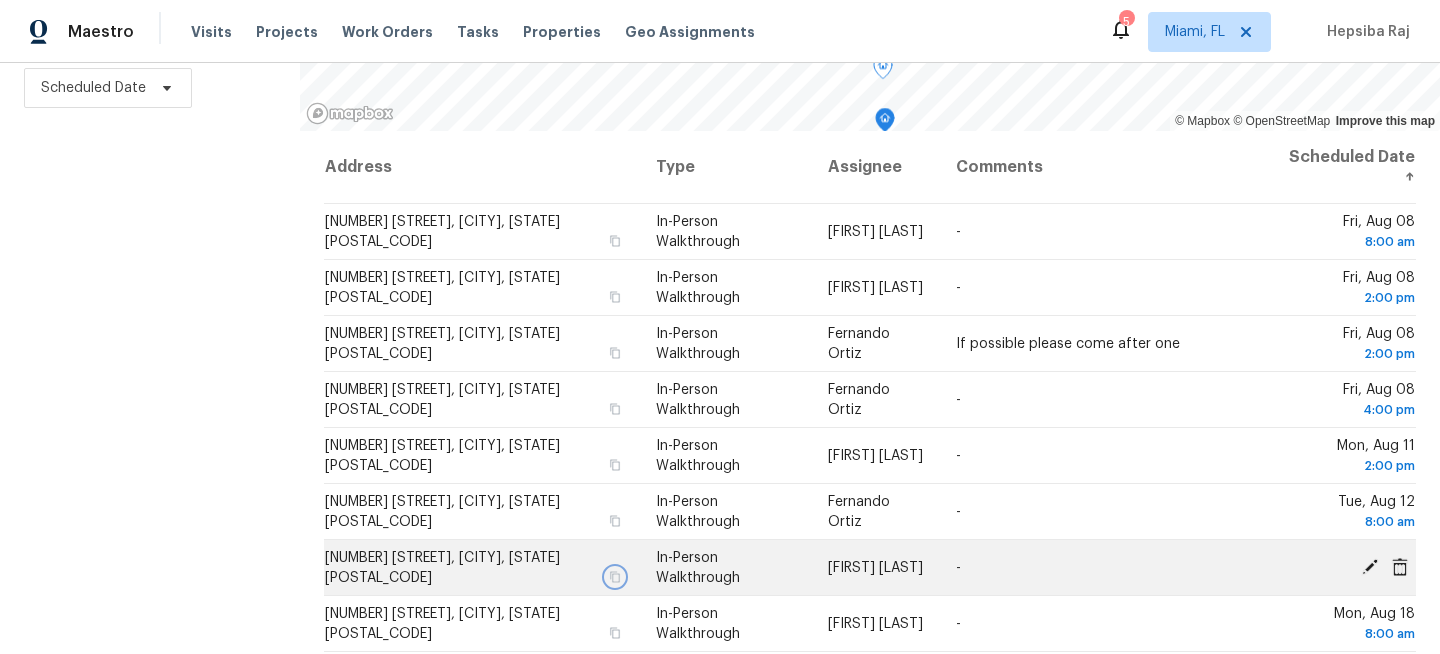 click 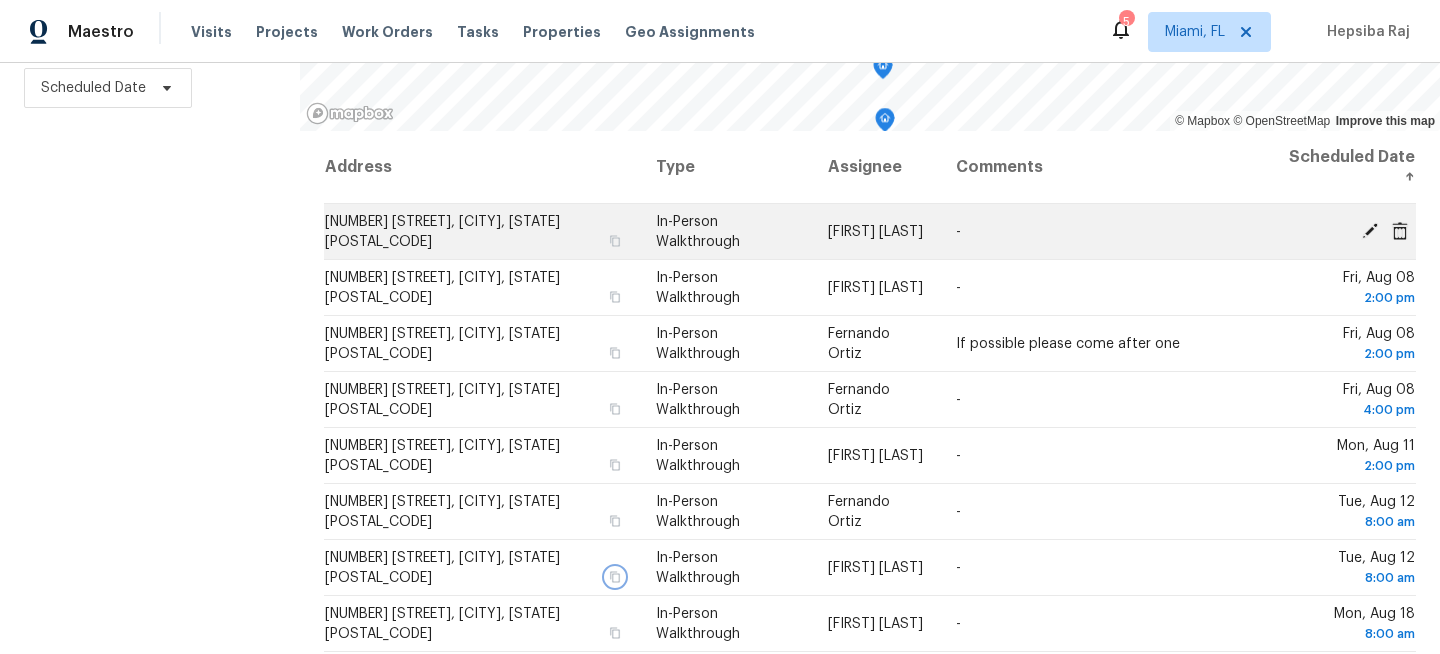 scroll, scrollTop: 14, scrollLeft: 0, axis: vertical 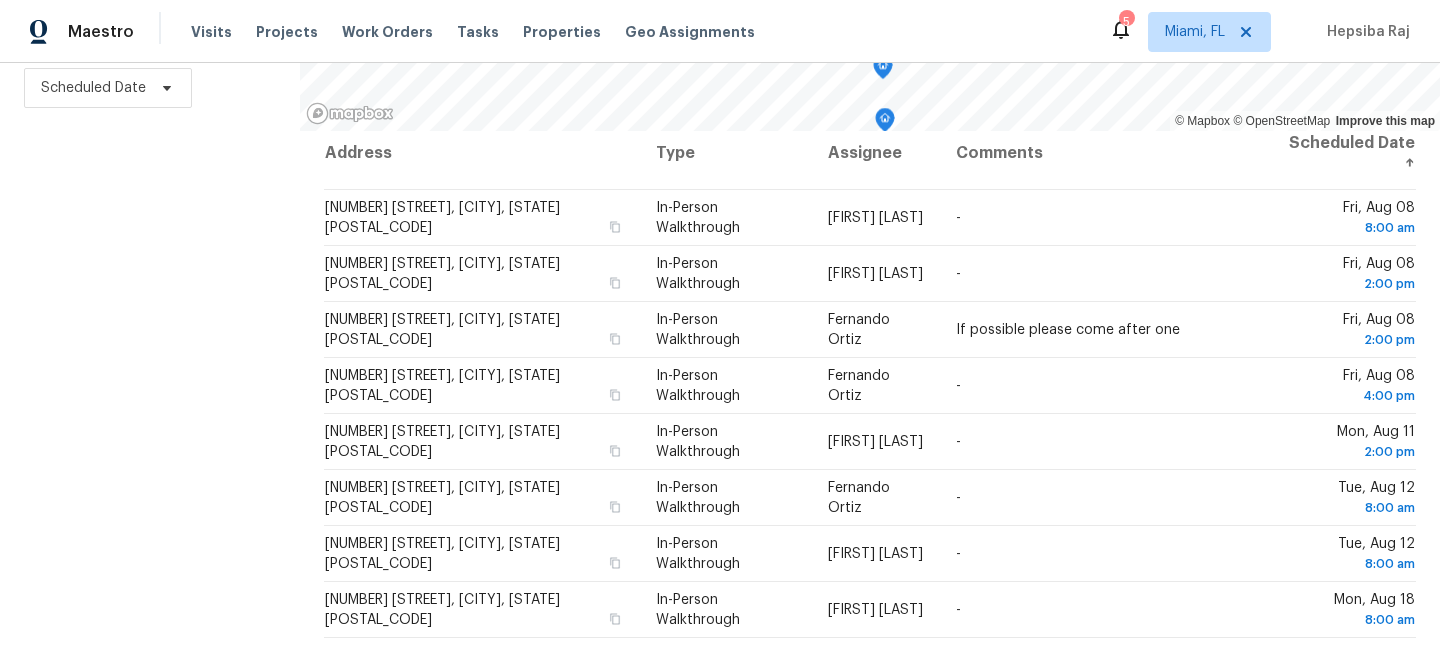 click on "Filters Reset ​ Virtual Exterior Assessment + 2 Assignee Scheduled Date" at bounding box center (150, 242) 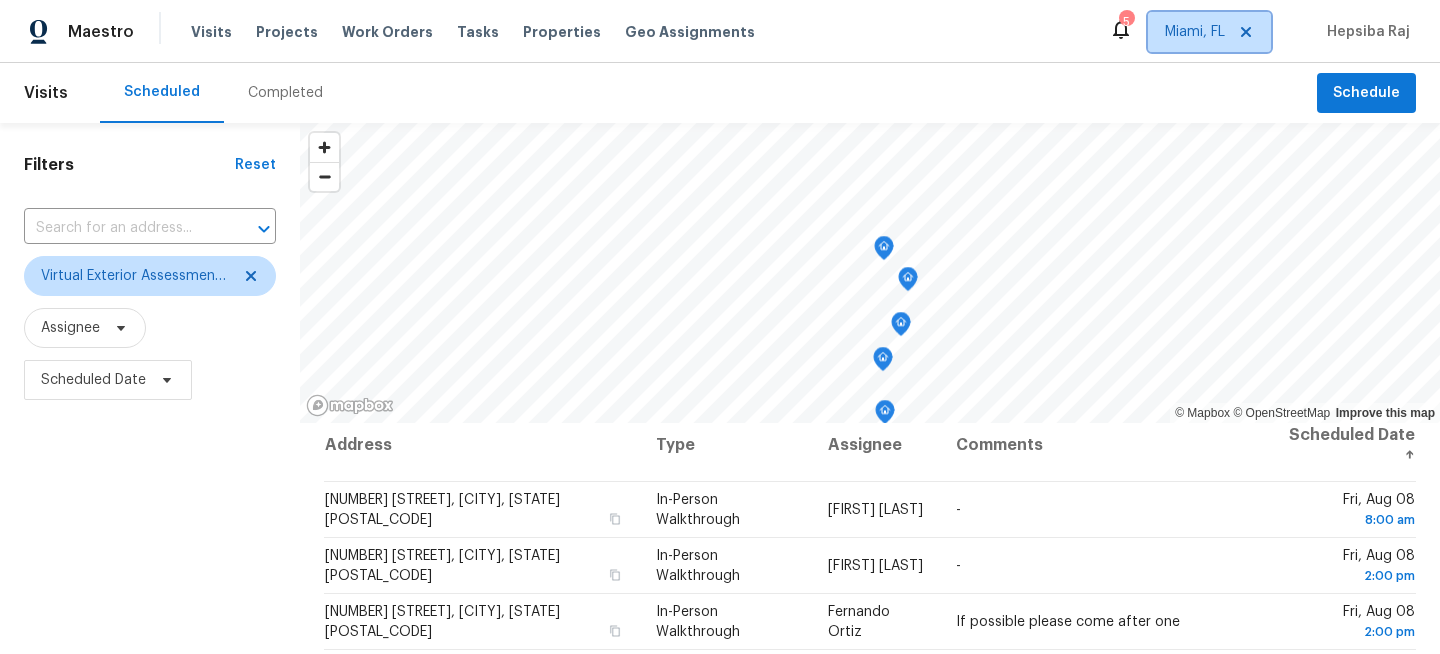 click on "Miami, FL" at bounding box center (1195, 32) 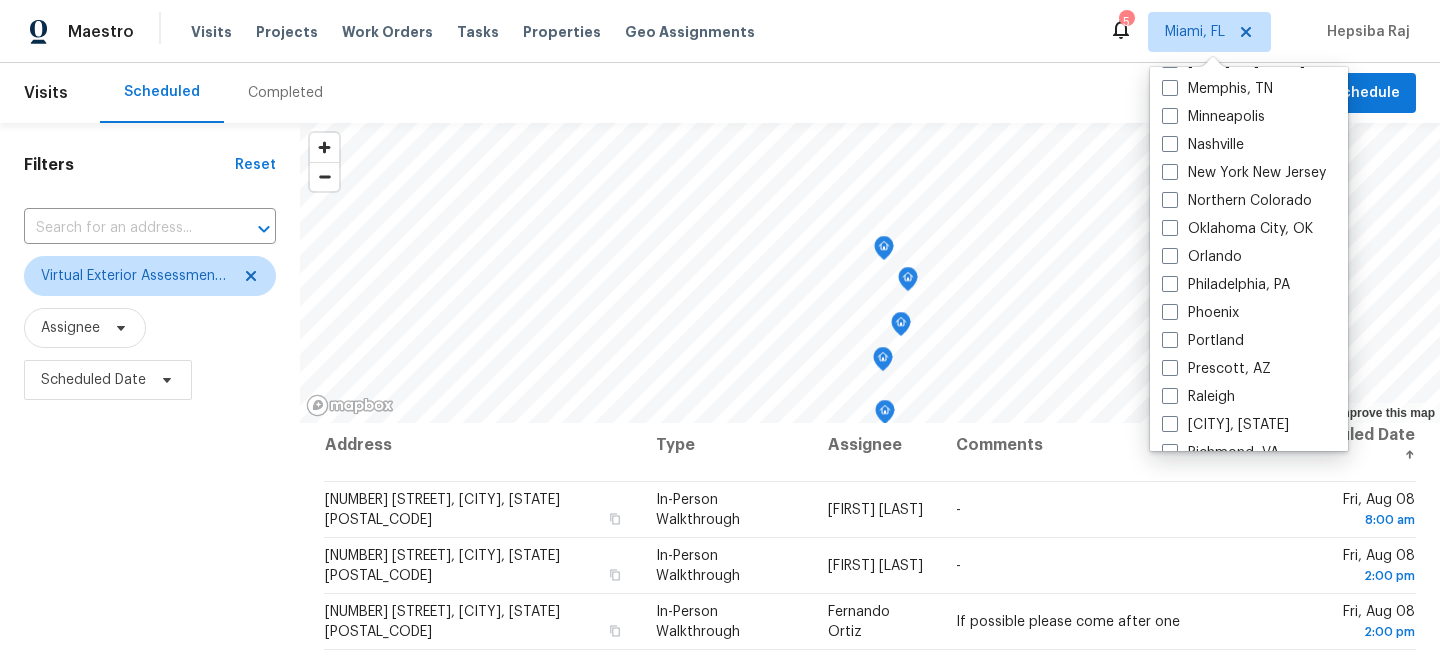 scroll, scrollTop: 991, scrollLeft: 0, axis: vertical 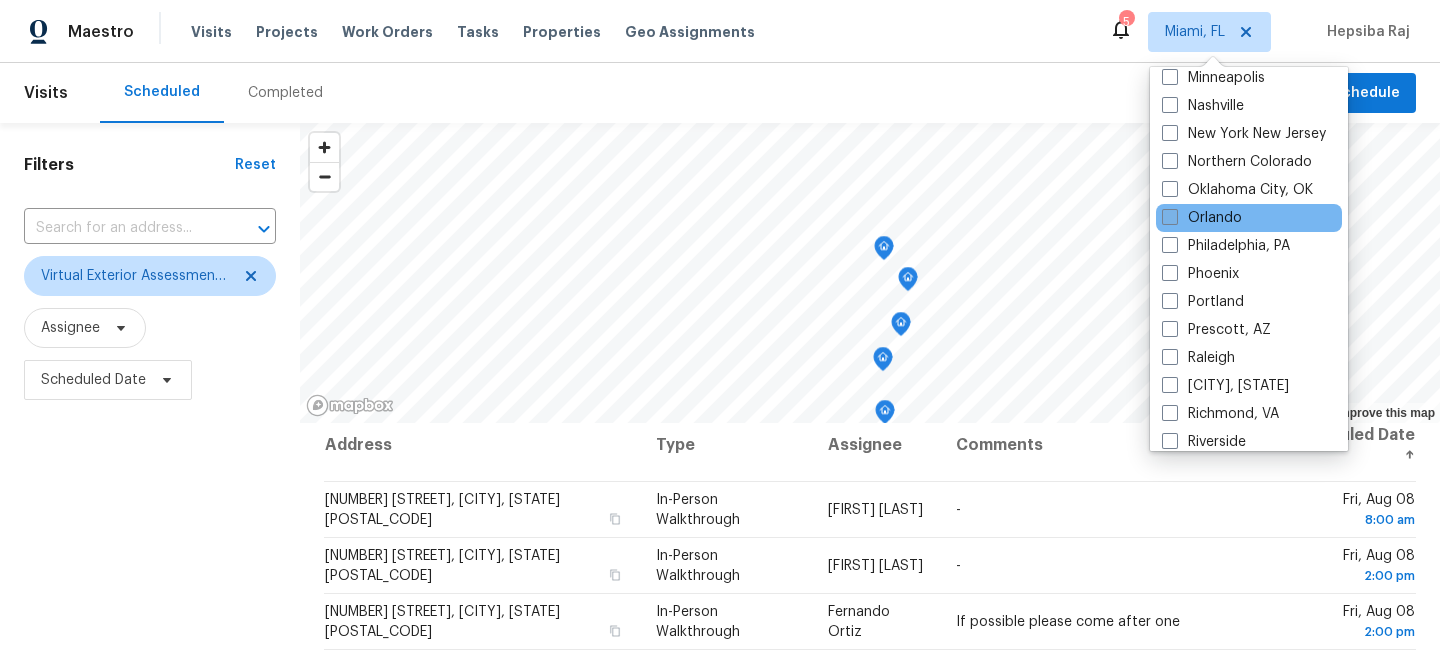 click on "Orlando" at bounding box center (1202, 218) 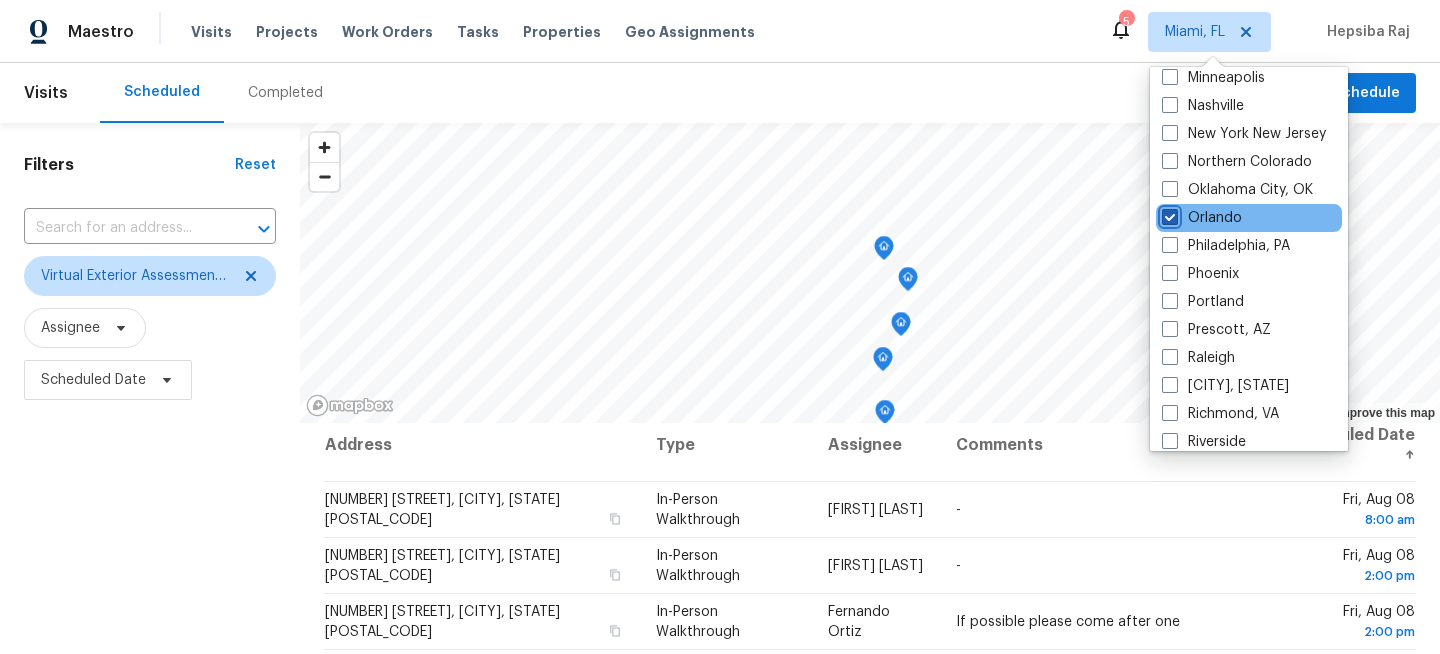 checkbox on "true" 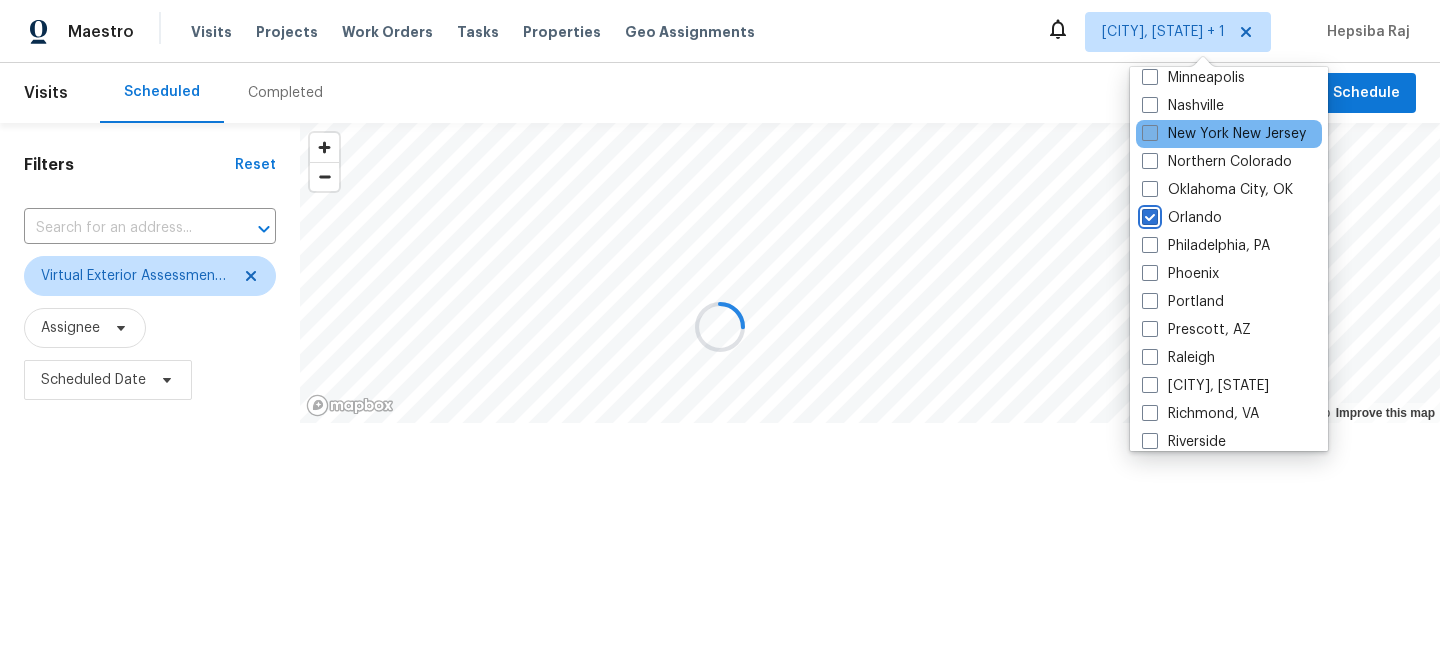 scroll, scrollTop: 0, scrollLeft: 0, axis: both 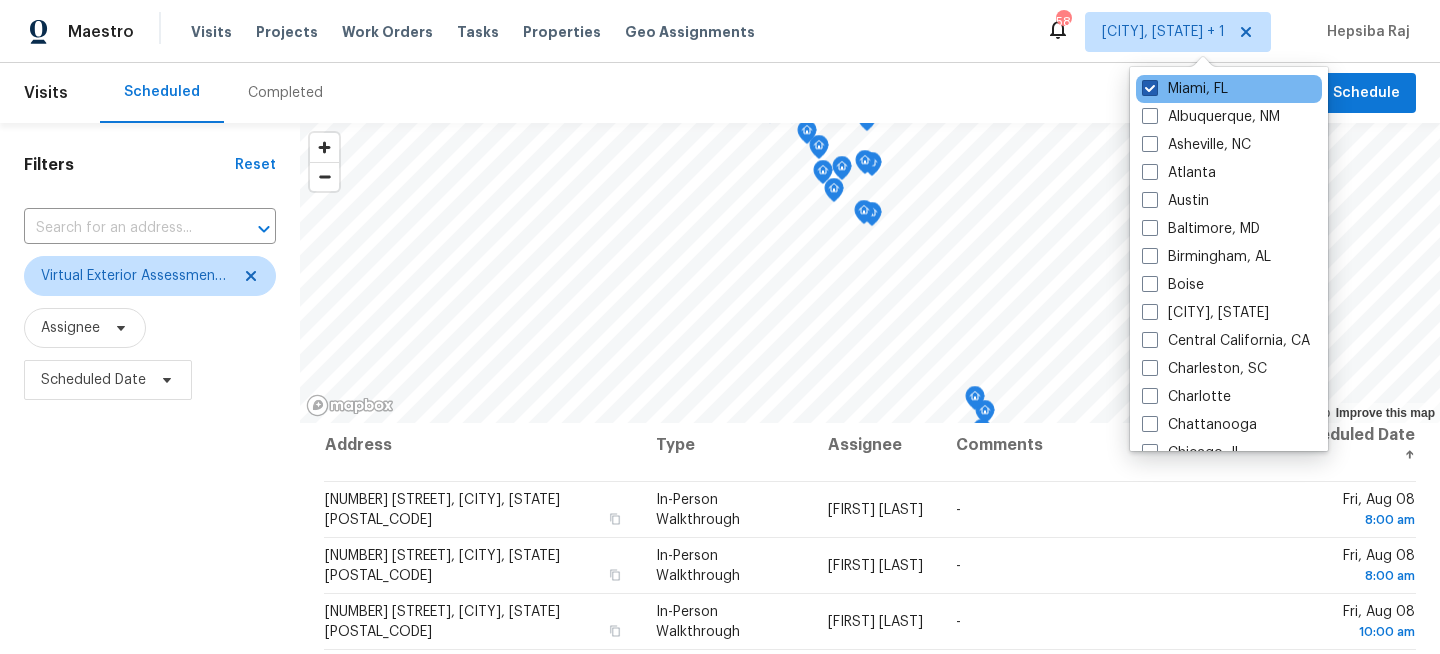 click on "Miami, FL" at bounding box center [1185, 89] 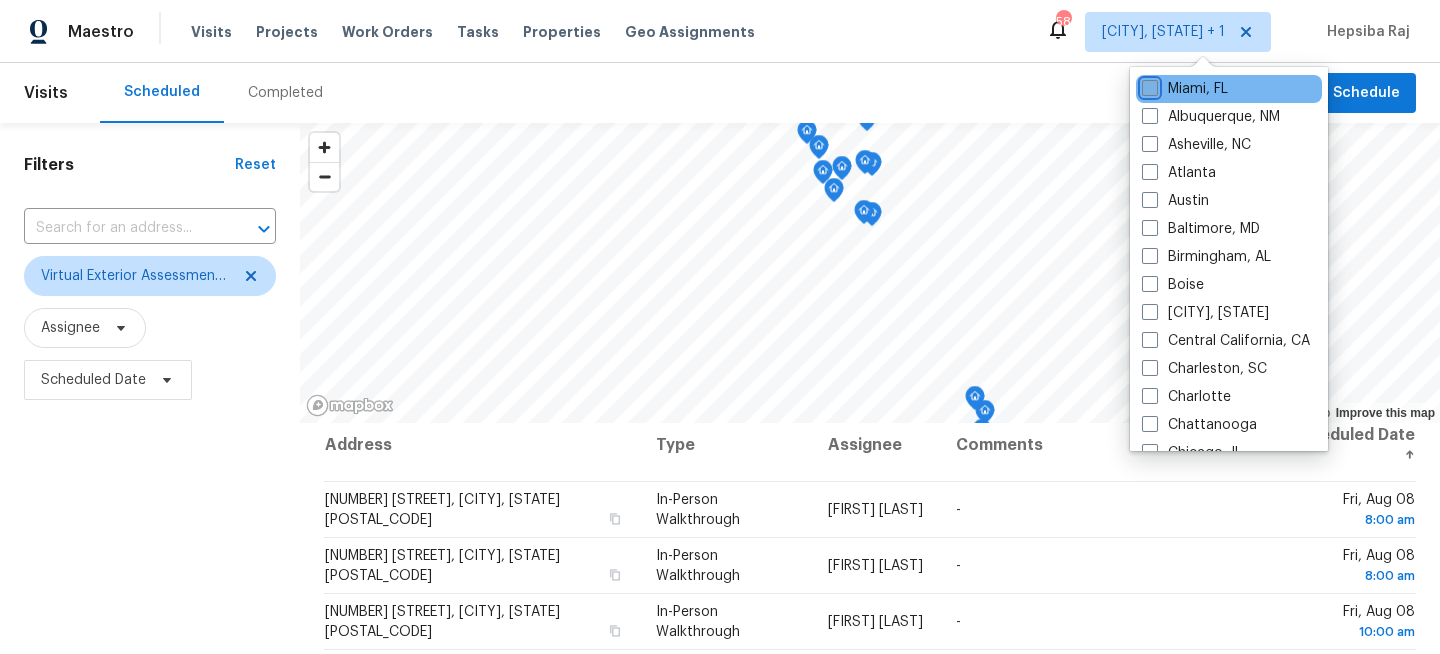 checkbox on "false" 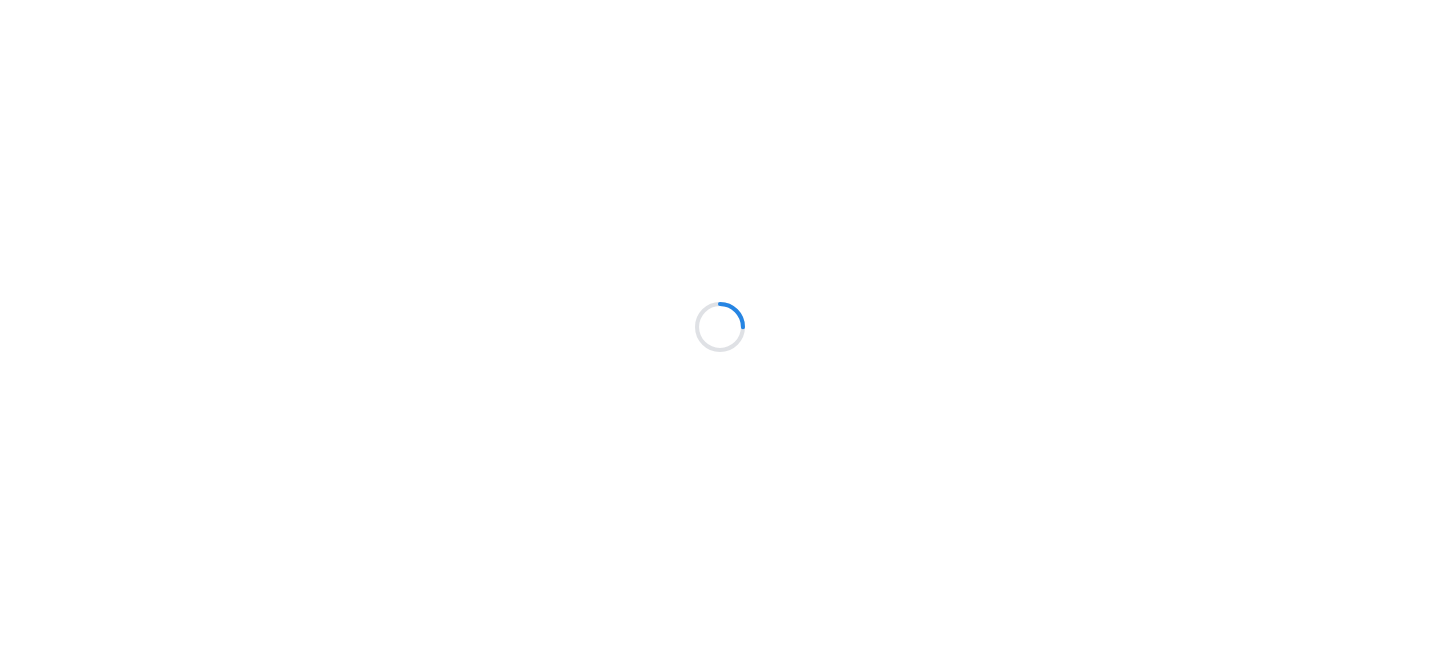 scroll, scrollTop: 0, scrollLeft: 0, axis: both 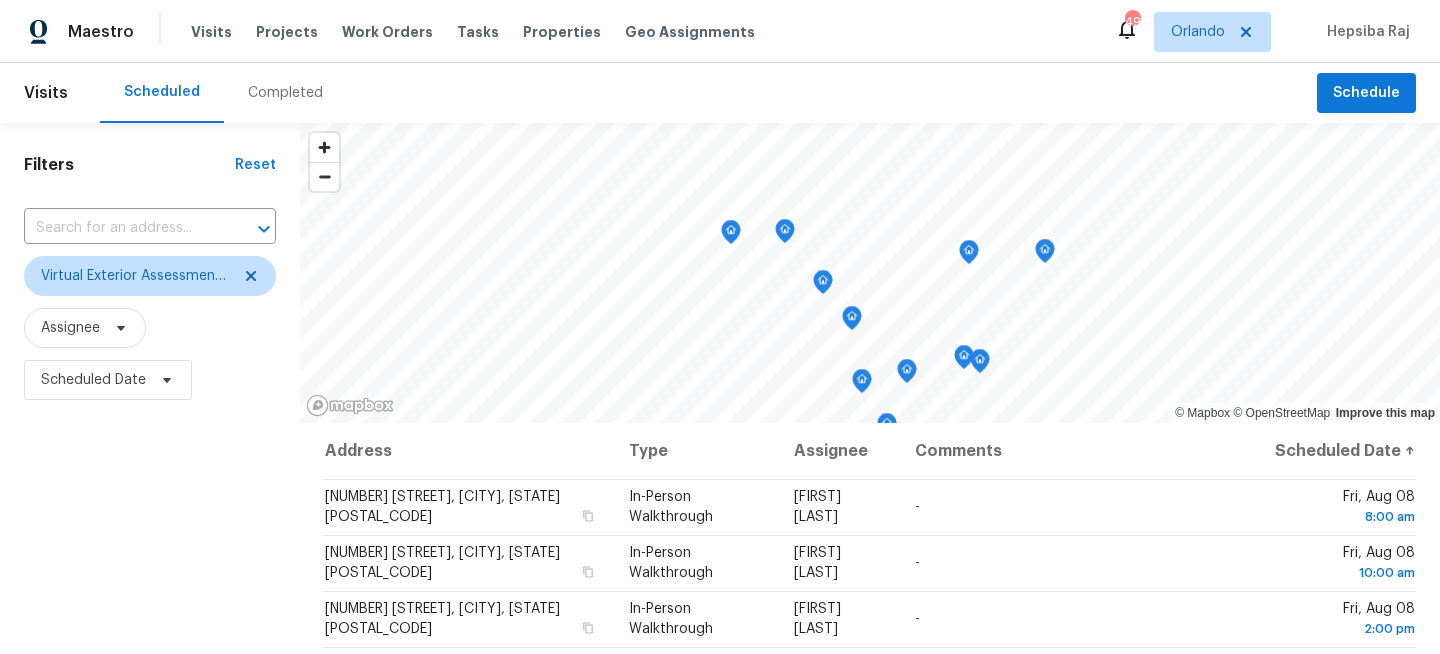 click on "Filters Reset ​ Virtual Exterior Assessment + 2 Assignee Scheduled Date" at bounding box center (150, 534) 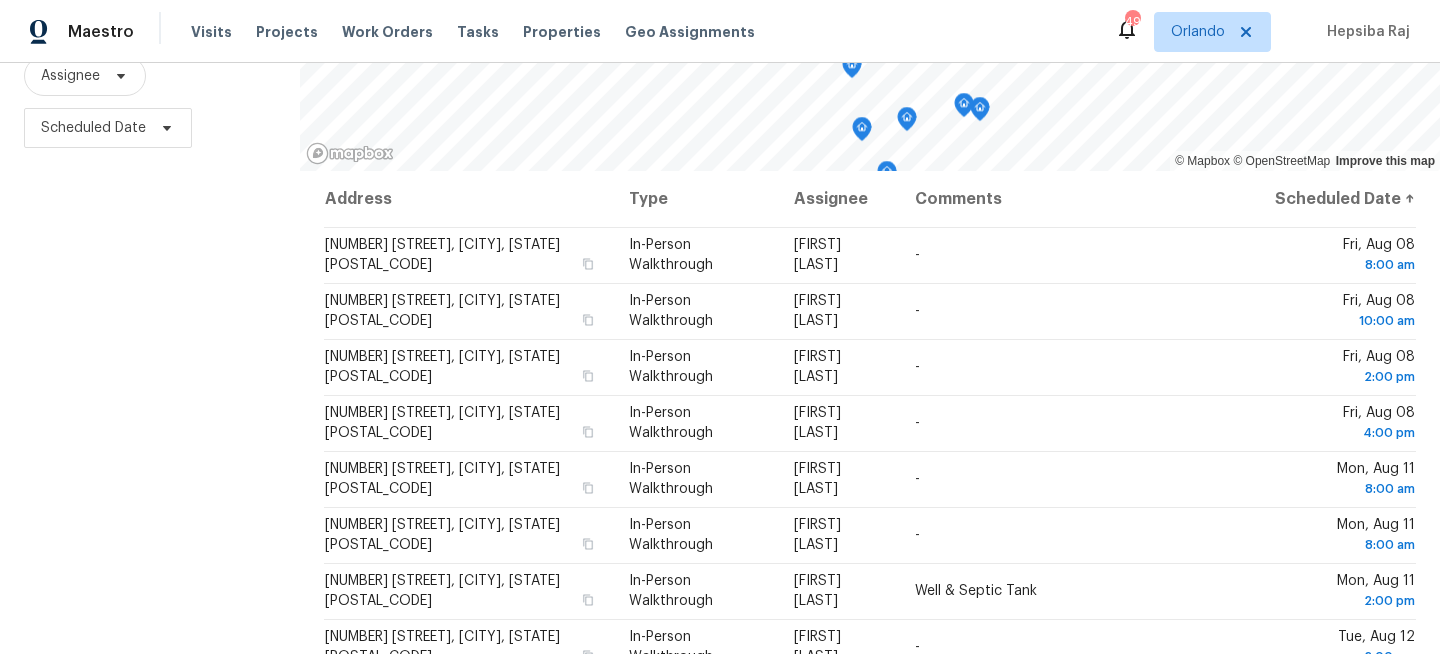 scroll, scrollTop: 292, scrollLeft: 0, axis: vertical 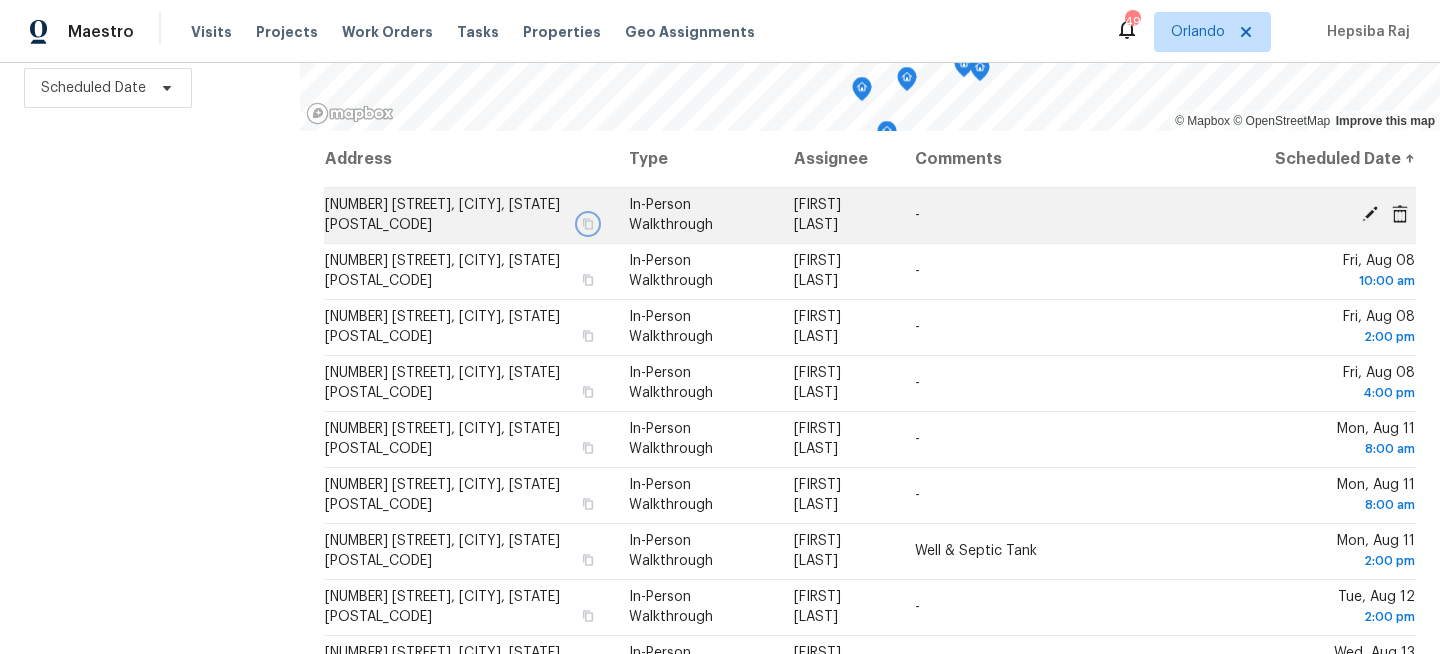click 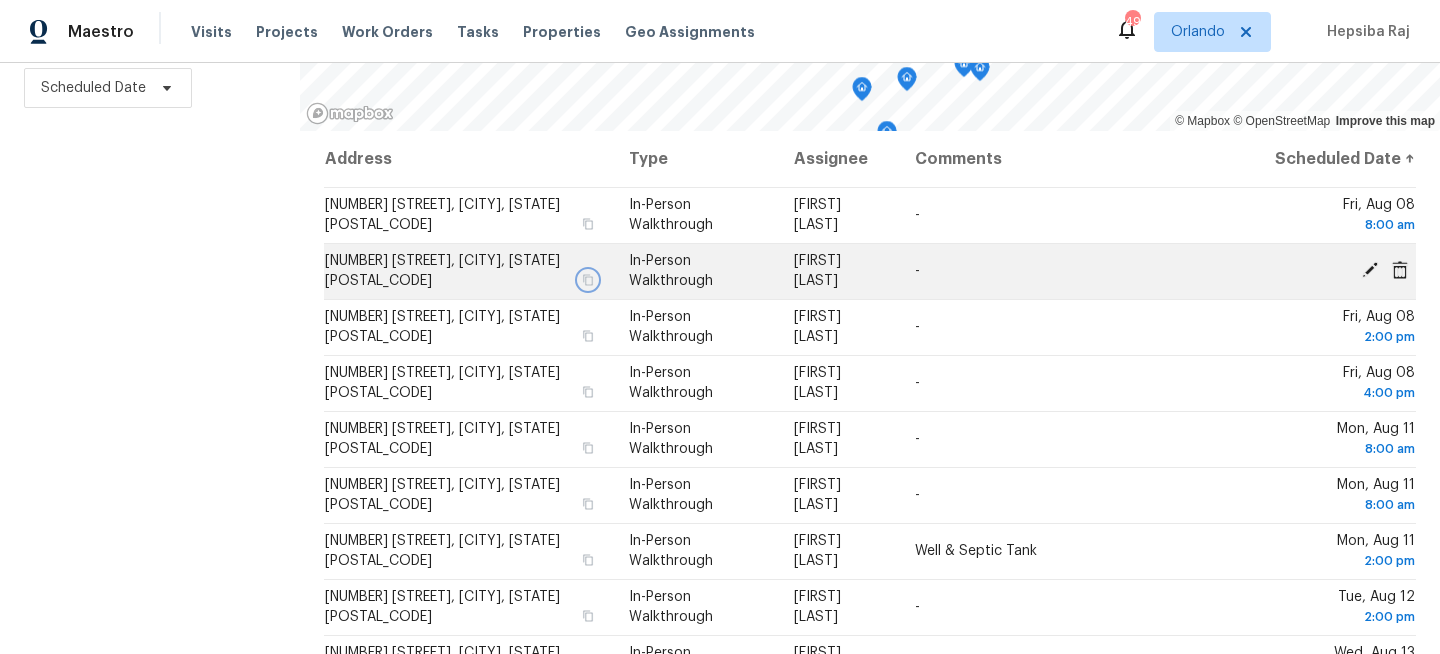 click 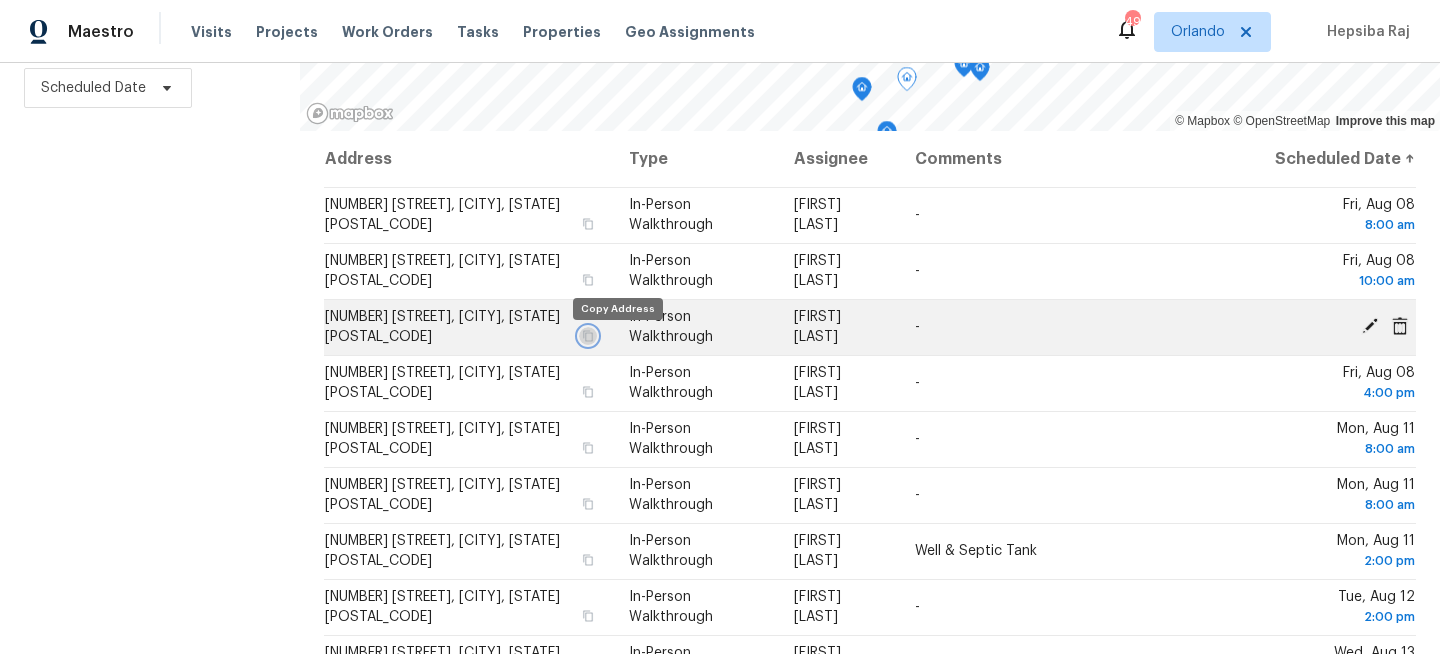 click 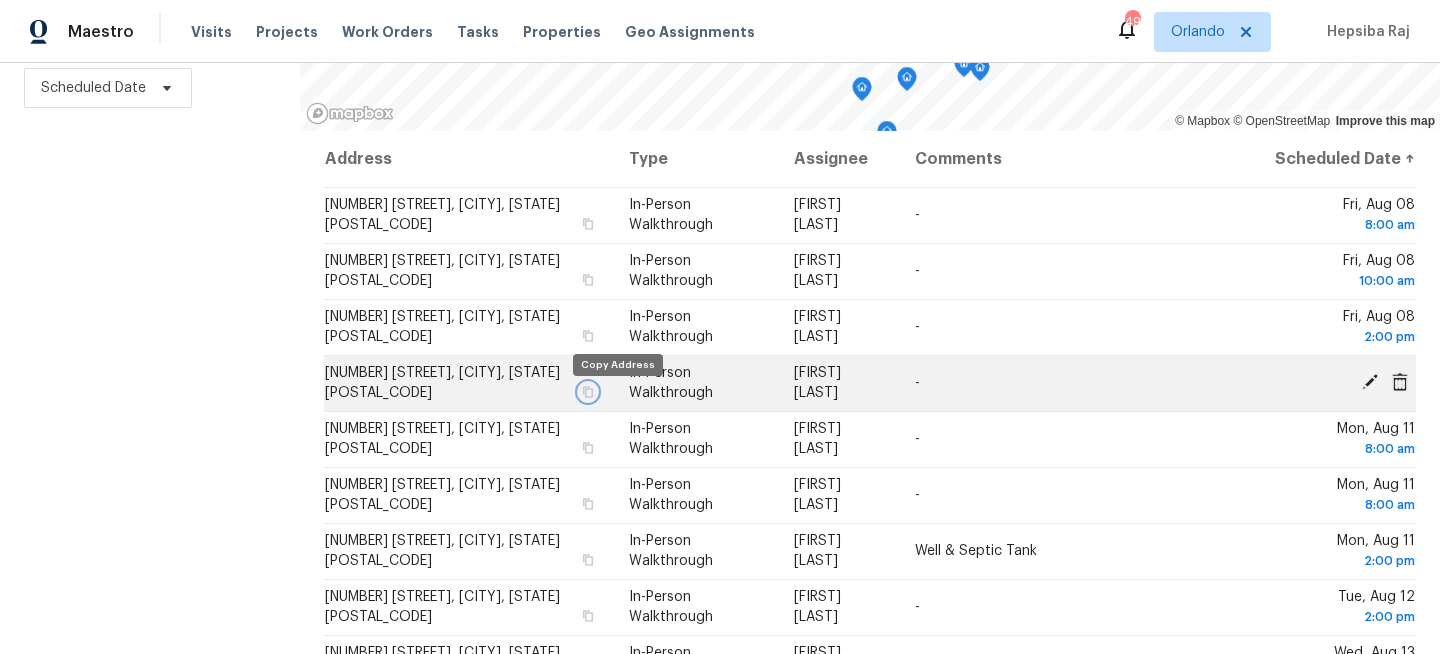 click 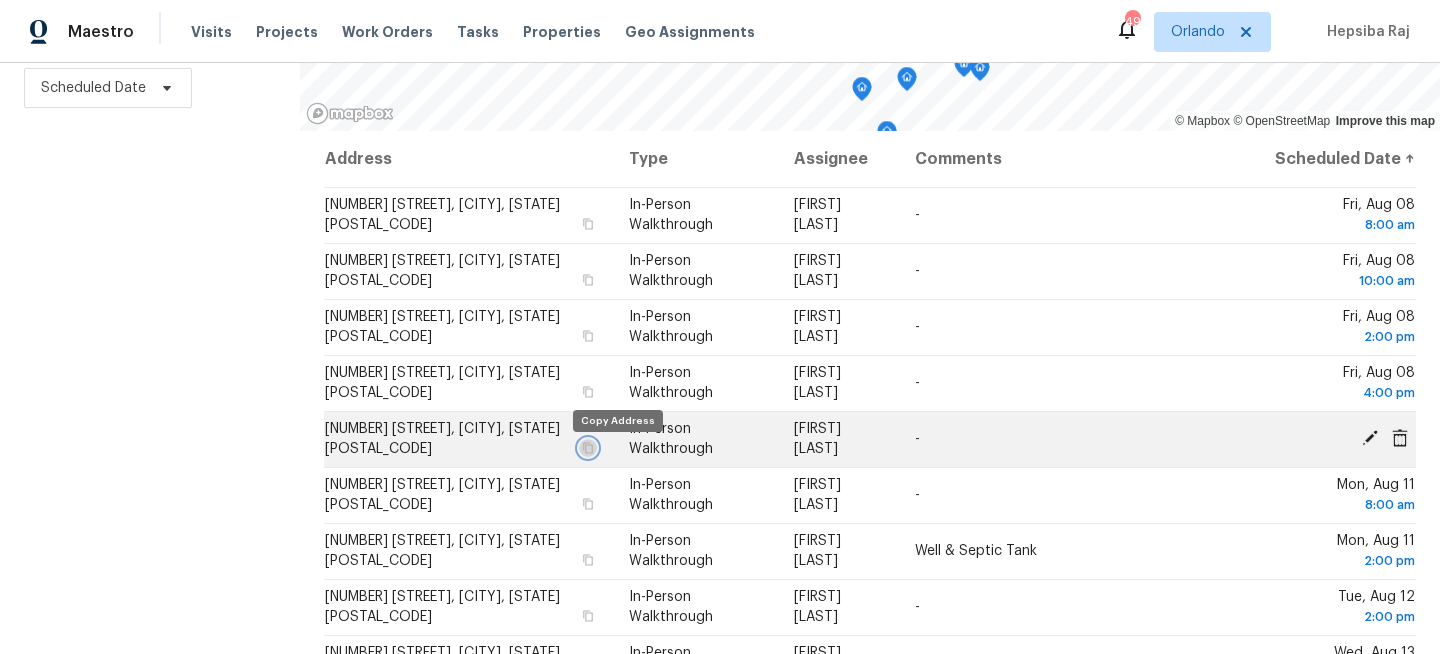 click 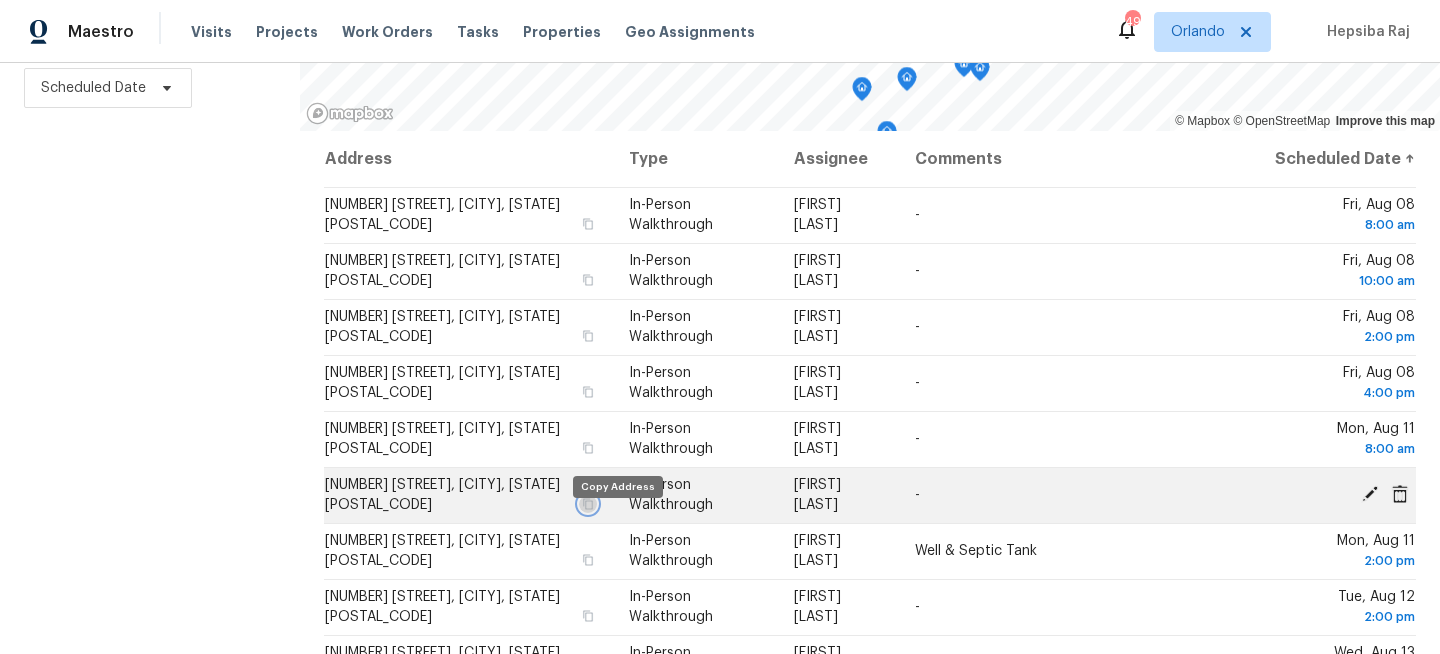 click 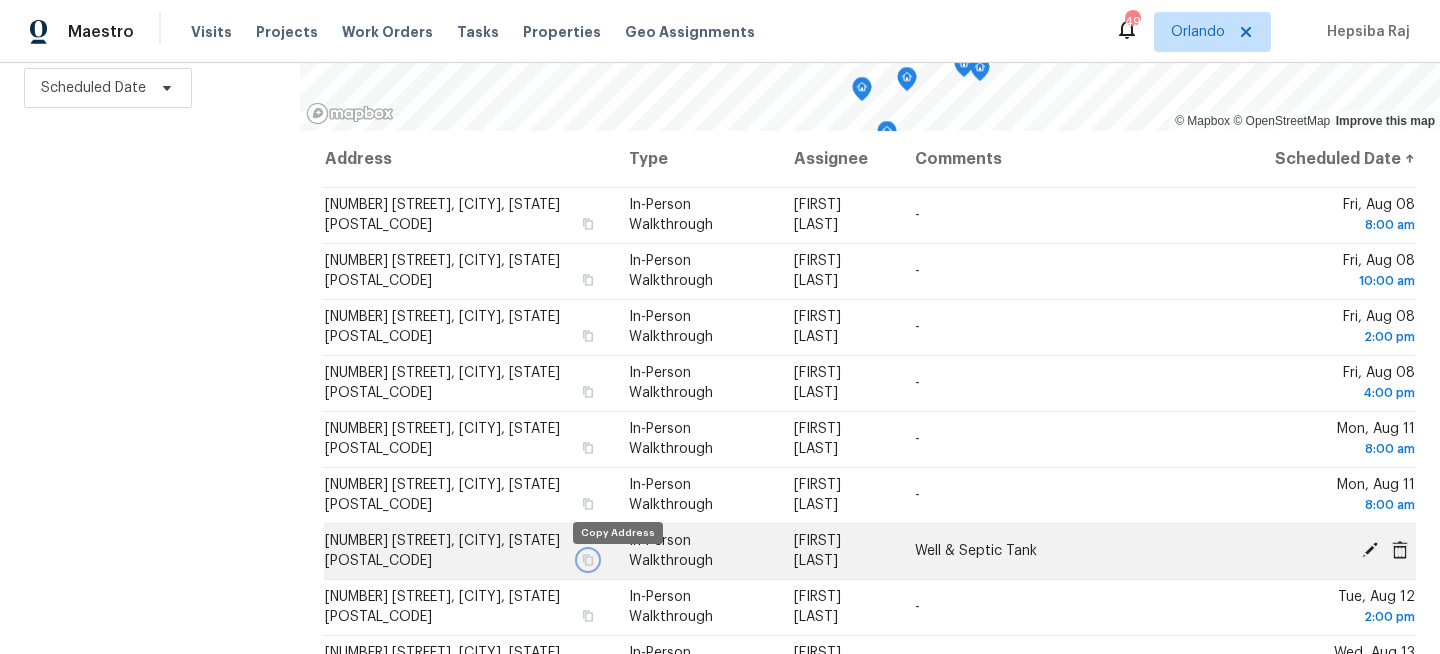 click 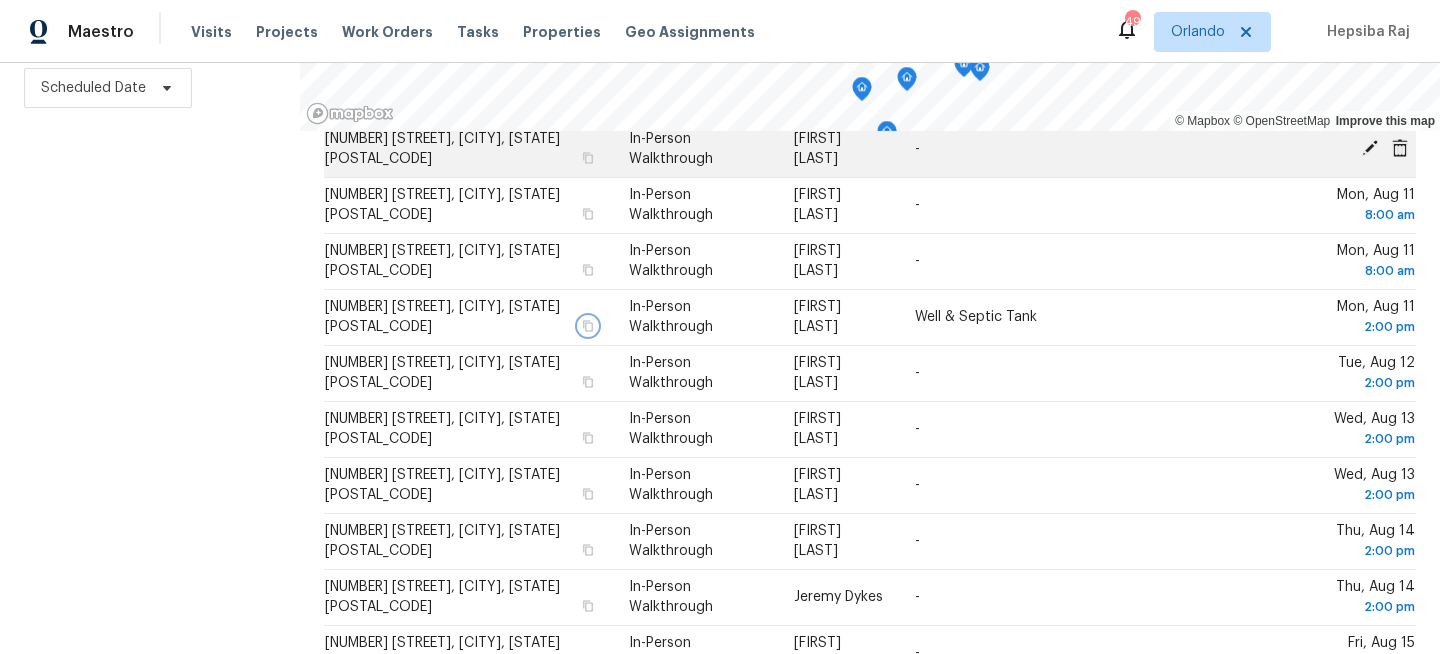 scroll, scrollTop: 347, scrollLeft: 0, axis: vertical 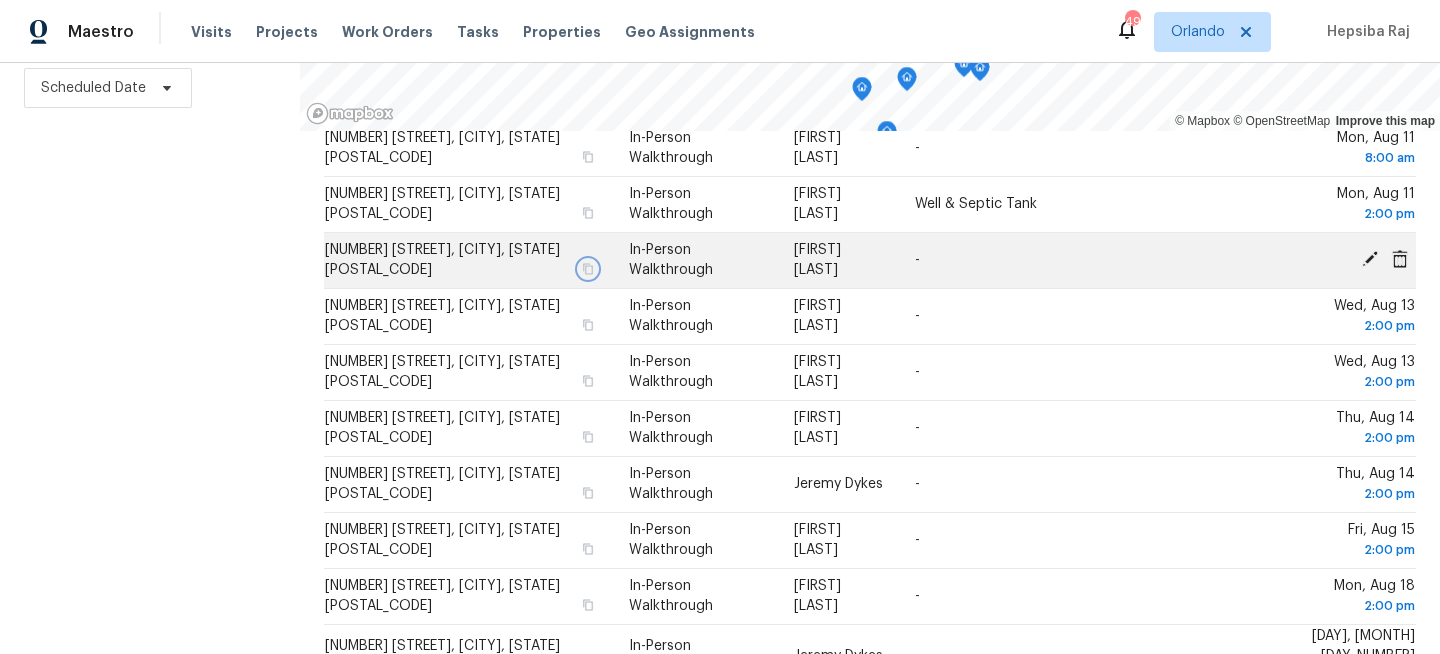 click at bounding box center [588, 269] 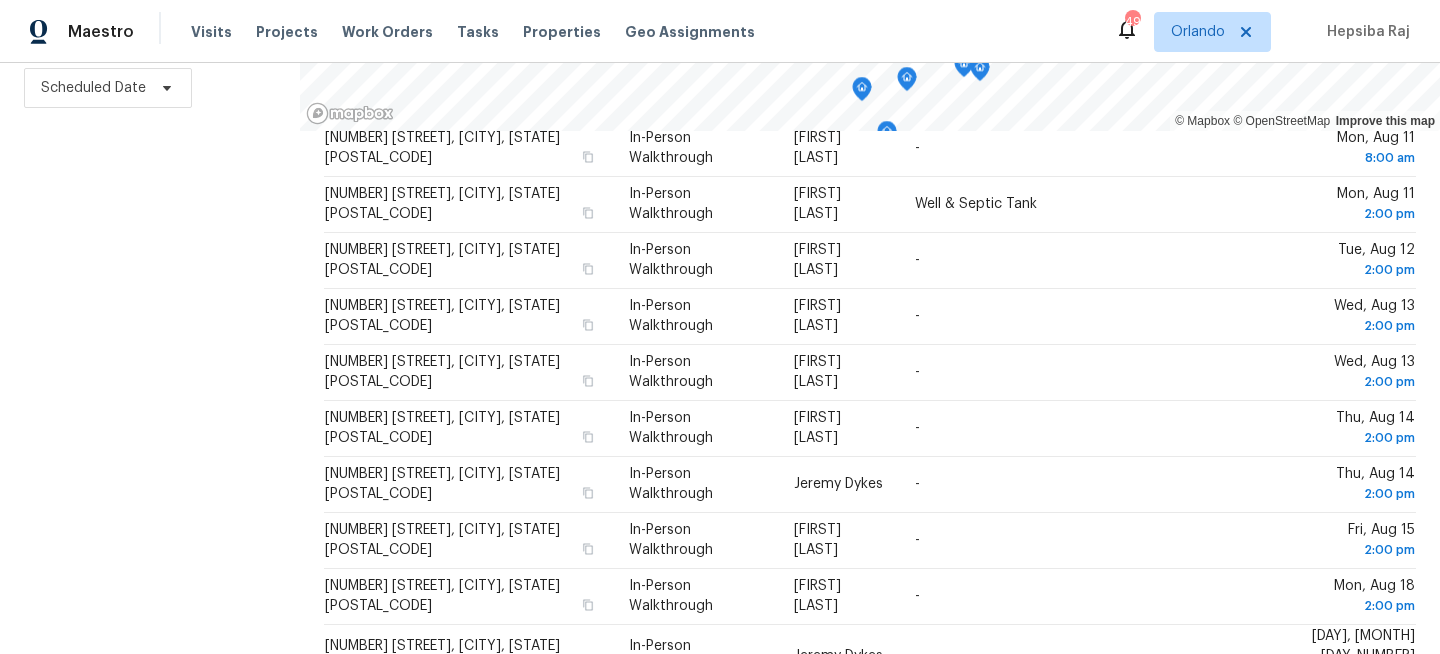 click on "Filters Reset ​ Virtual Exterior Assessment + 2 Assignee Scheduled Date" at bounding box center [150, 242] 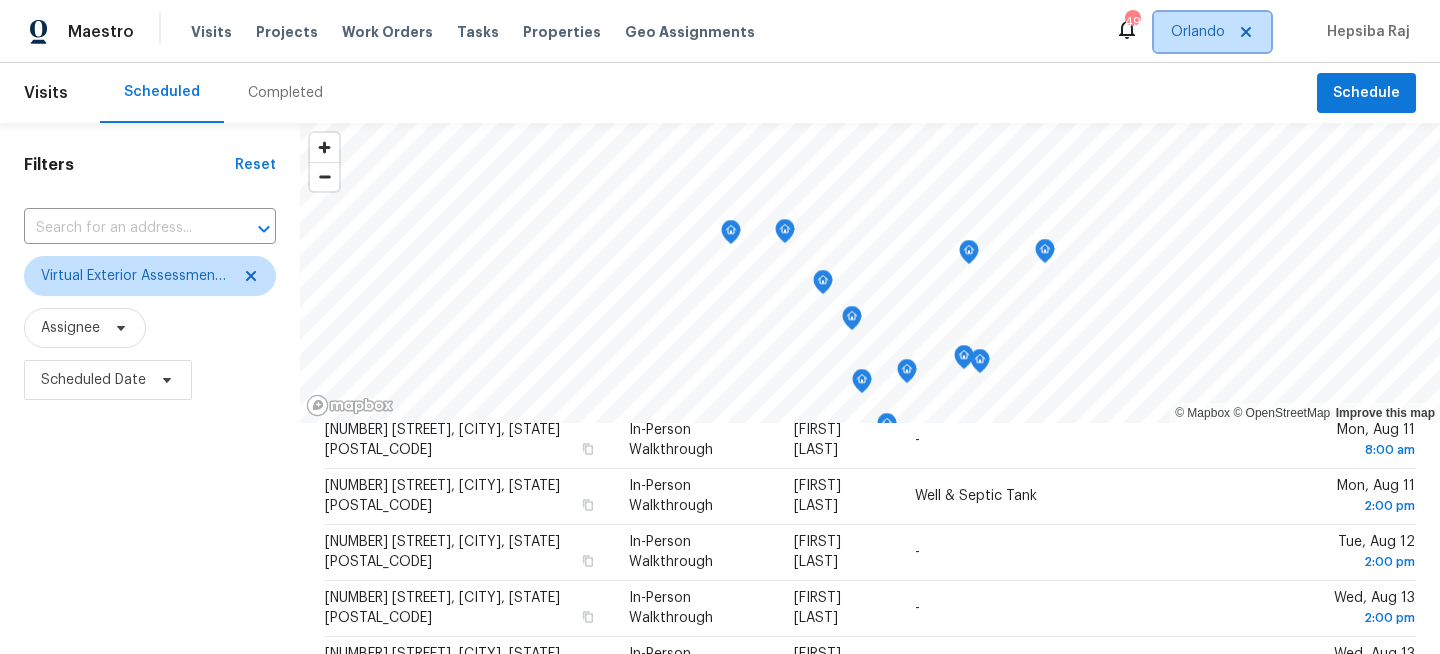 click on "Orlando" at bounding box center (1198, 32) 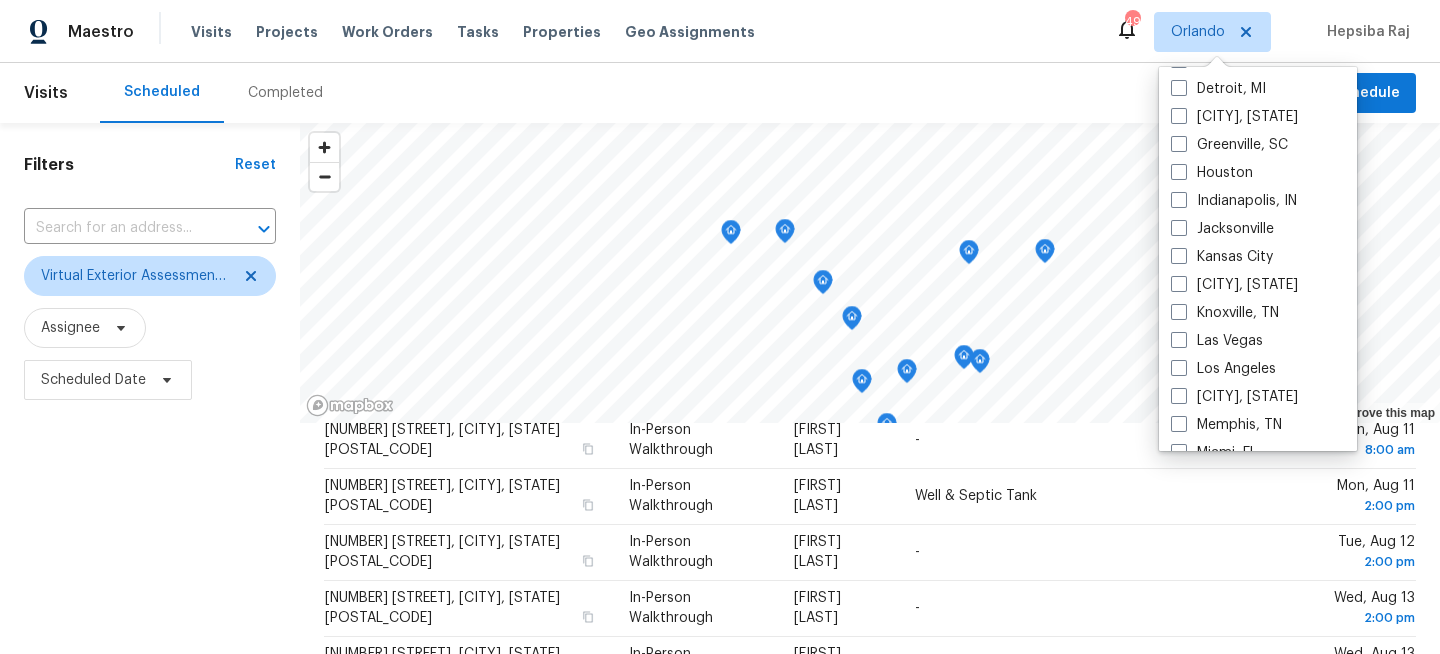 scroll, scrollTop: 687, scrollLeft: 0, axis: vertical 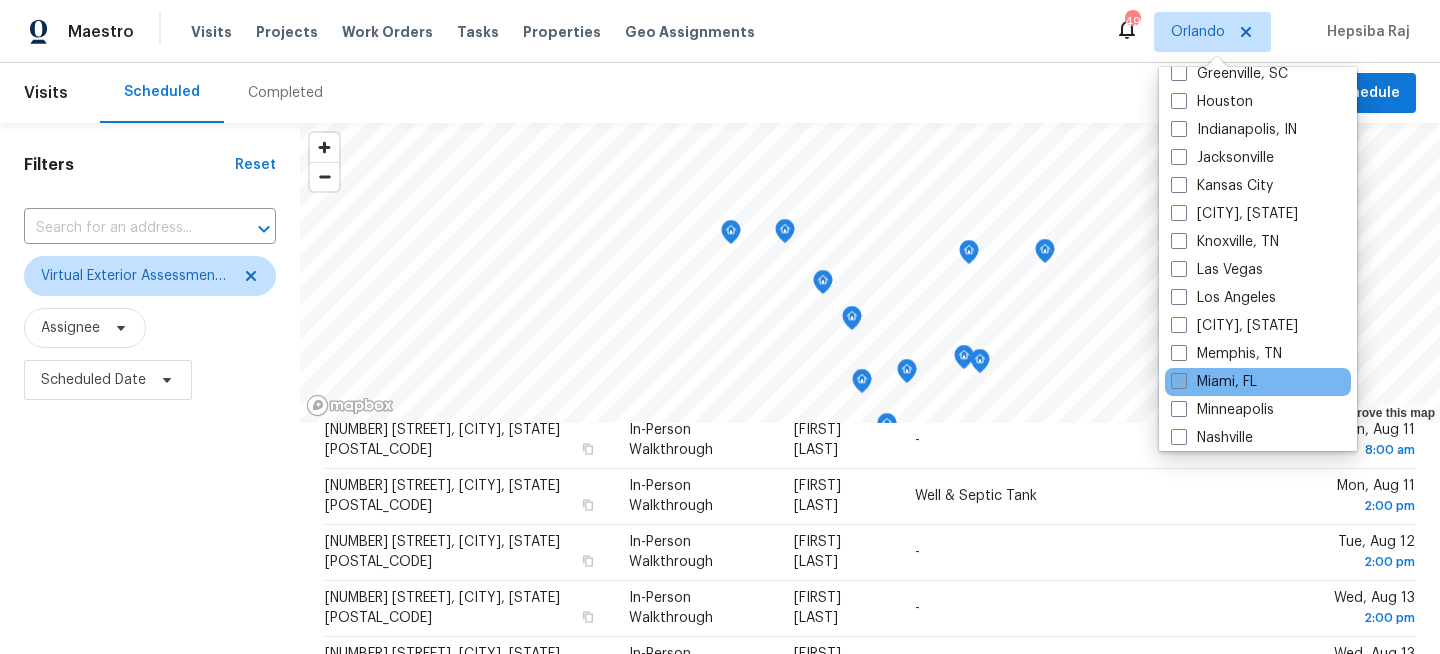 click on "Miami, FL" at bounding box center [1214, 382] 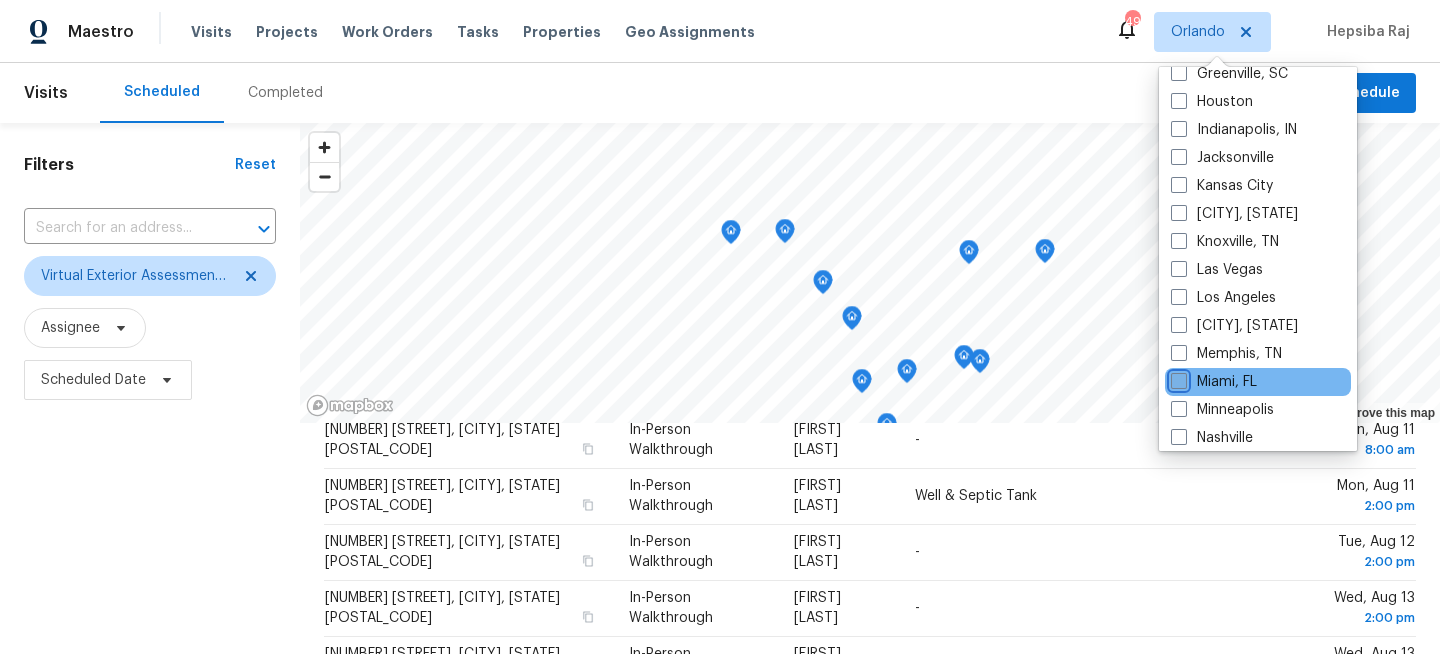 click on "Miami, FL" at bounding box center (1177, 378) 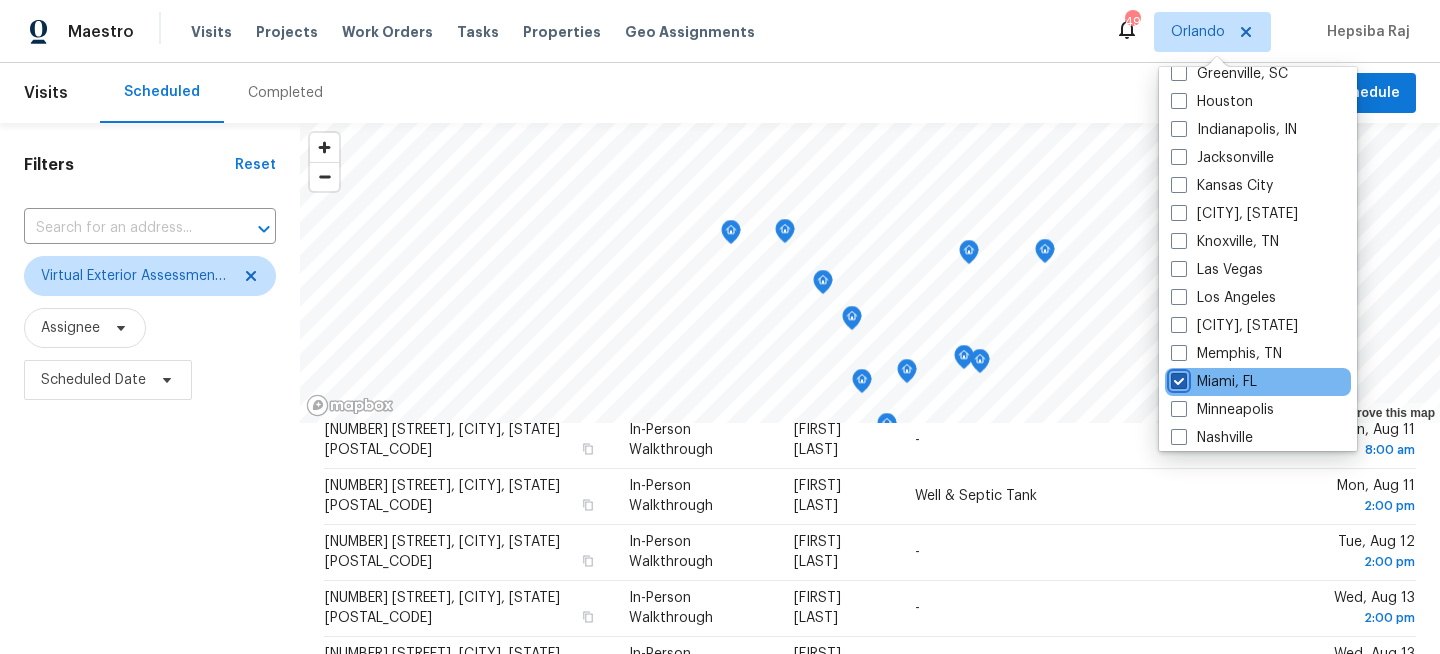 checkbox on "true" 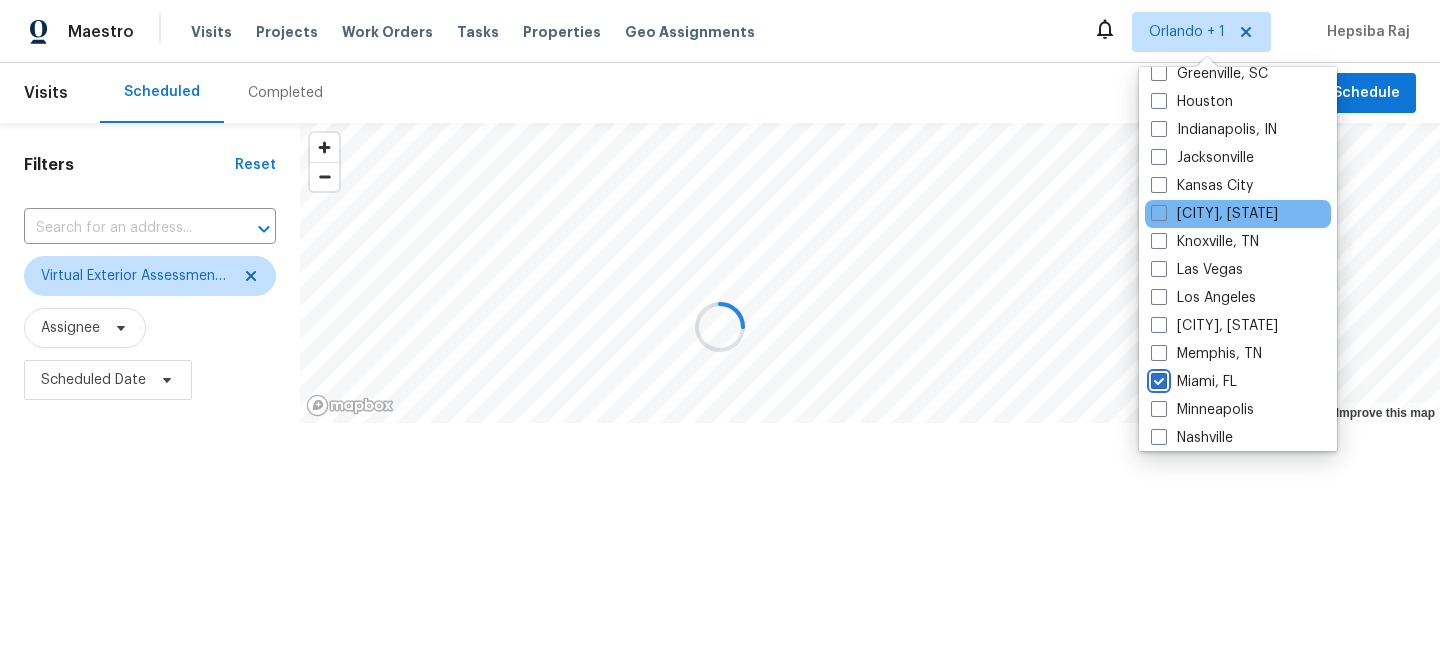 scroll, scrollTop: 0, scrollLeft: 0, axis: both 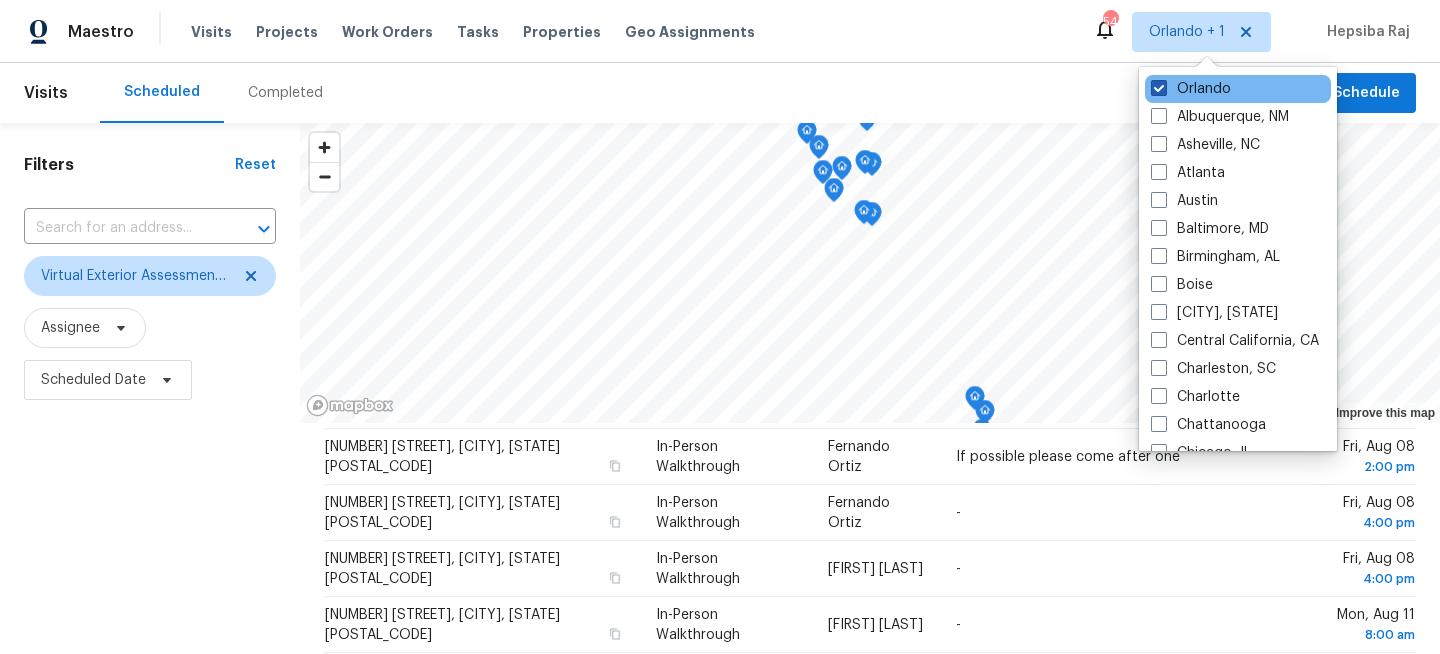 click on "Orlando" at bounding box center (1191, 89) 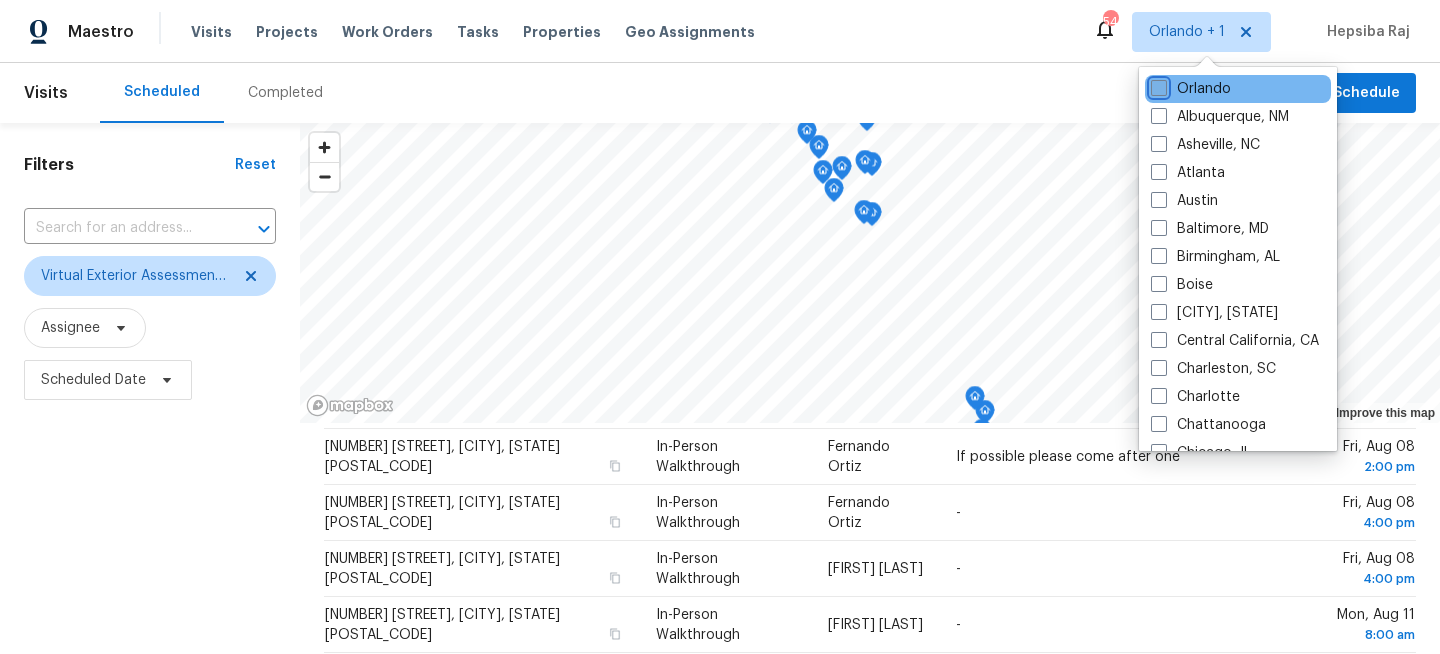 checkbox on "false" 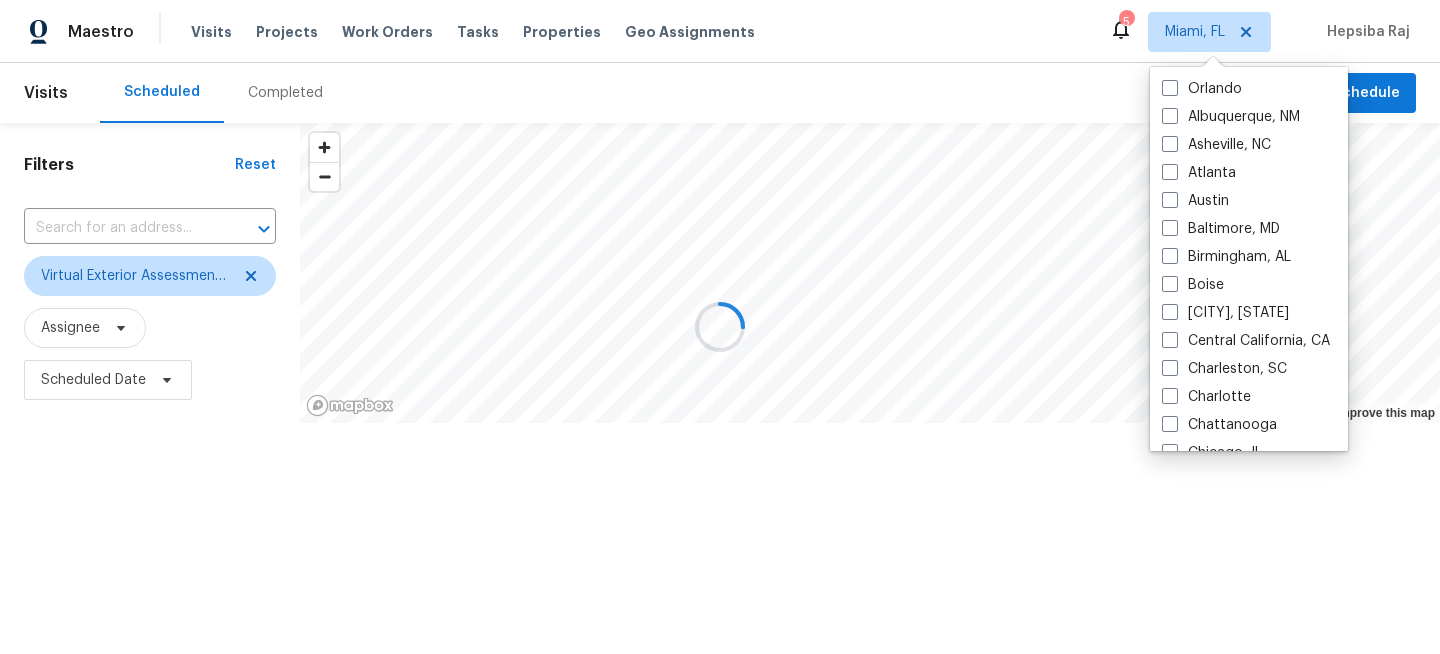 scroll, scrollTop: 14, scrollLeft: 0, axis: vertical 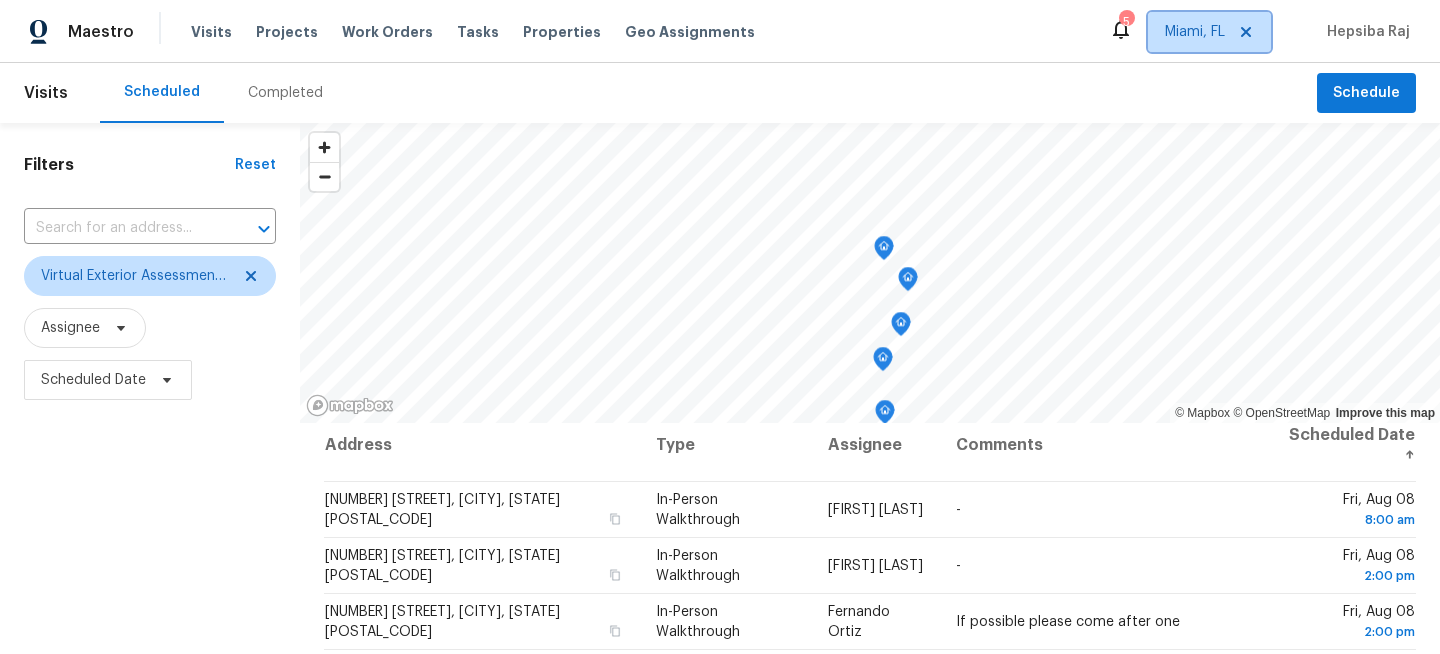click on "Miami, FL" at bounding box center (1195, 32) 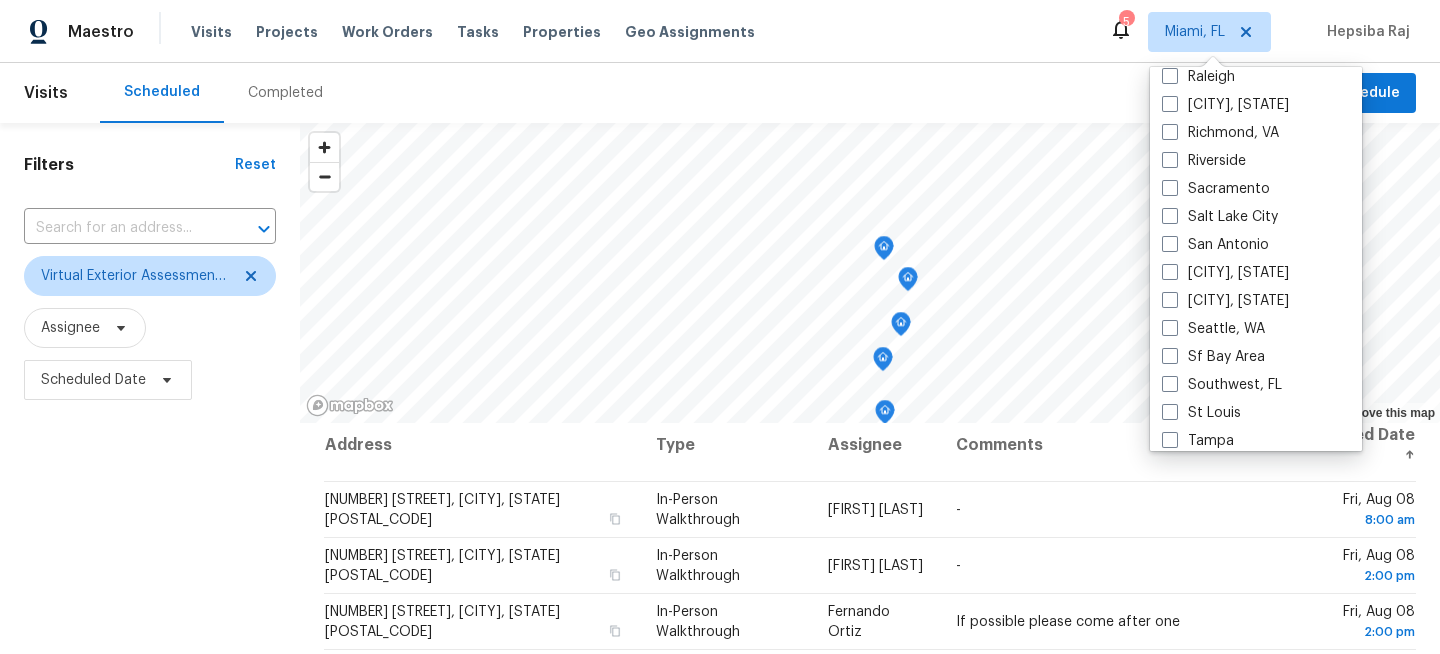 scroll, scrollTop: 1340, scrollLeft: 0, axis: vertical 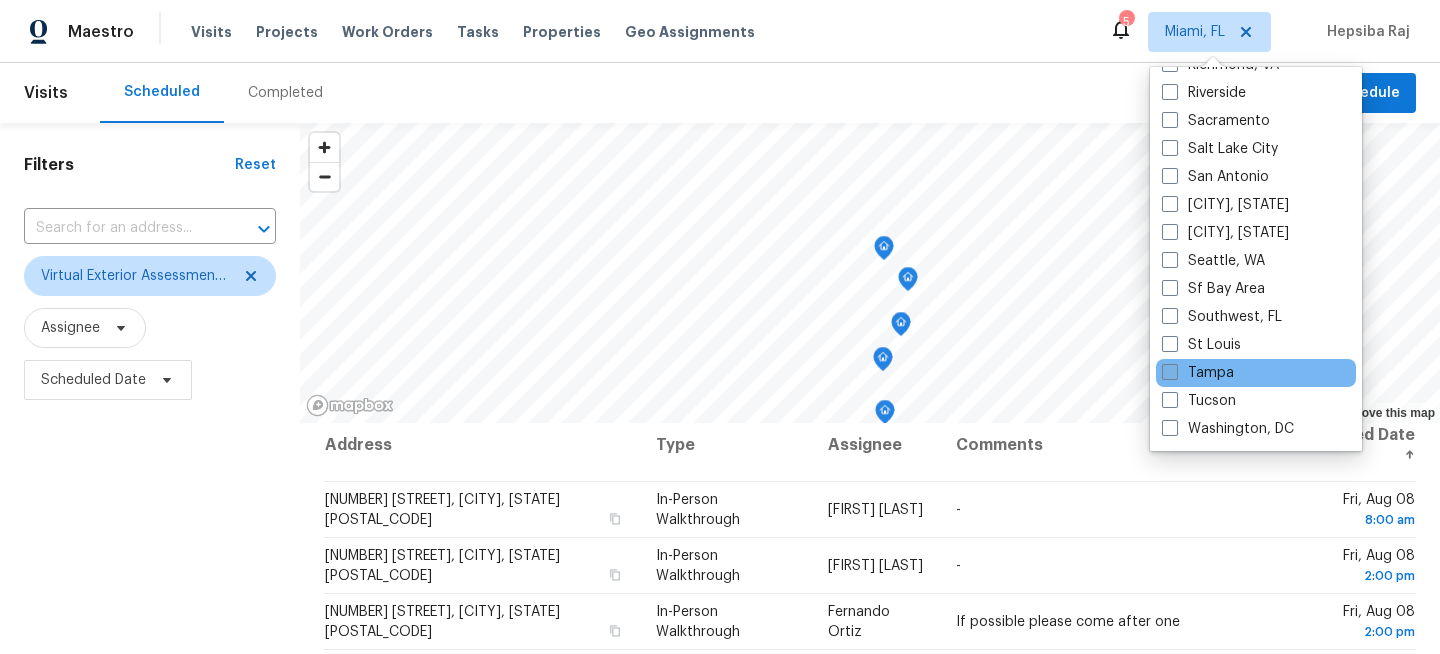 click on "Tampa" at bounding box center (1198, 373) 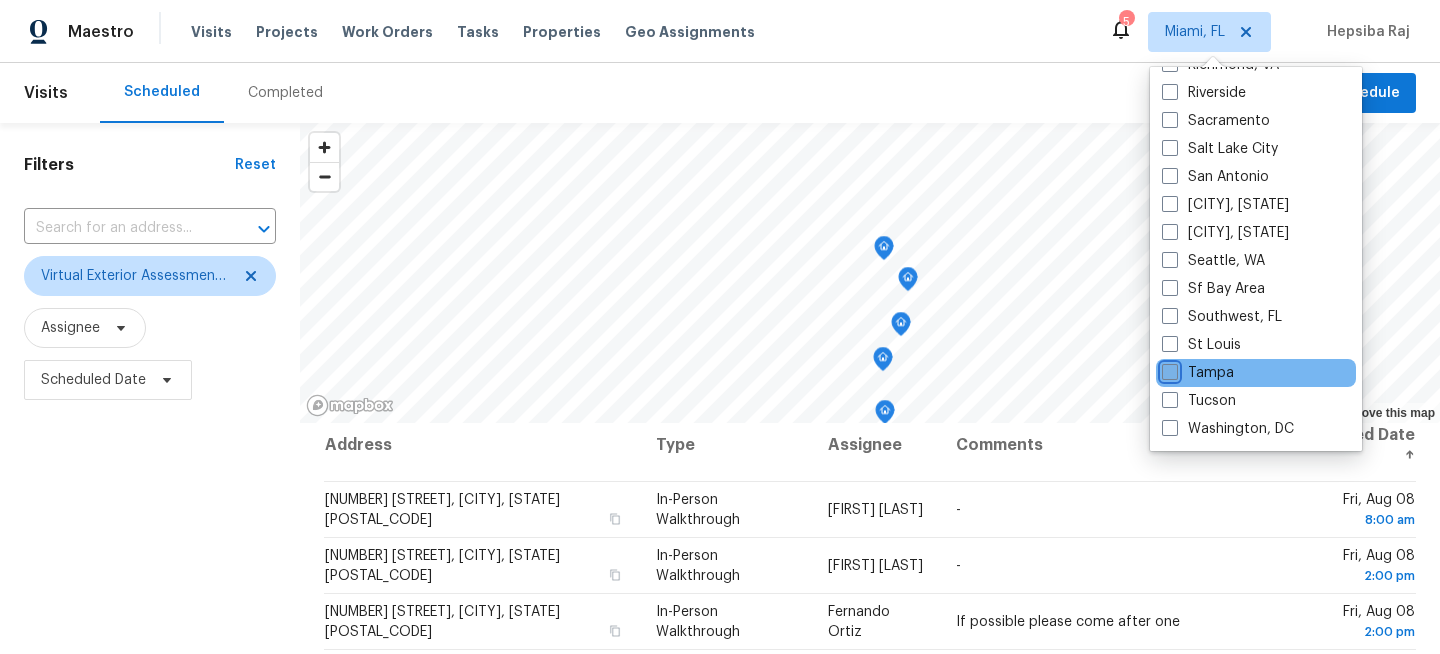 click on "Tampa" at bounding box center (1168, 369) 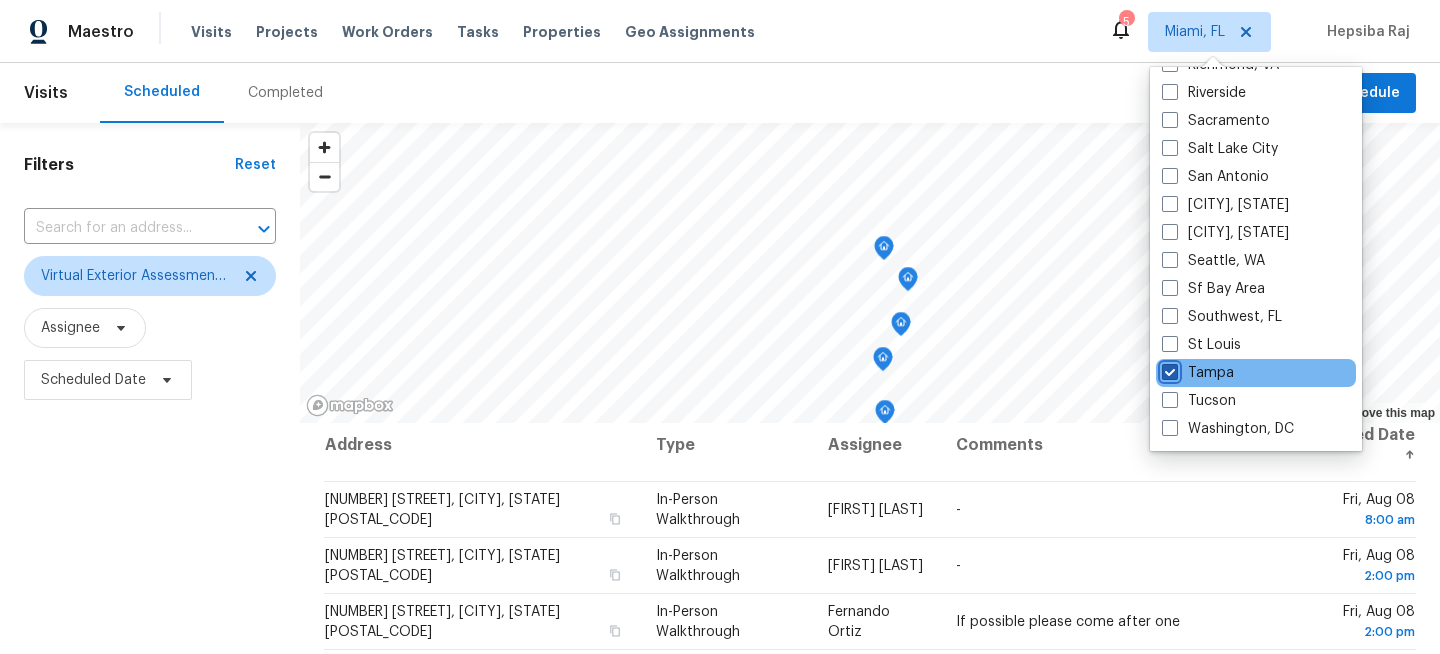checkbox on "true" 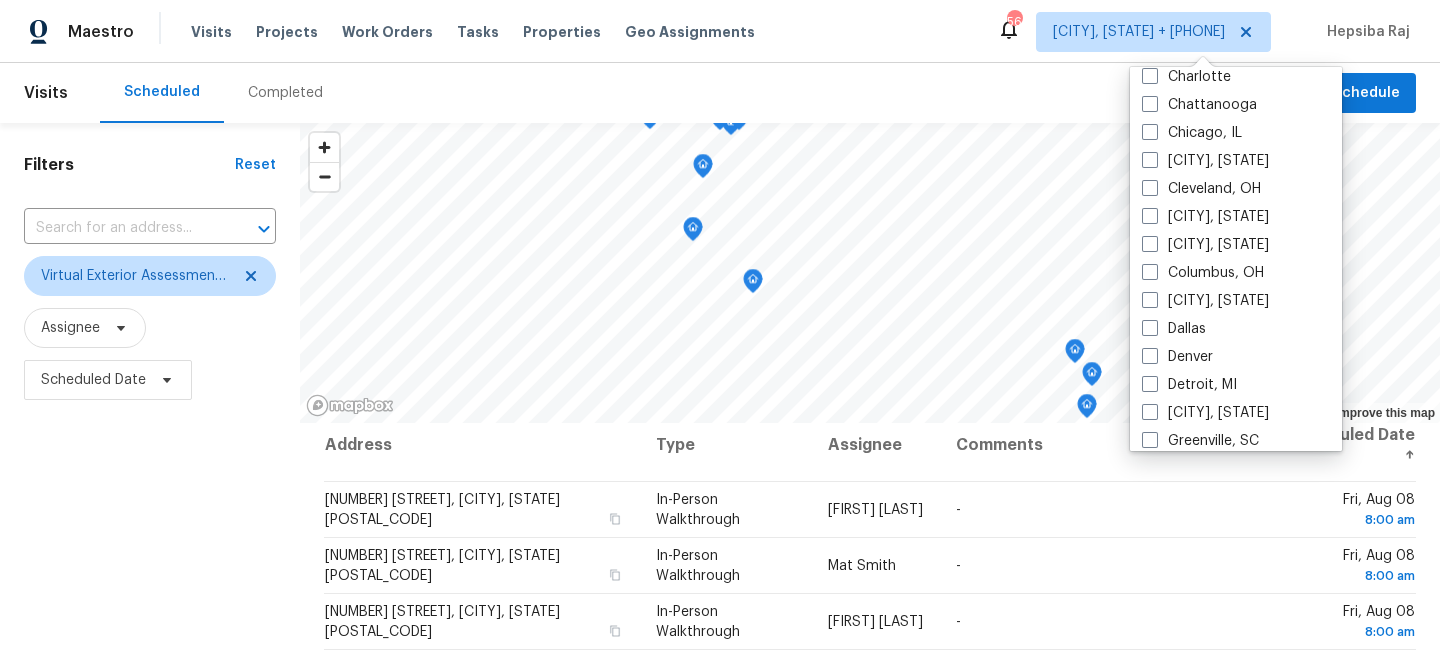 scroll, scrollTop: 0, scrollLeft: 0, axis: both 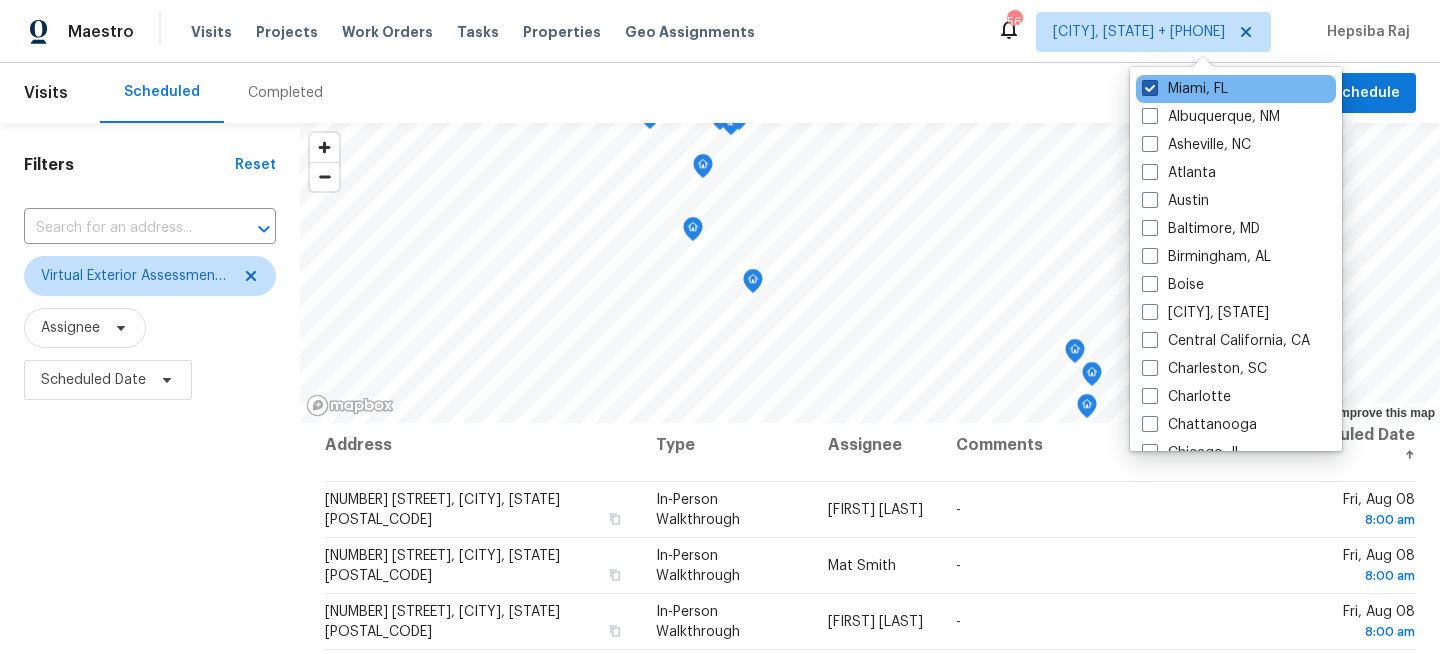 click on "Miami, FL" at bounding box center [1185, 89] 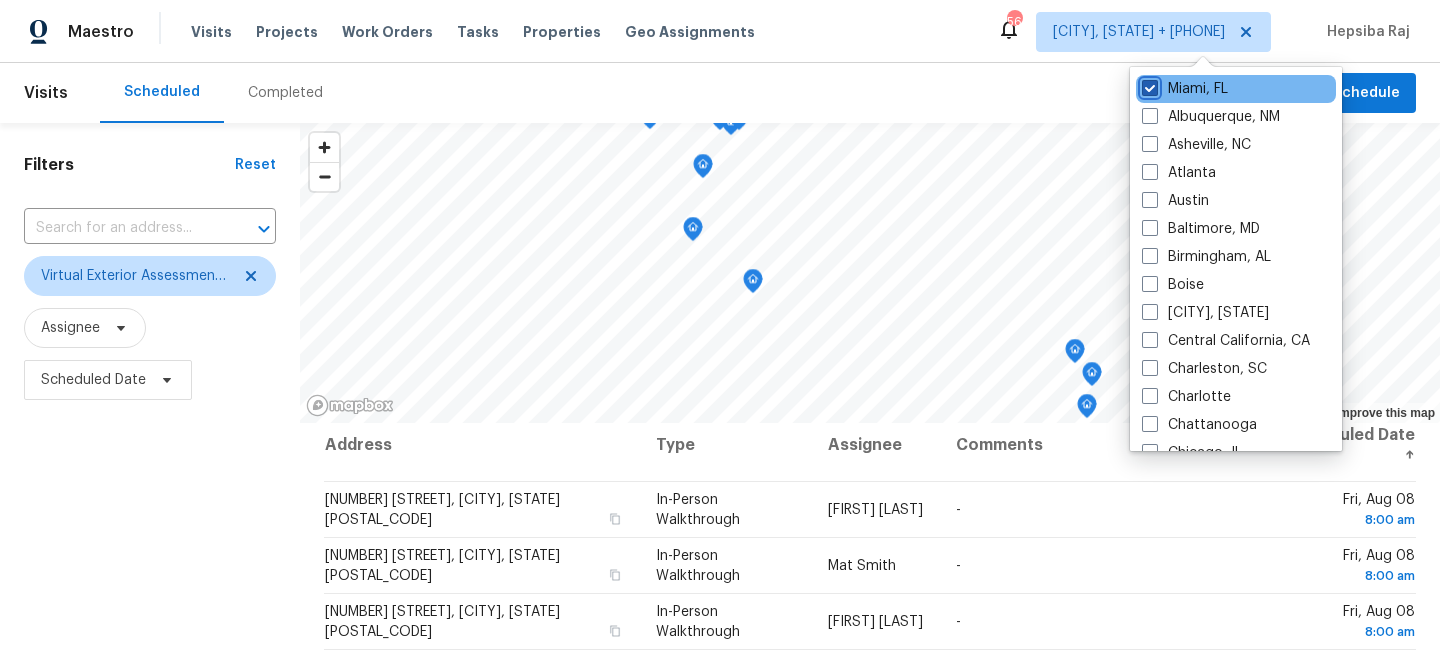click on "Miami, FL" at bounding box center [1148, 85] 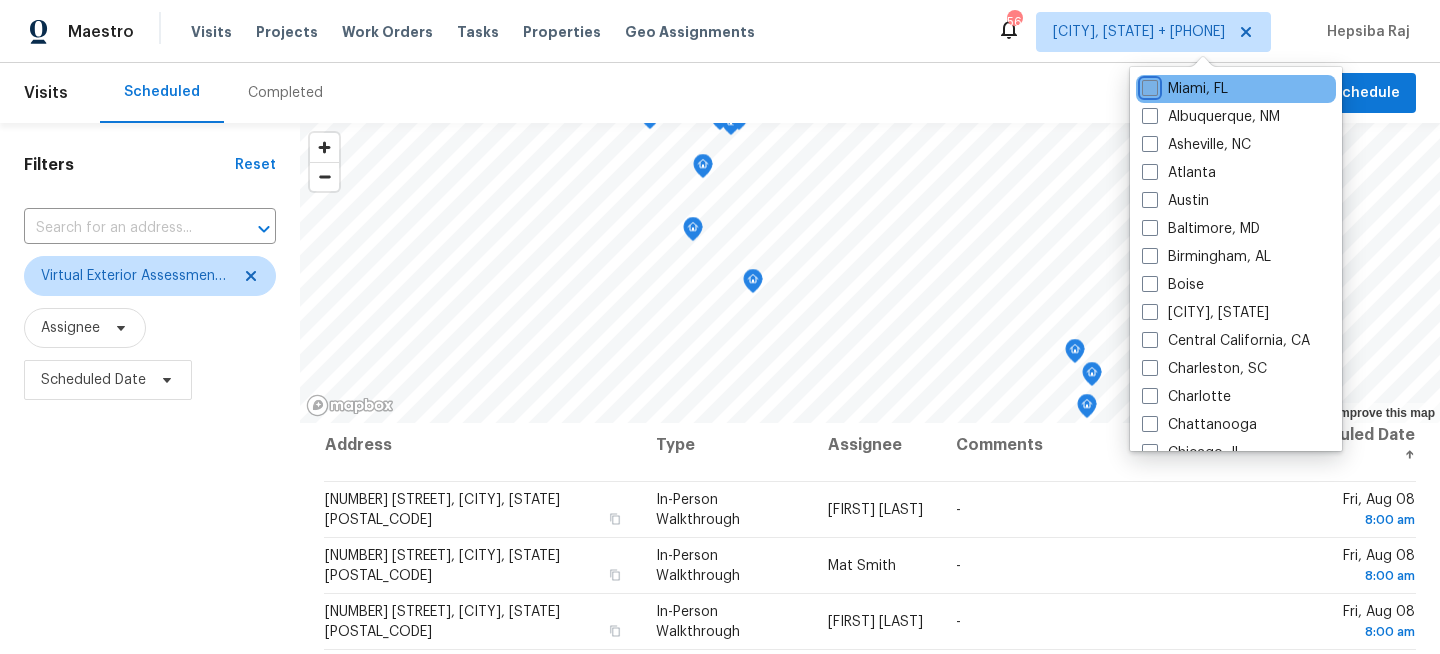 checkbox on "false" 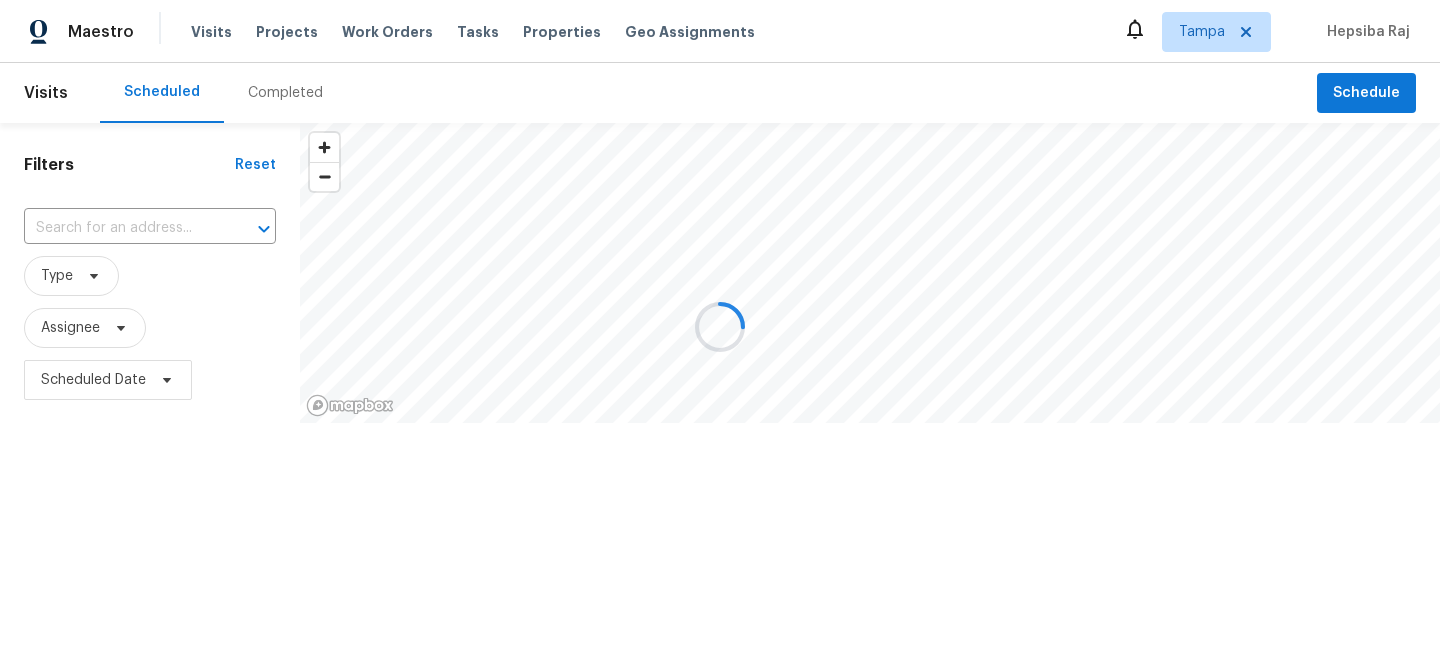scroll, scrollTop: 0, scrollLeft: 0, axis: both 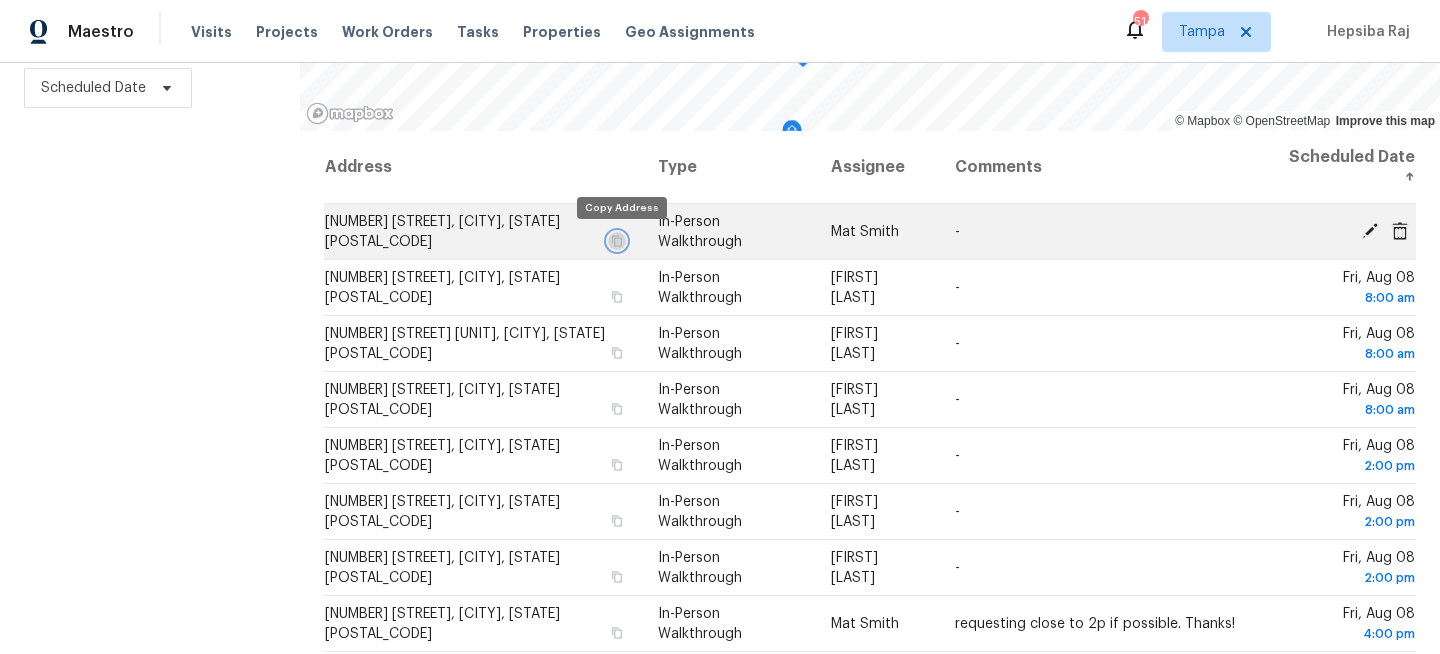 click 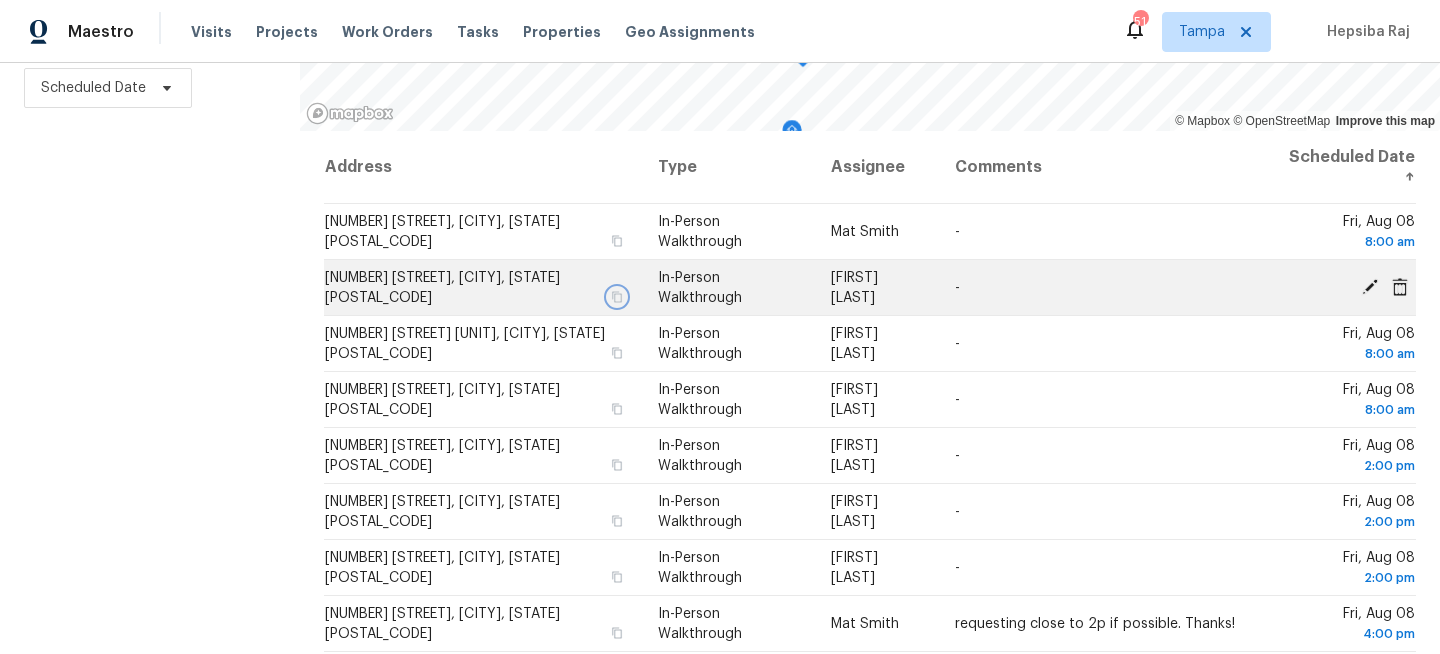 click 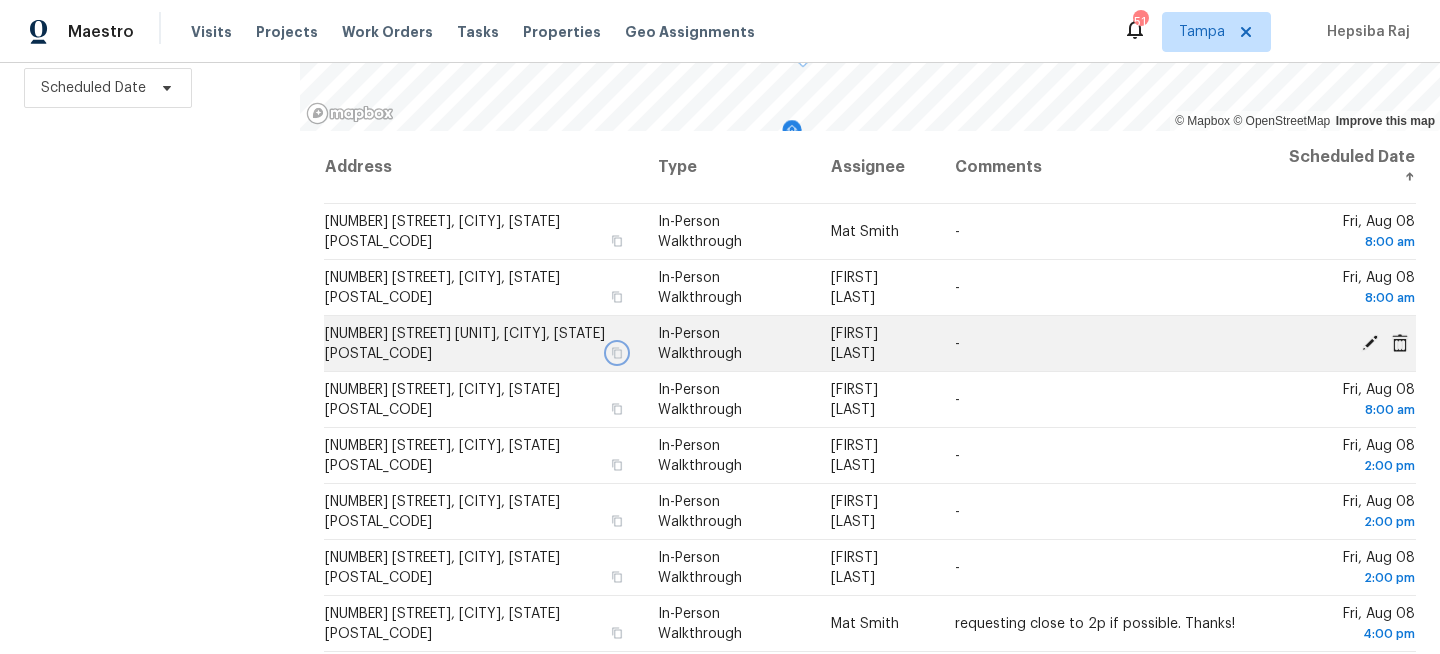 click 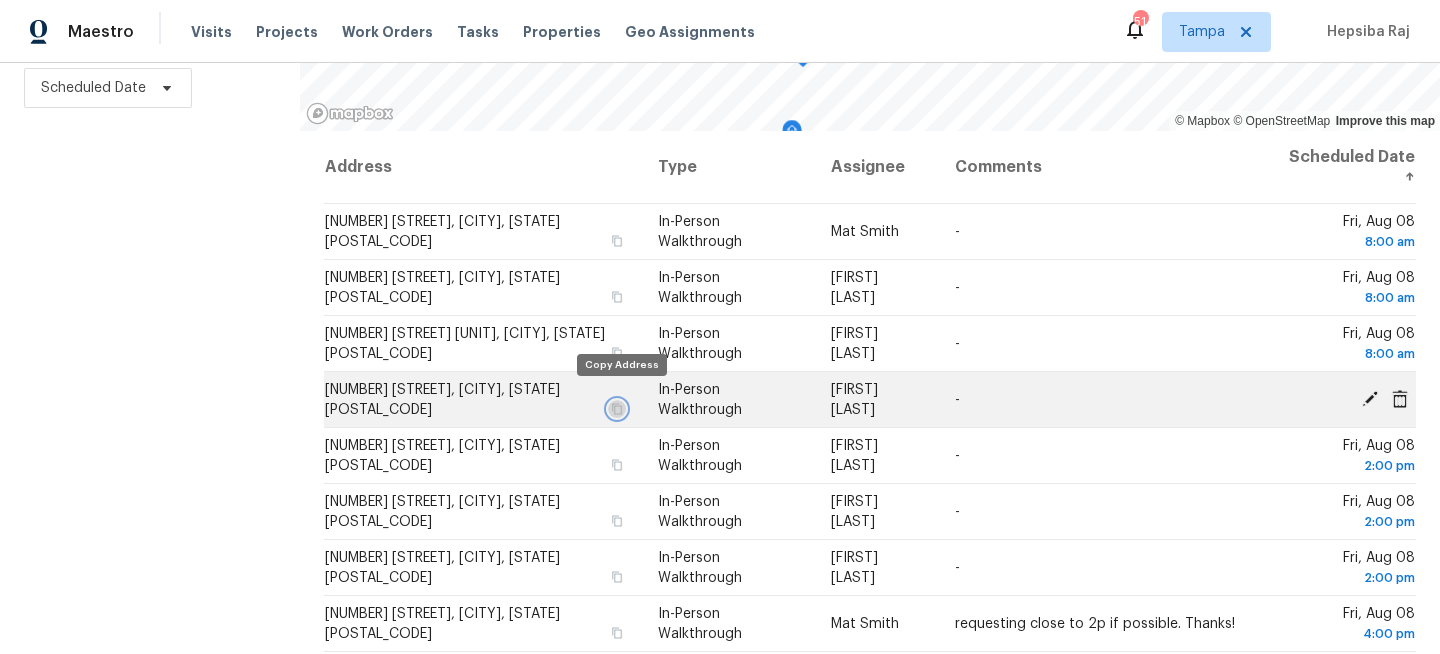click 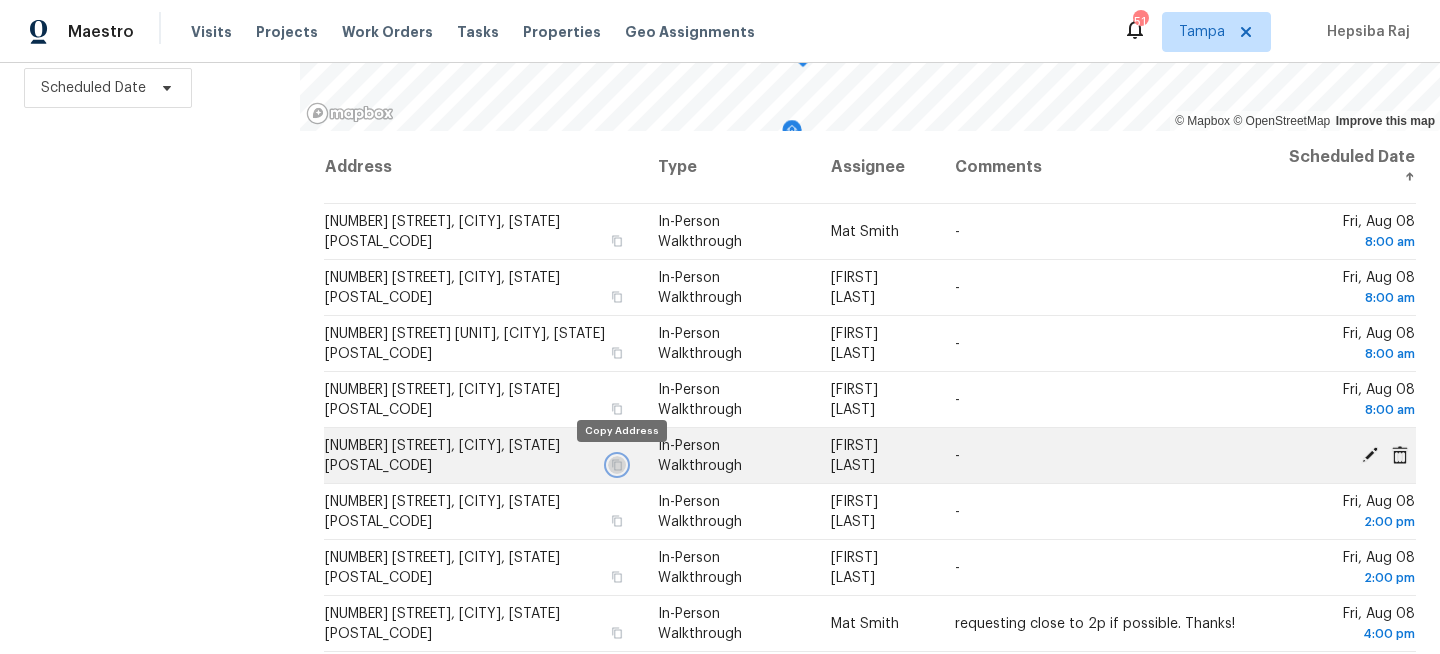 click at bounding box center [617, 465] 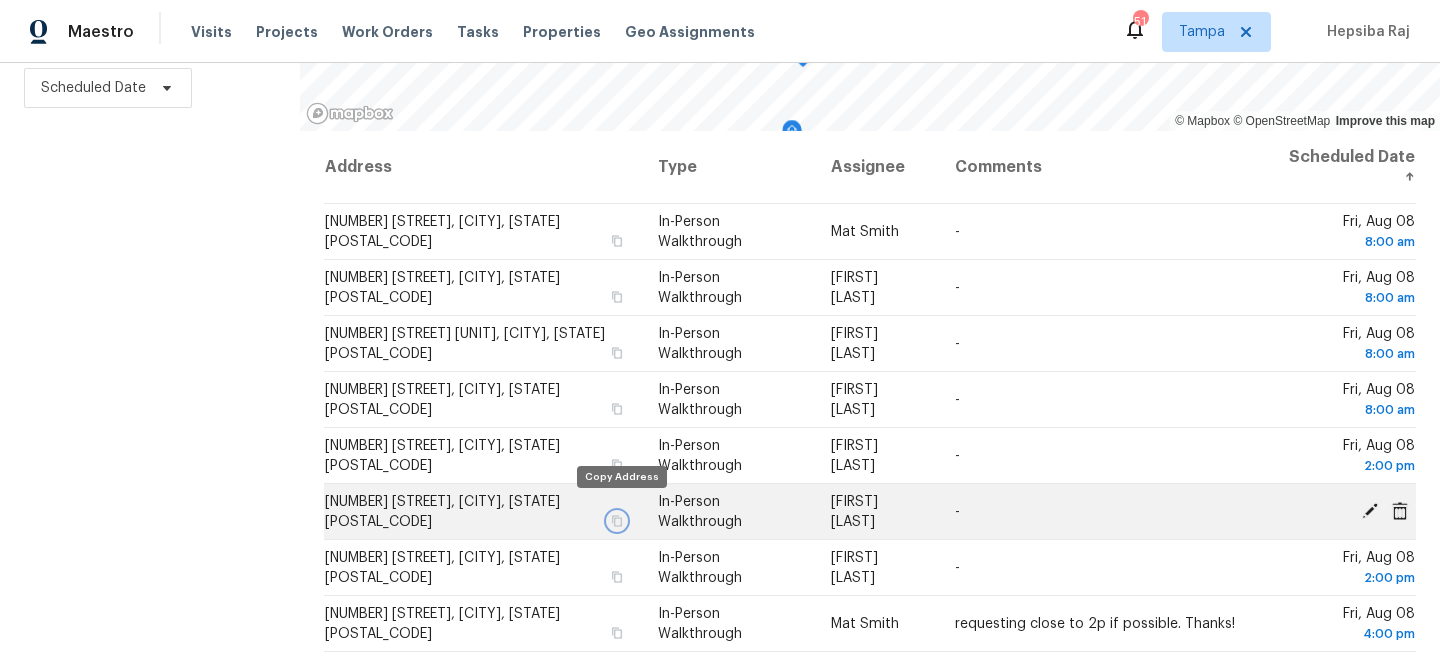click 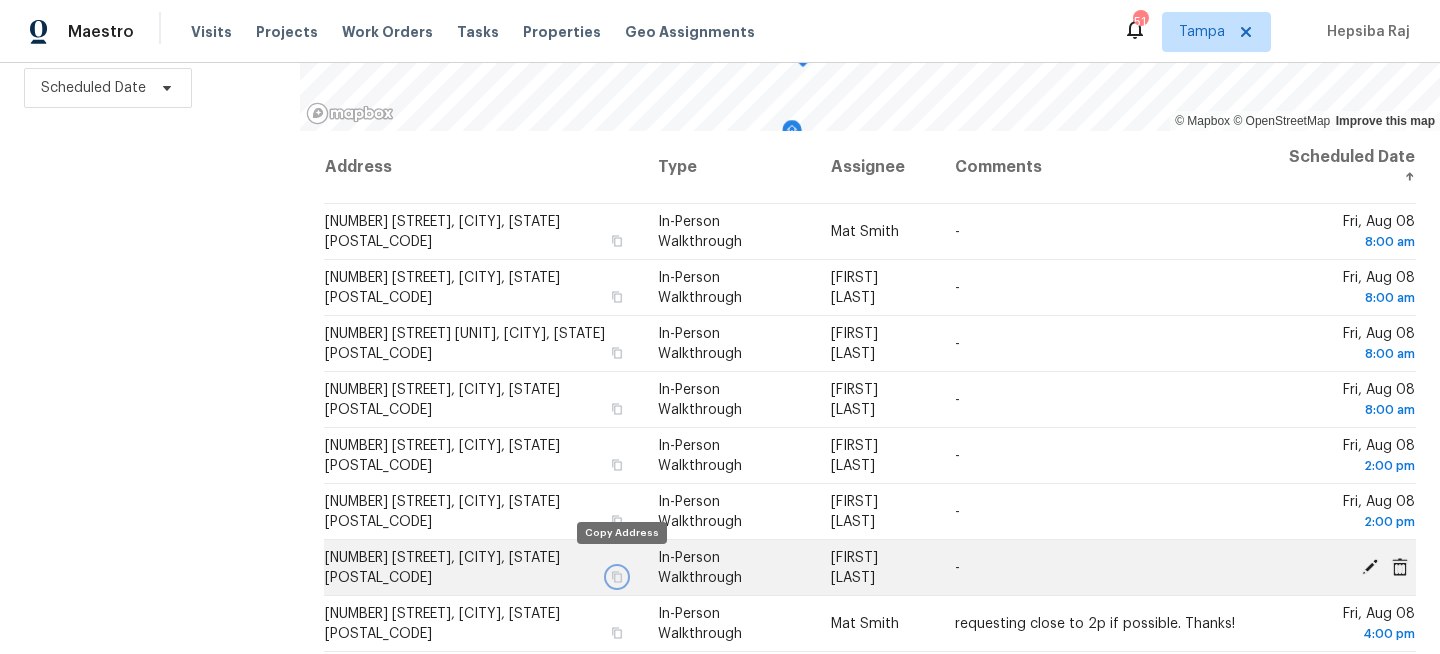 click 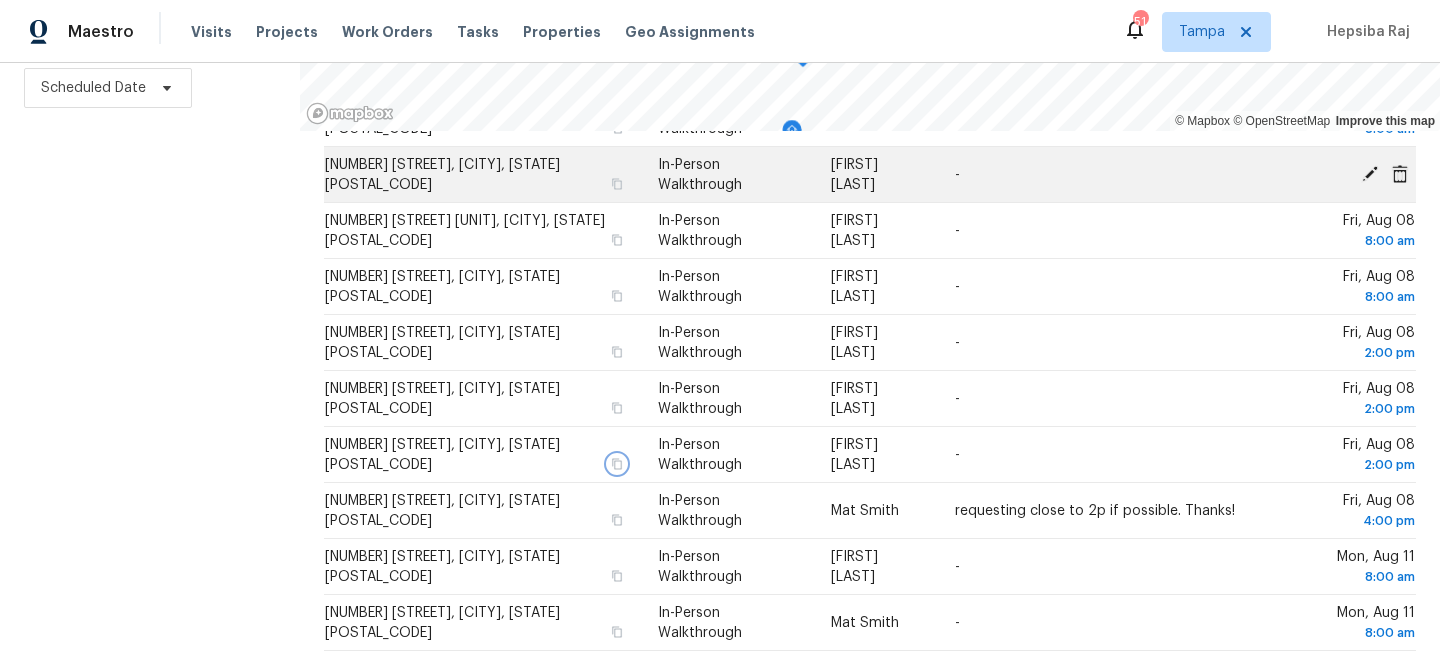 scroll, scrollTop: 244, scrollLeft: 0, axis: vertical 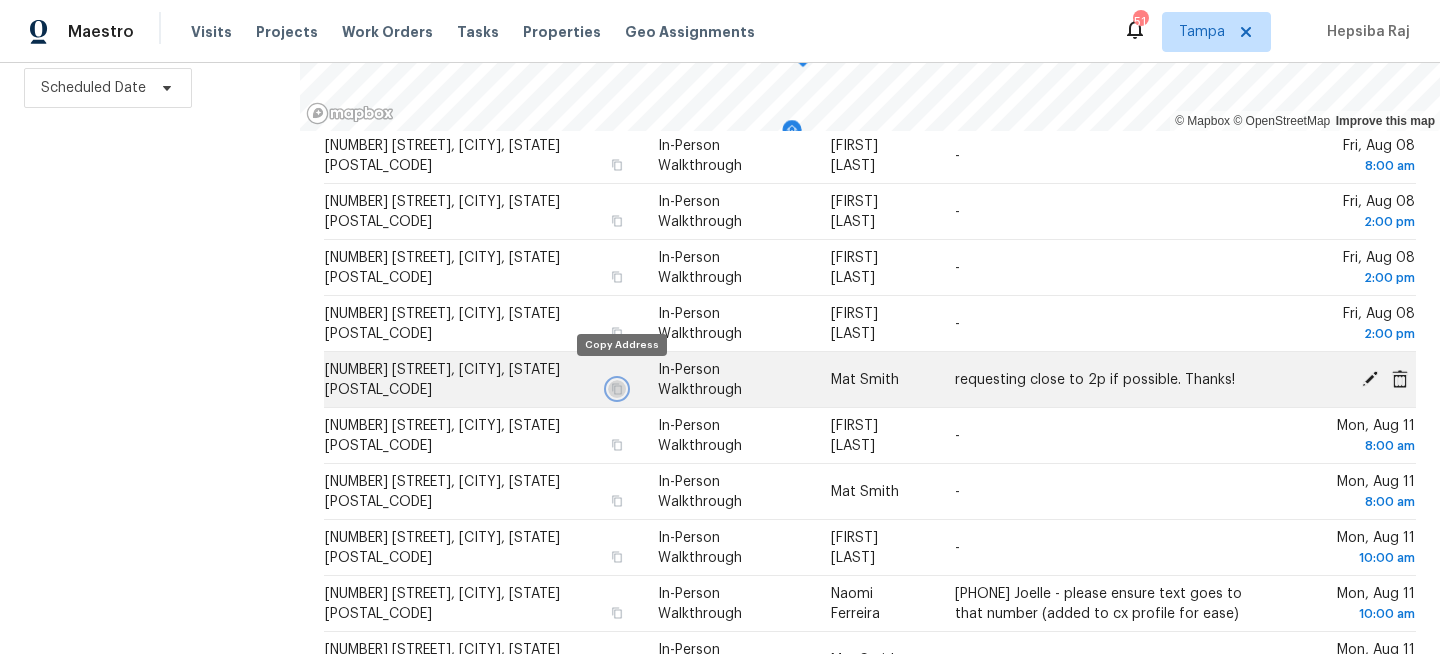 click 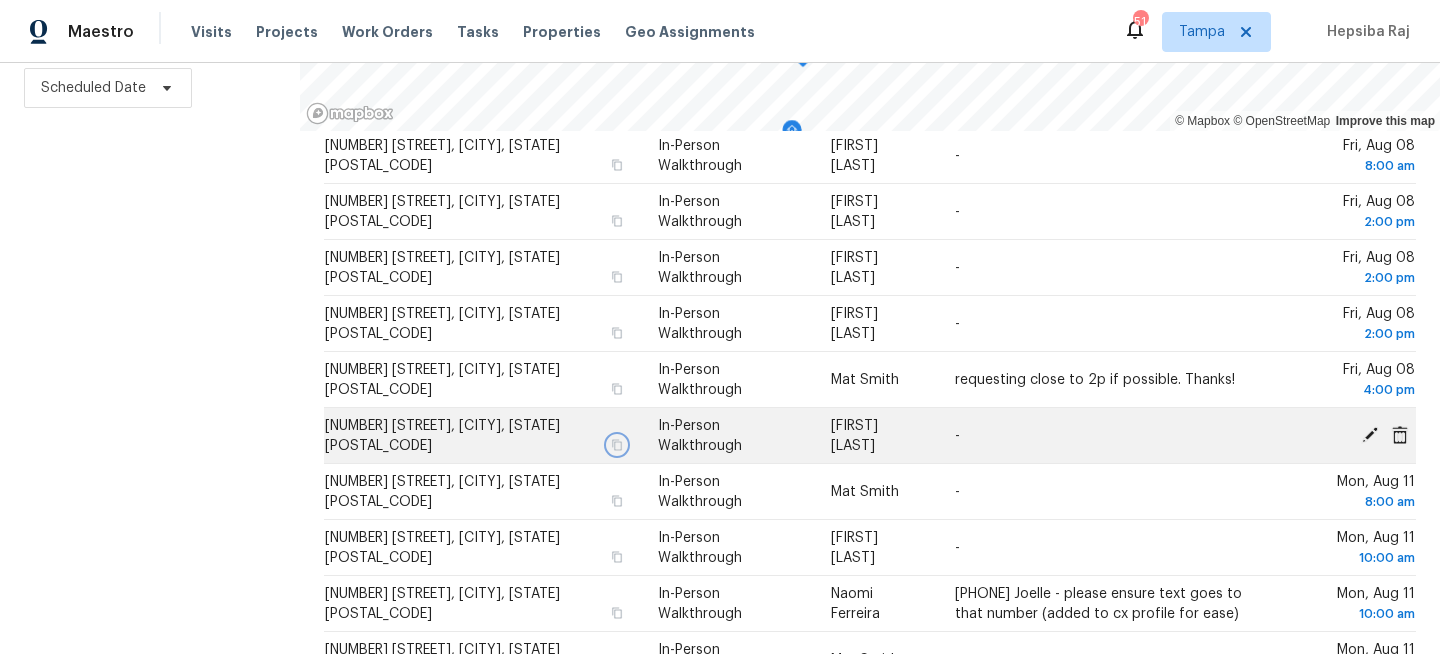 click 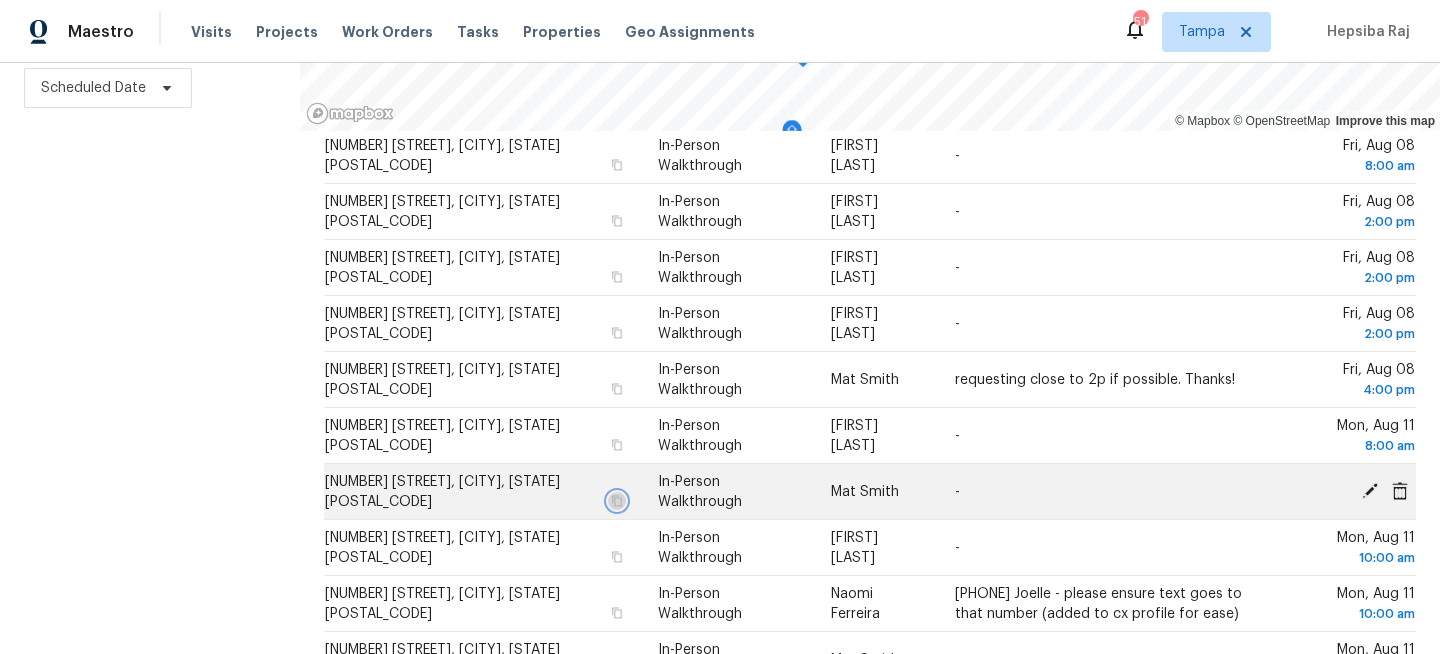 click 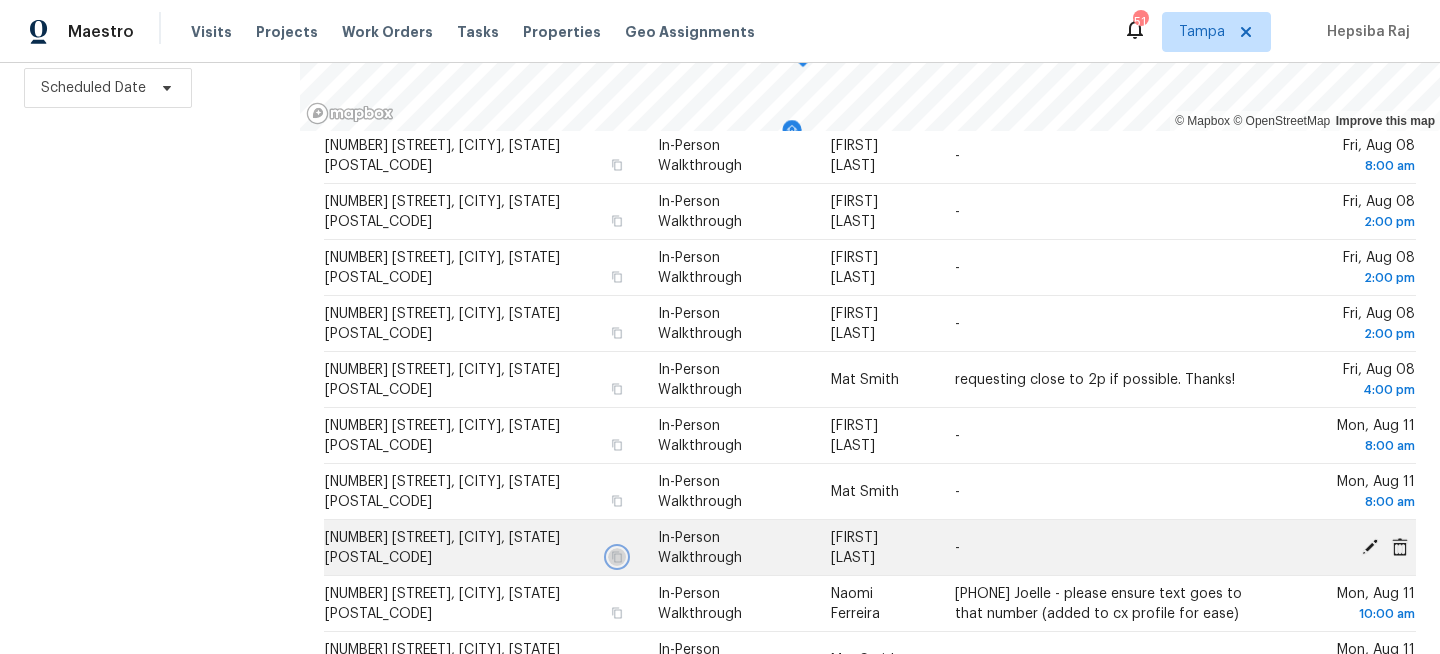 click 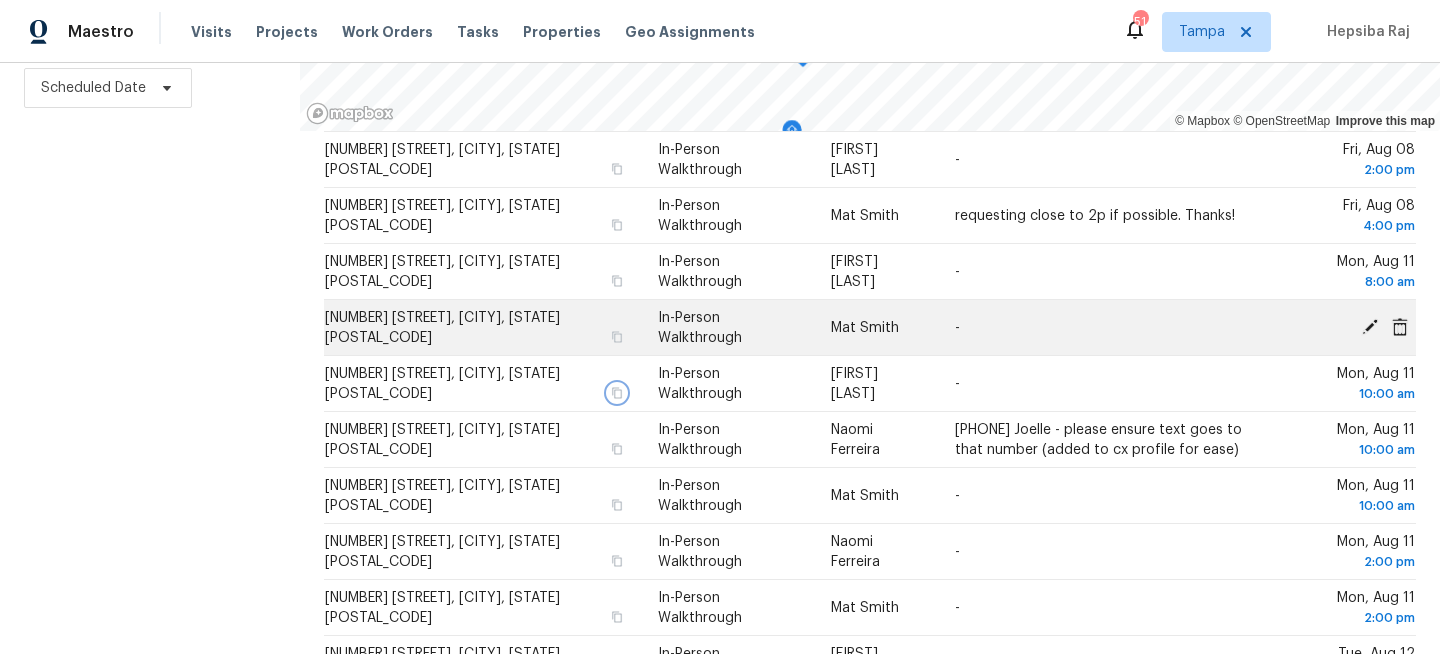 scroll, scrollTop: 565, scrollLeft: 0, axis: vertical 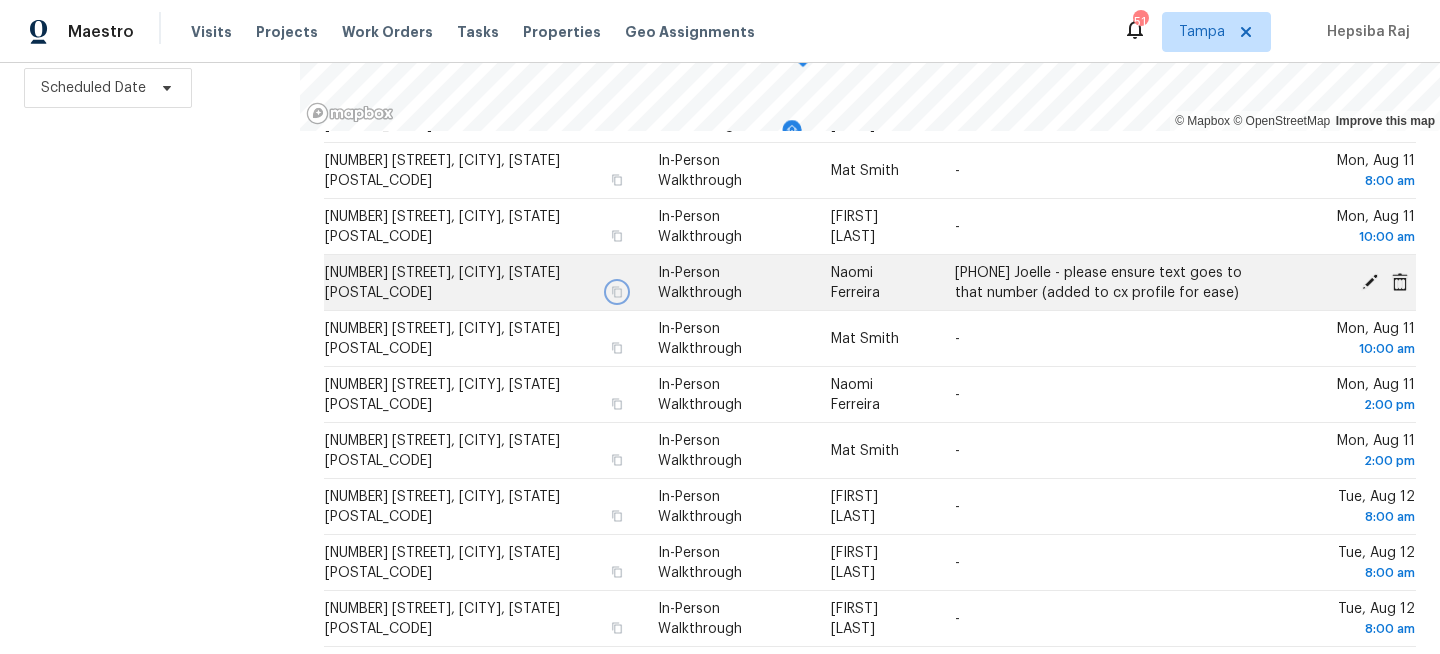 click 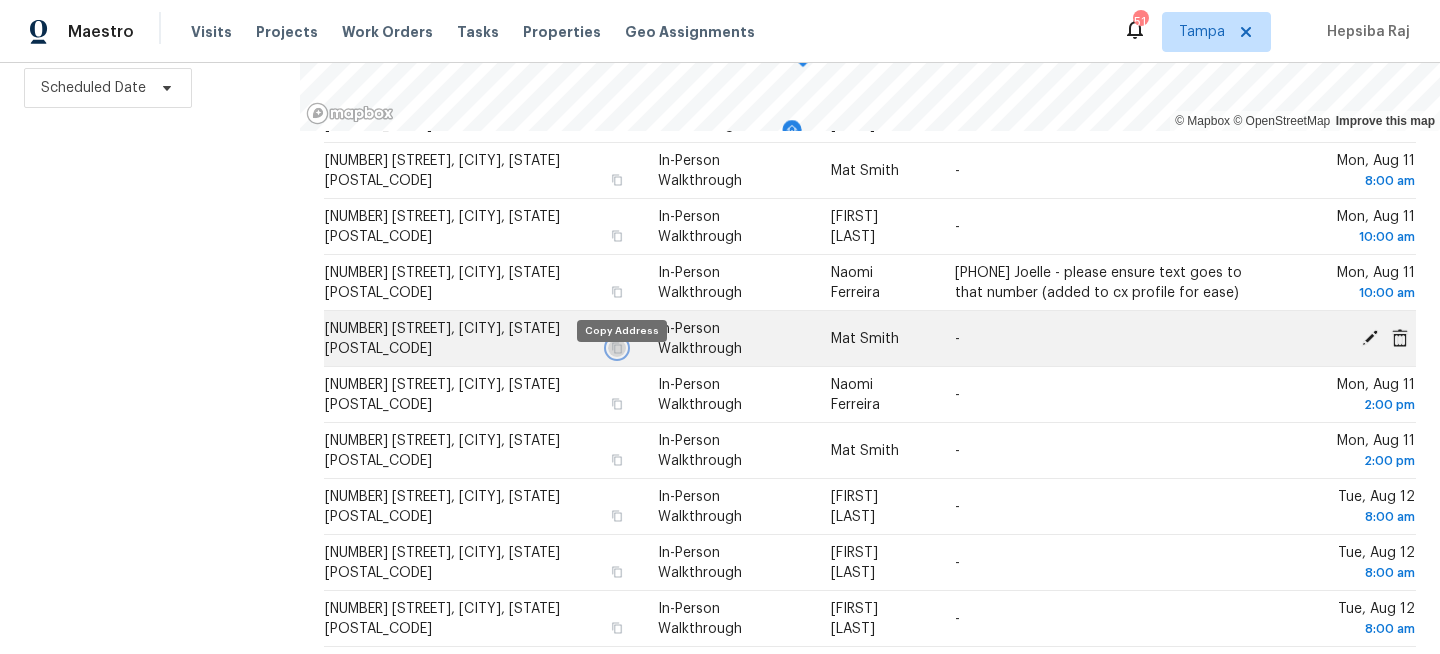 click 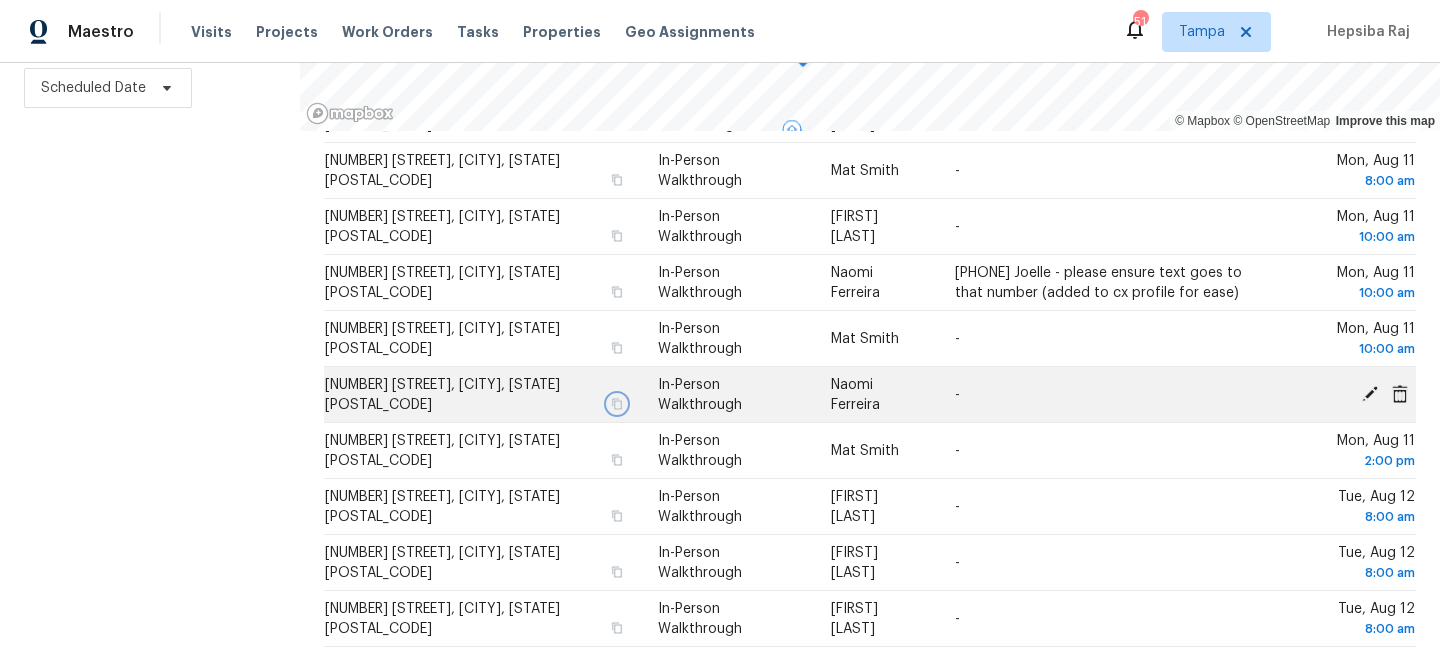 click 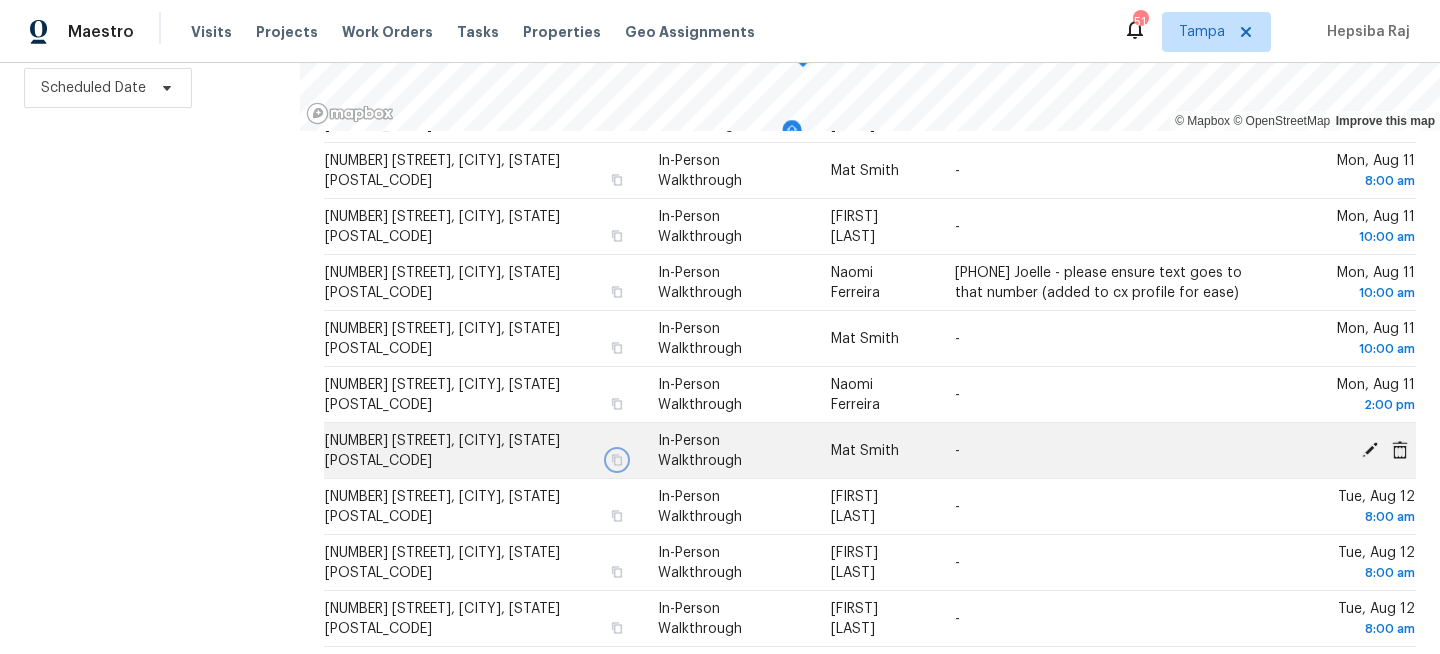 click 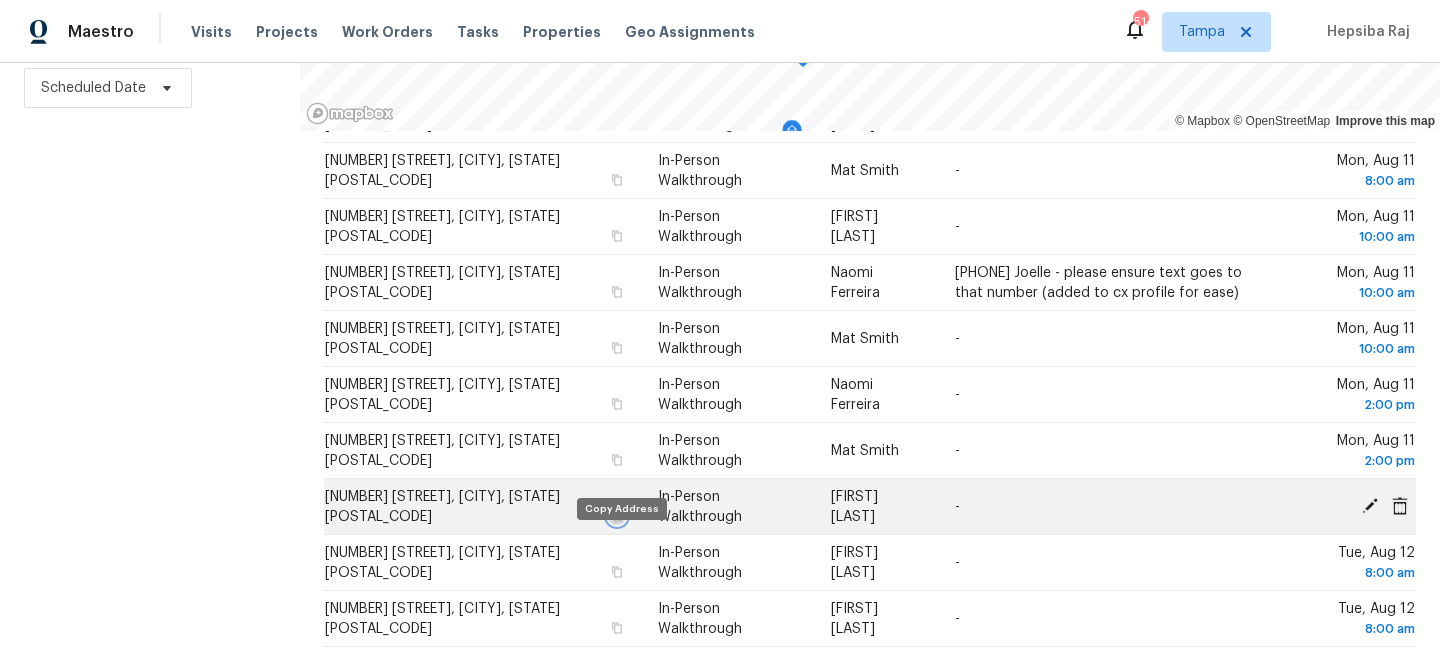 click at bounding box center (617, 516) 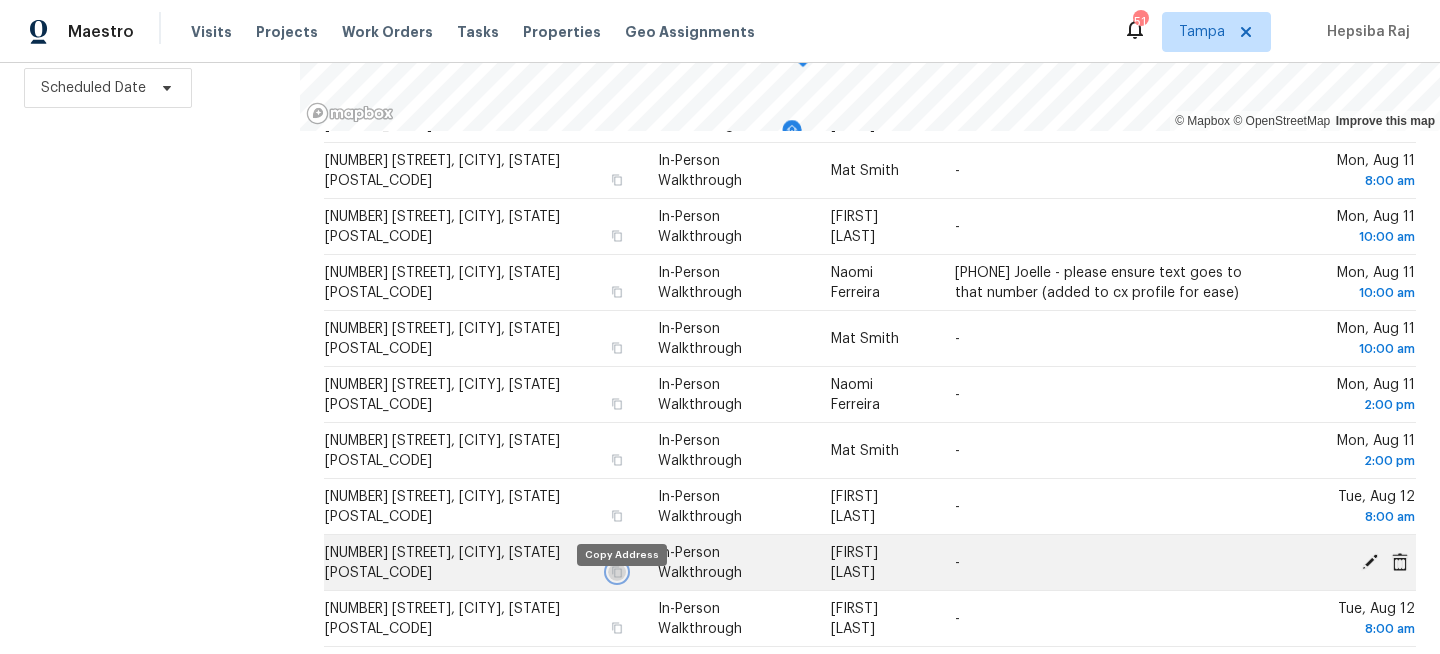 click 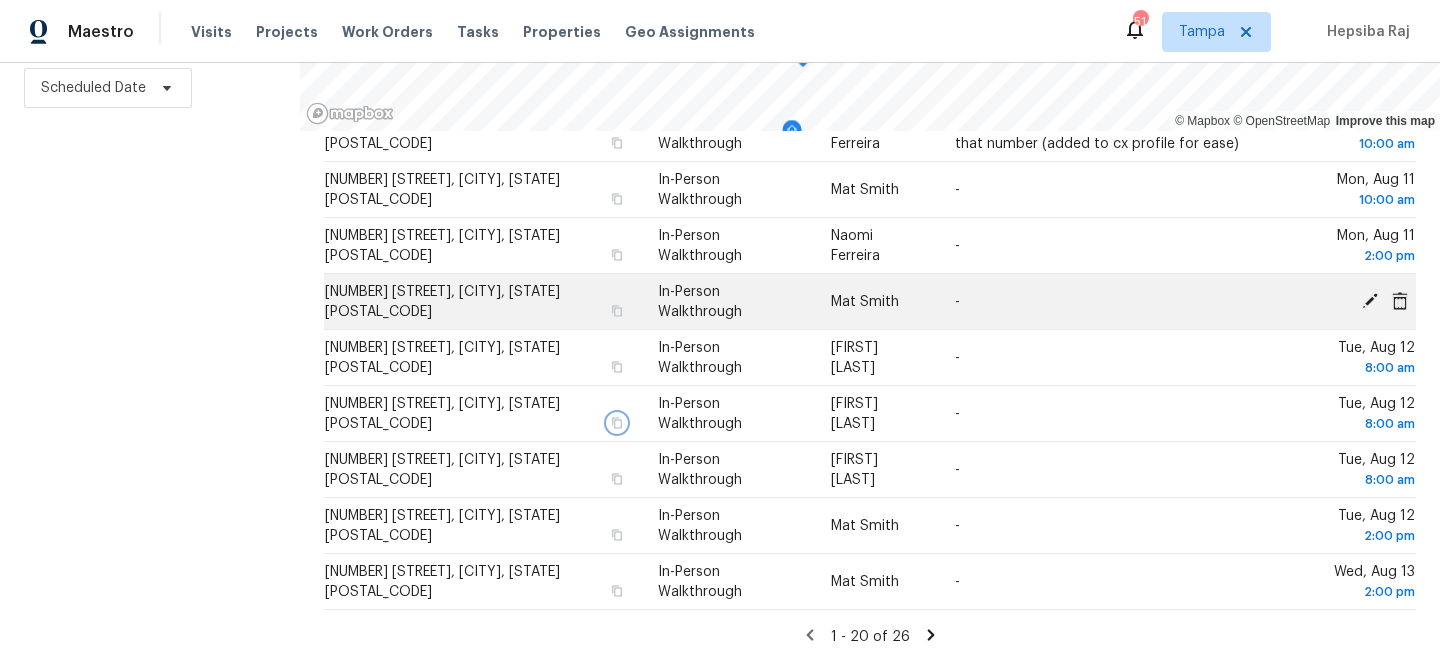 scroll, scrollTop: 750, scrollLeft: 0, axis: vertical 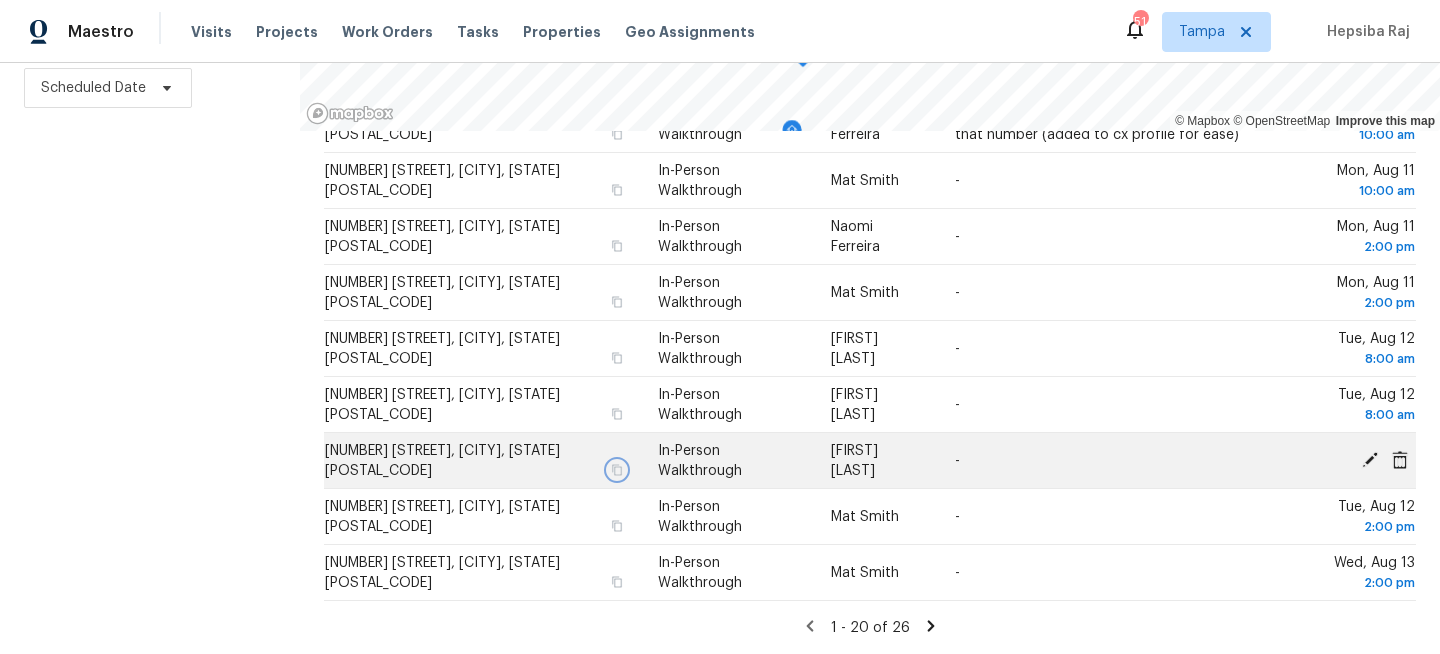 click 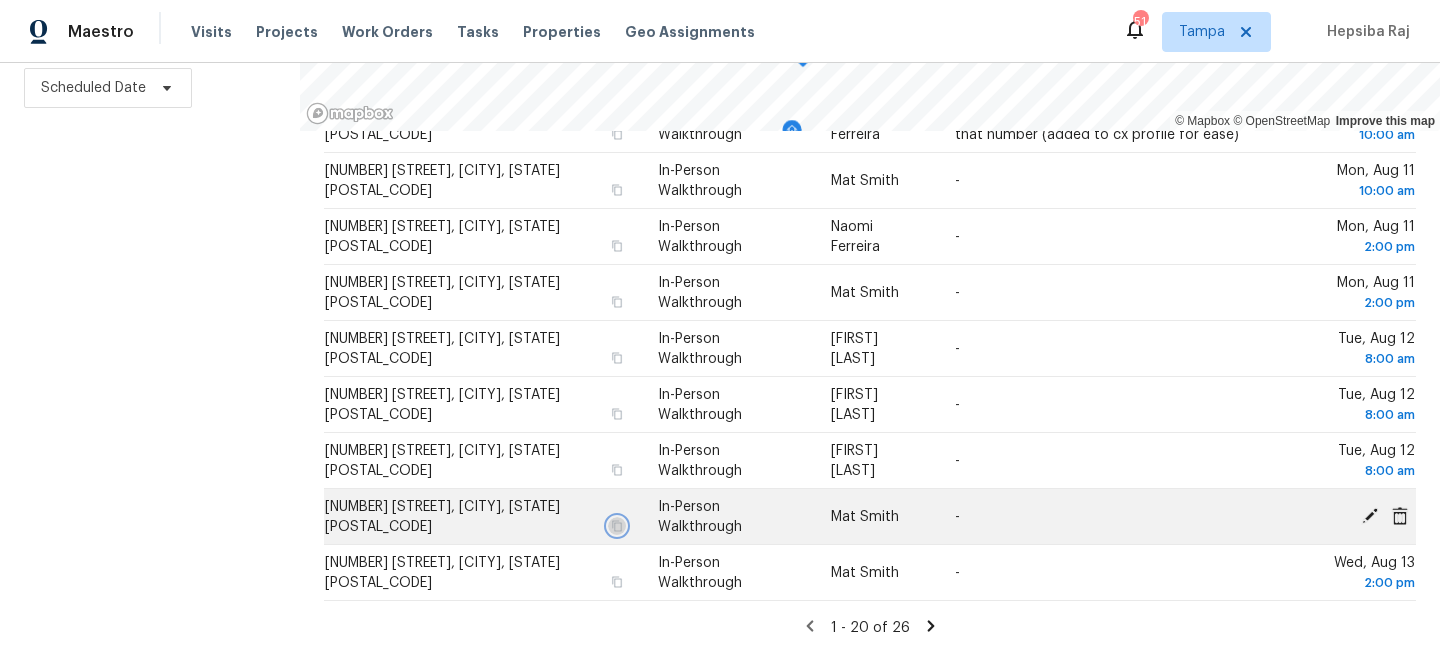 click 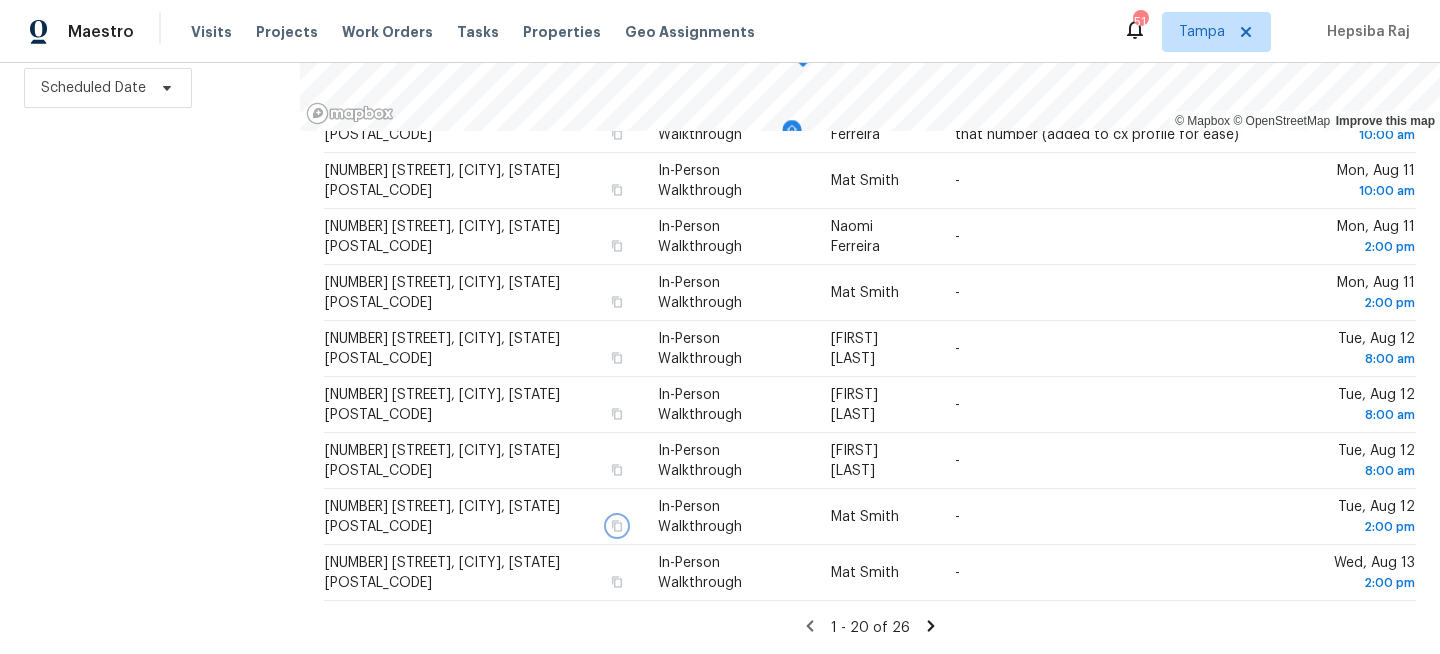scroll, scrollTop: 0, scrollLeft: 0, axis: both 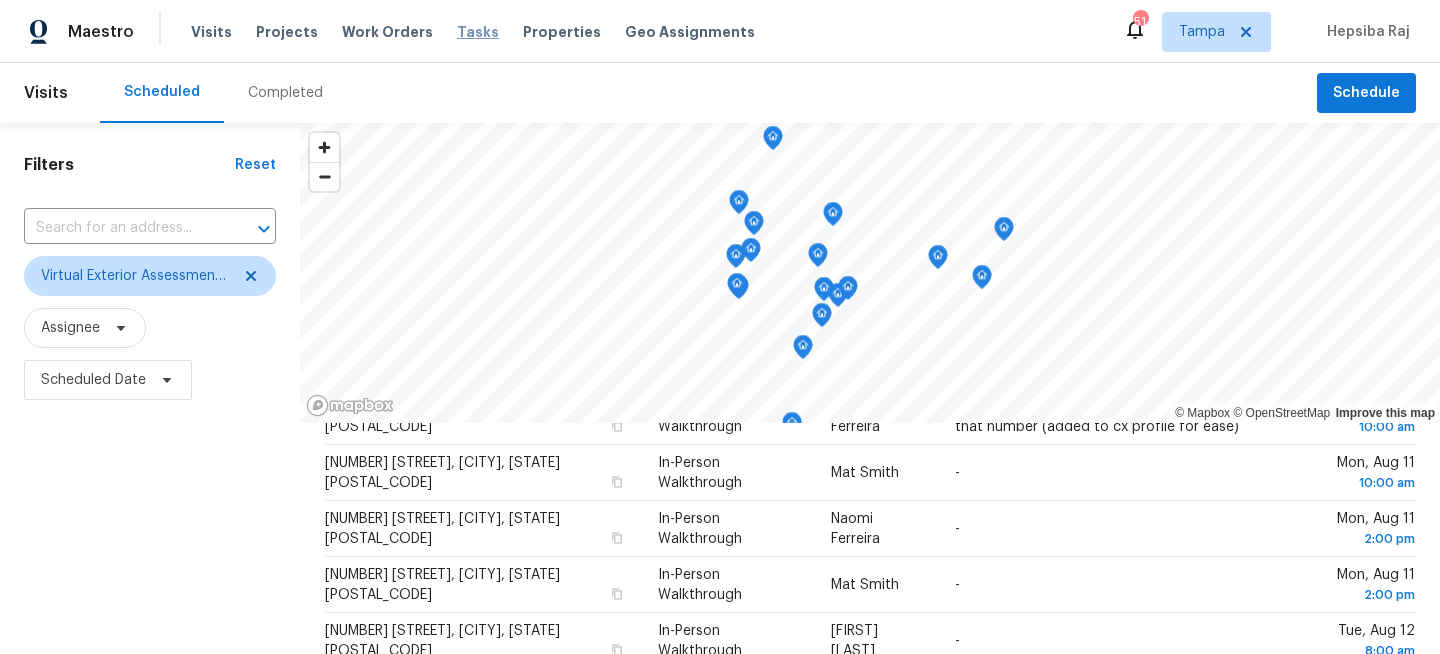 click on "Tasks" at bounding box center (478, 32) 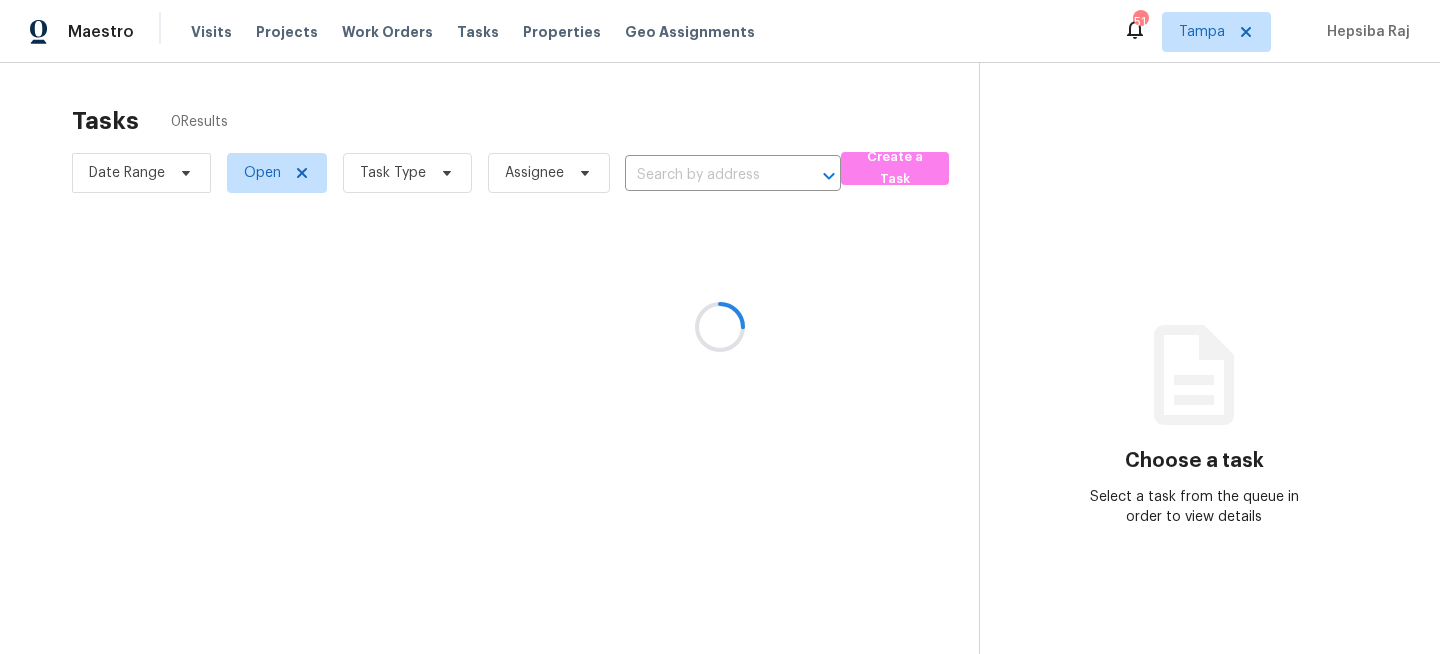 click at bounding box center (720, 327) 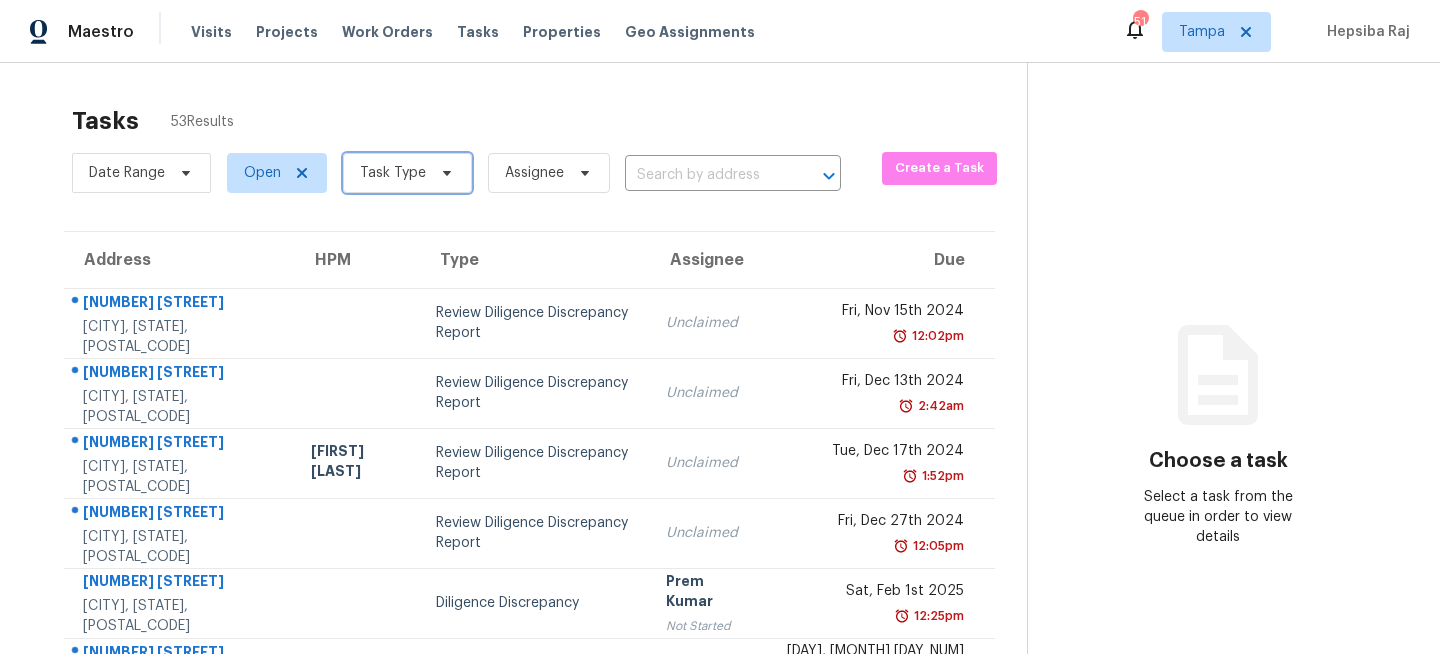 click on "Task Type" at bounding box center (407, 173) 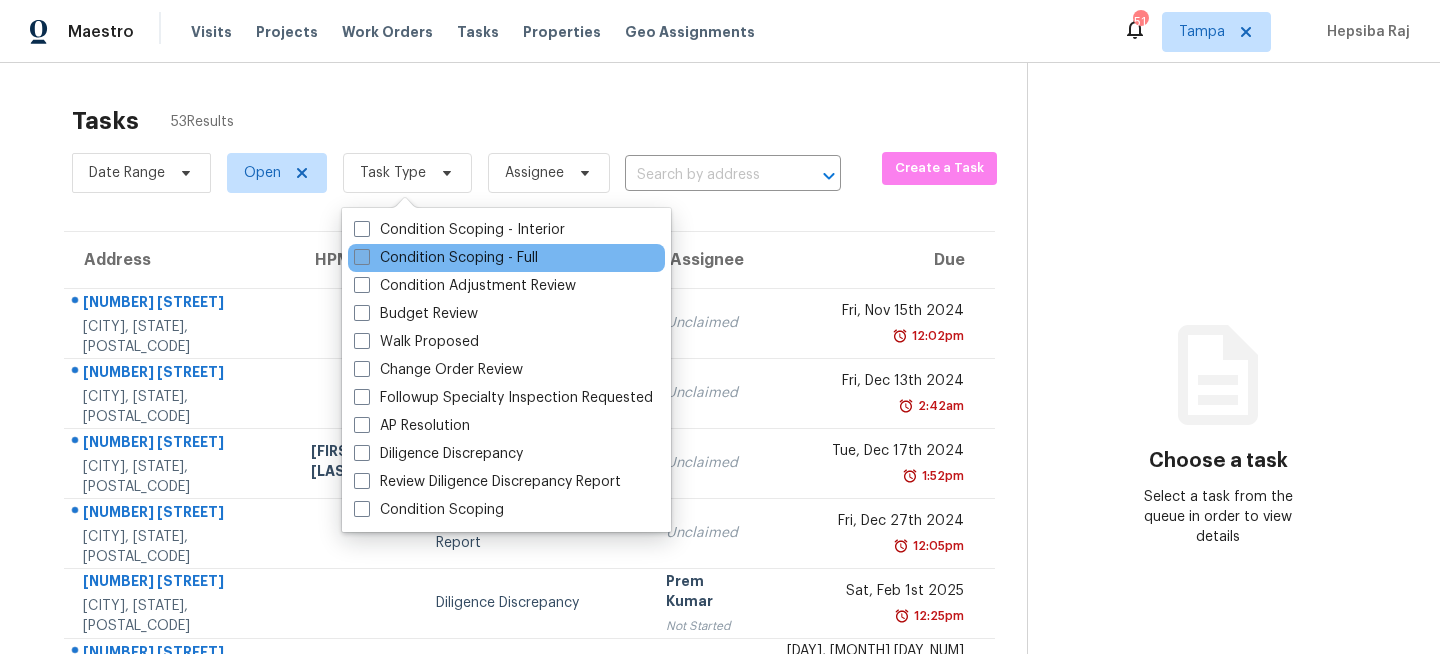 click on "Condition Scoping - Full" at bounding box center (446, 258) 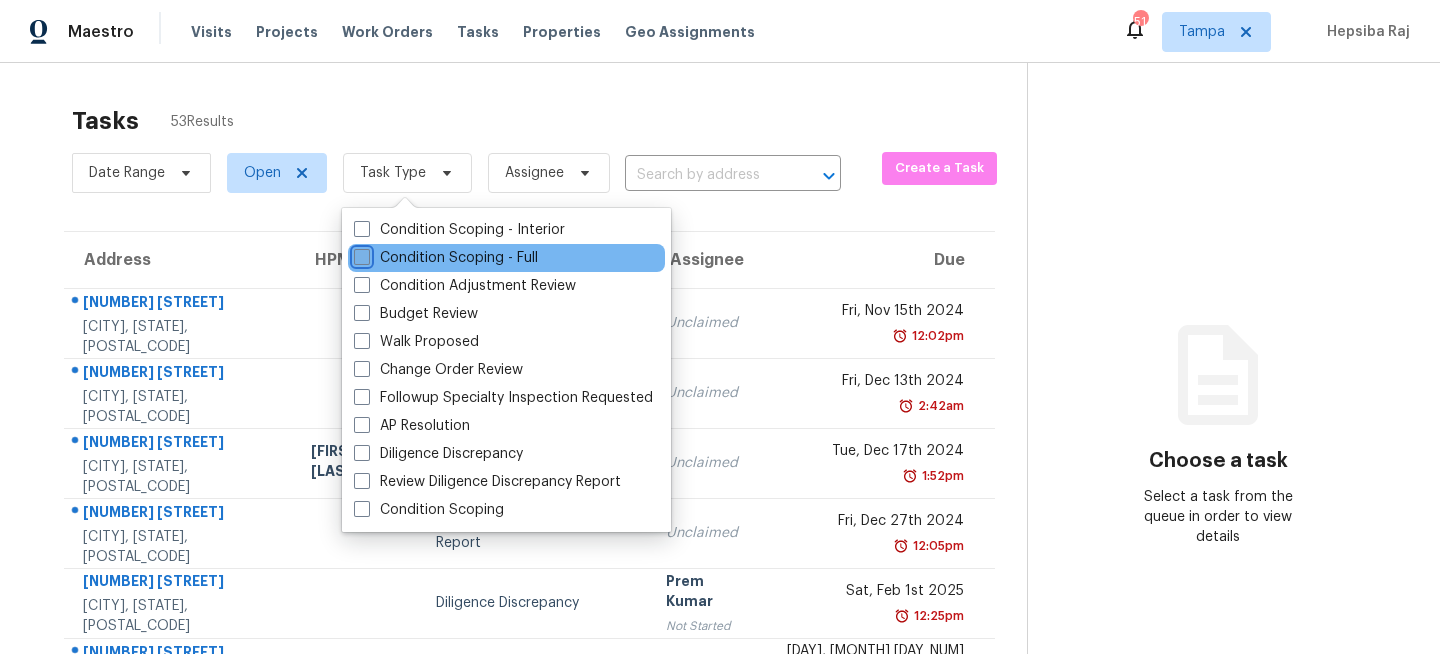 click on "Condition Scoping - Full" at bounding box center [360, 254] 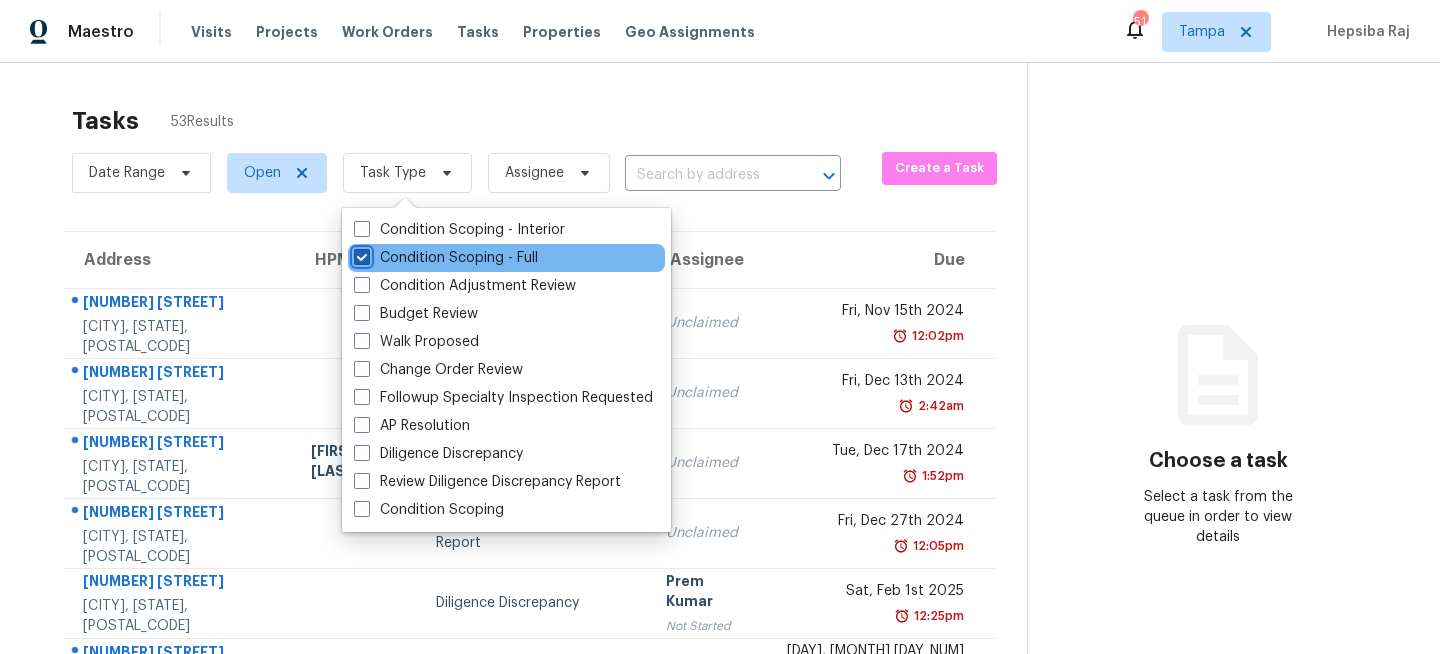 checkbox on "true" 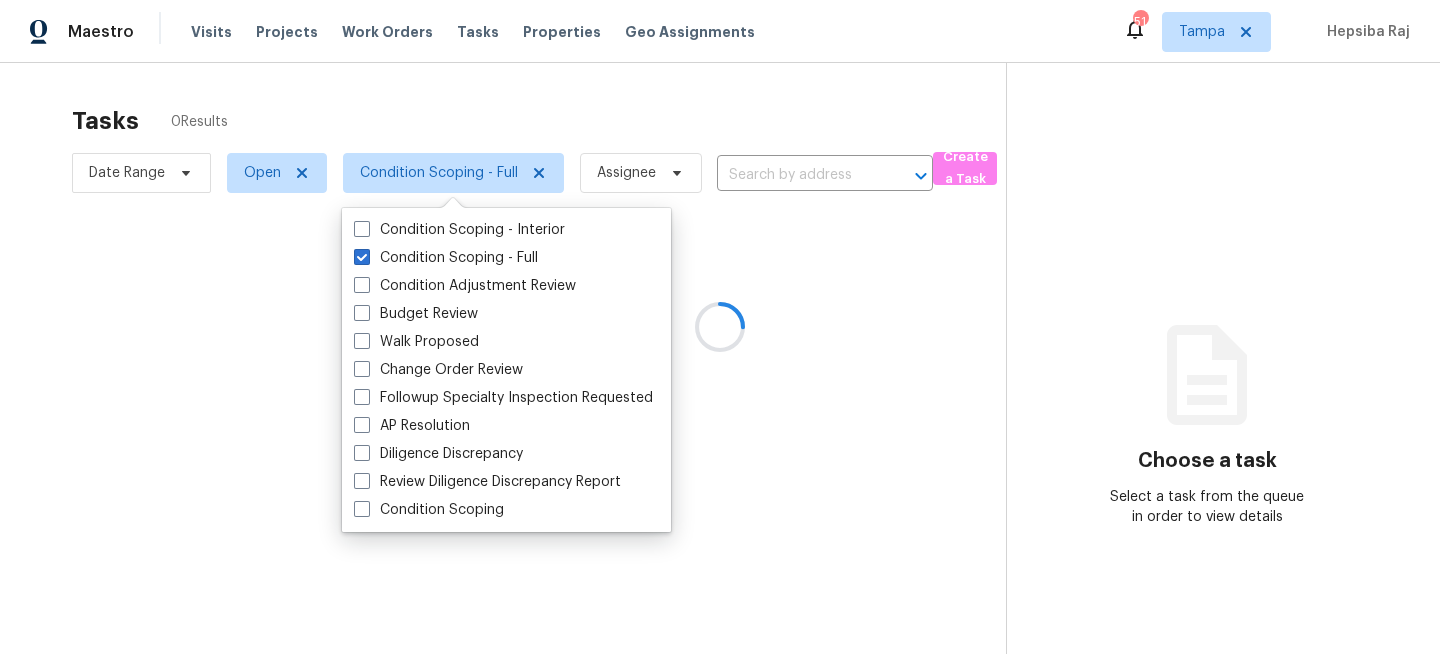 click at bounding box center (720, 327) 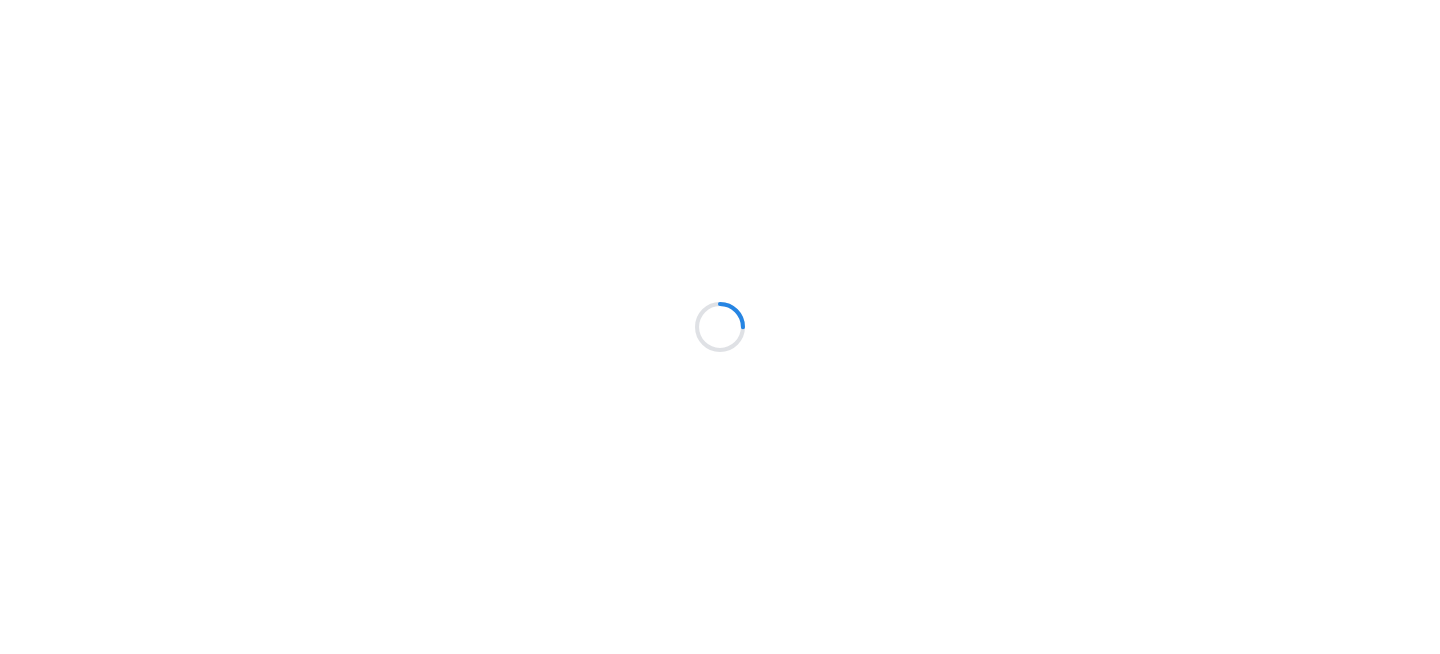 scroll, scrollTop: 0, scrollLeft: 0, axis: both 